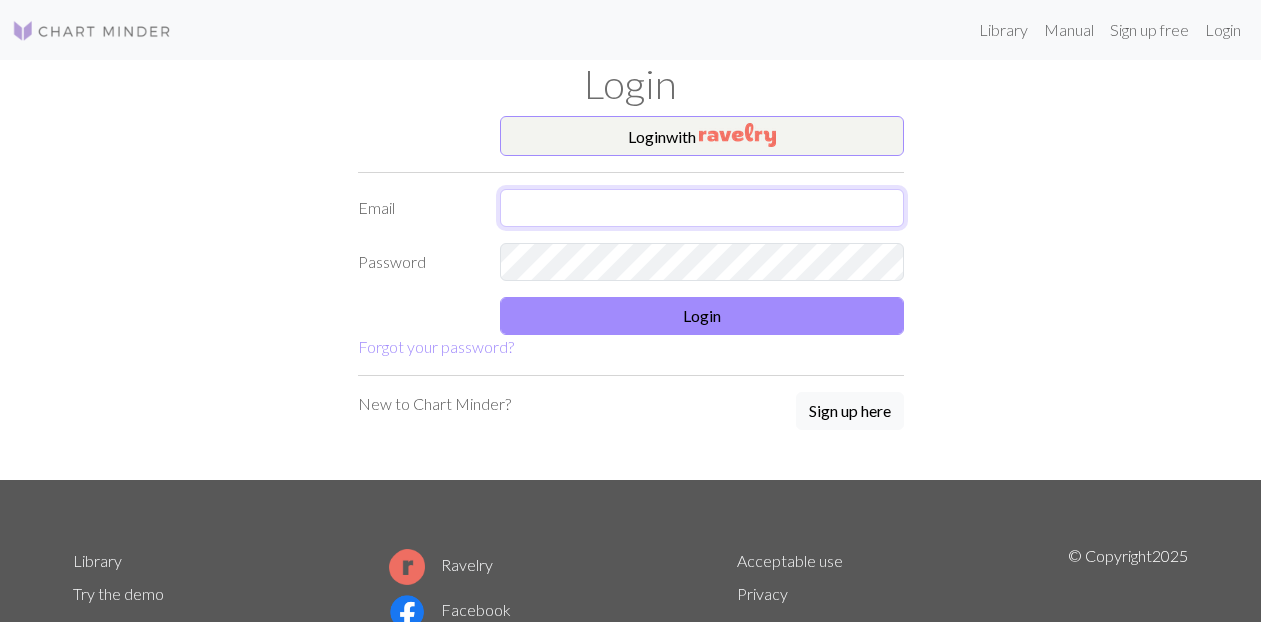 drag, startPoint x: 0, startPoint y: 0, endPoint x: 525, endPoint y: 205, distance: 563.6045 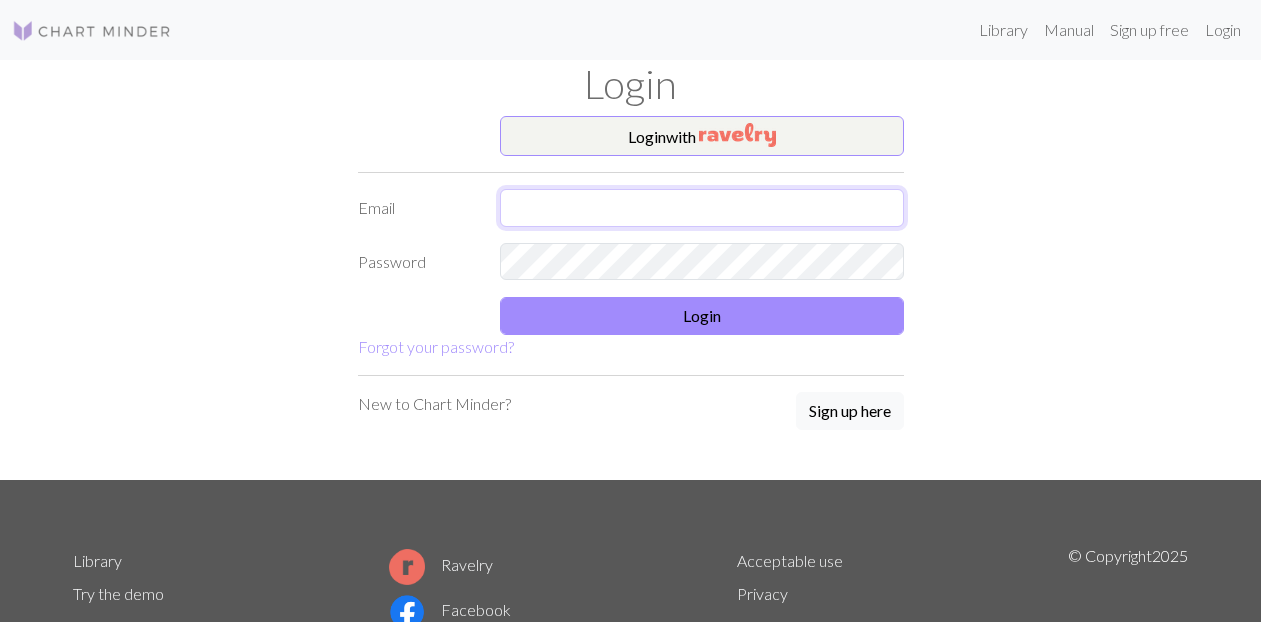 scroll, scrollTop: 0, scrollLeft: 0, axis: both 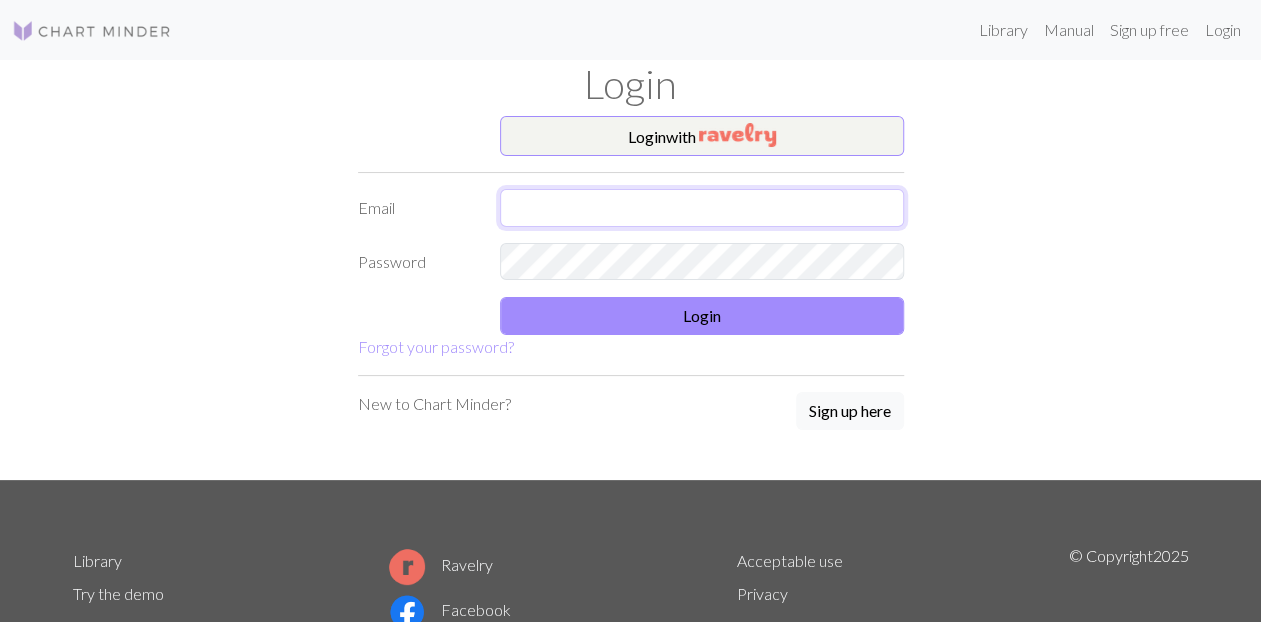 type on "[EMAIL_ADDRESS][DOMAIN_NAME]" 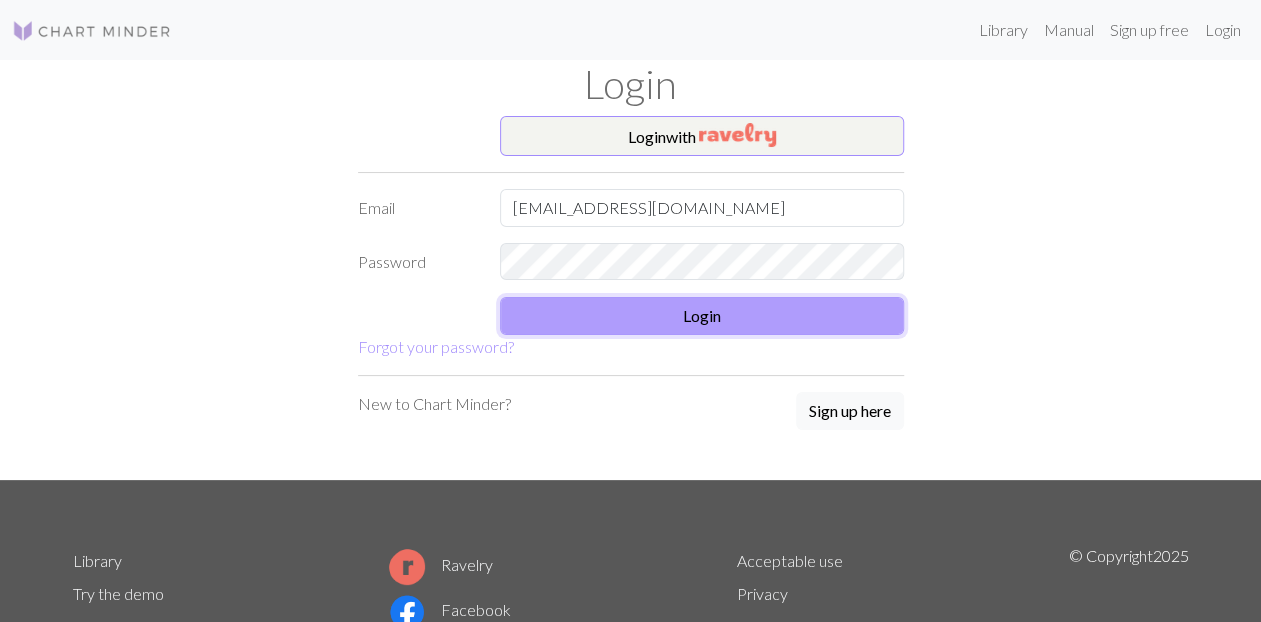 click on "Login" at bounding box center [702, 316] 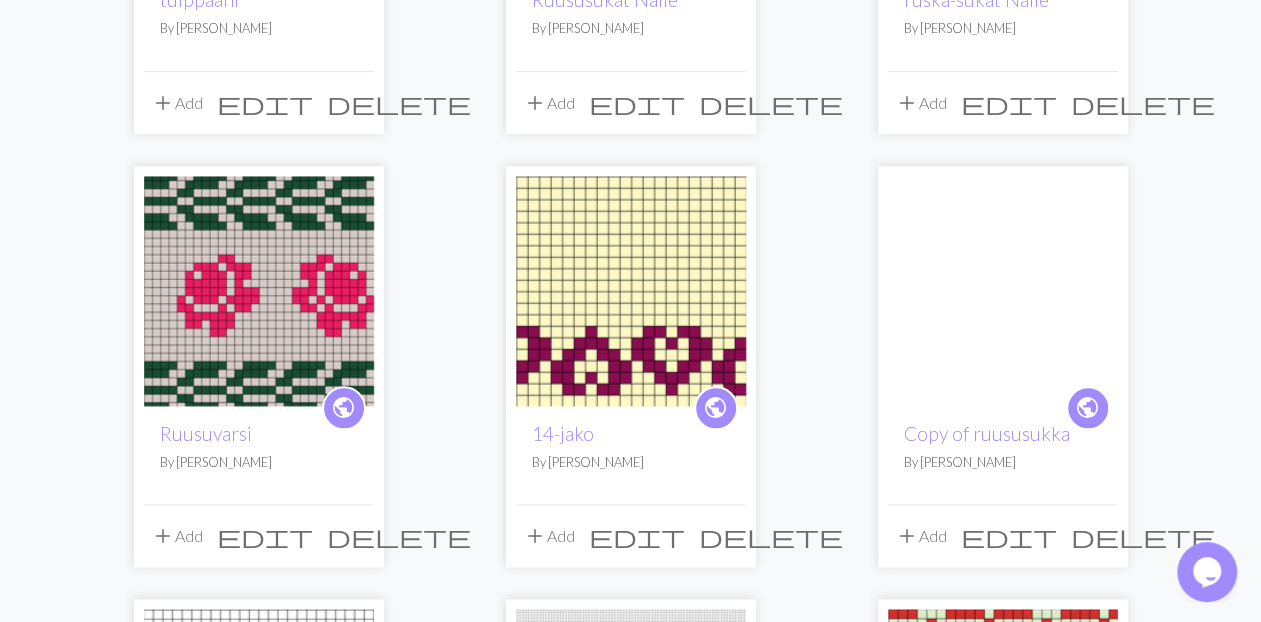 scroll, scrollTop: 996, scrollLeft: 0, axis: vertical 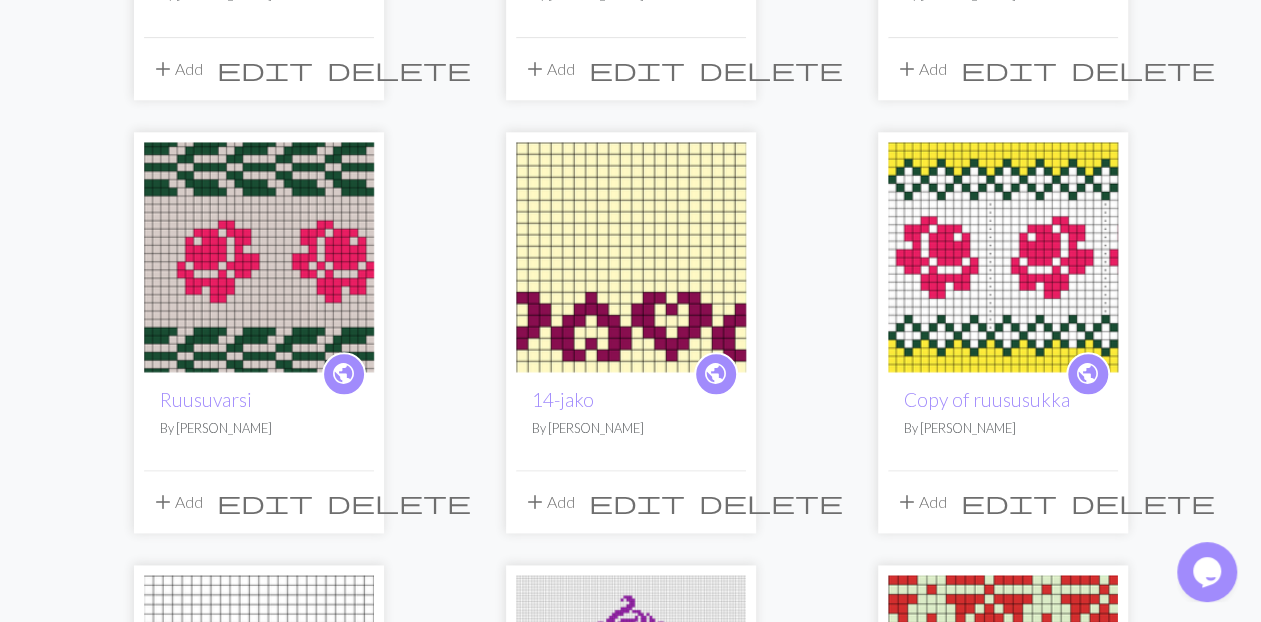 click at bounding box center [631, 257] 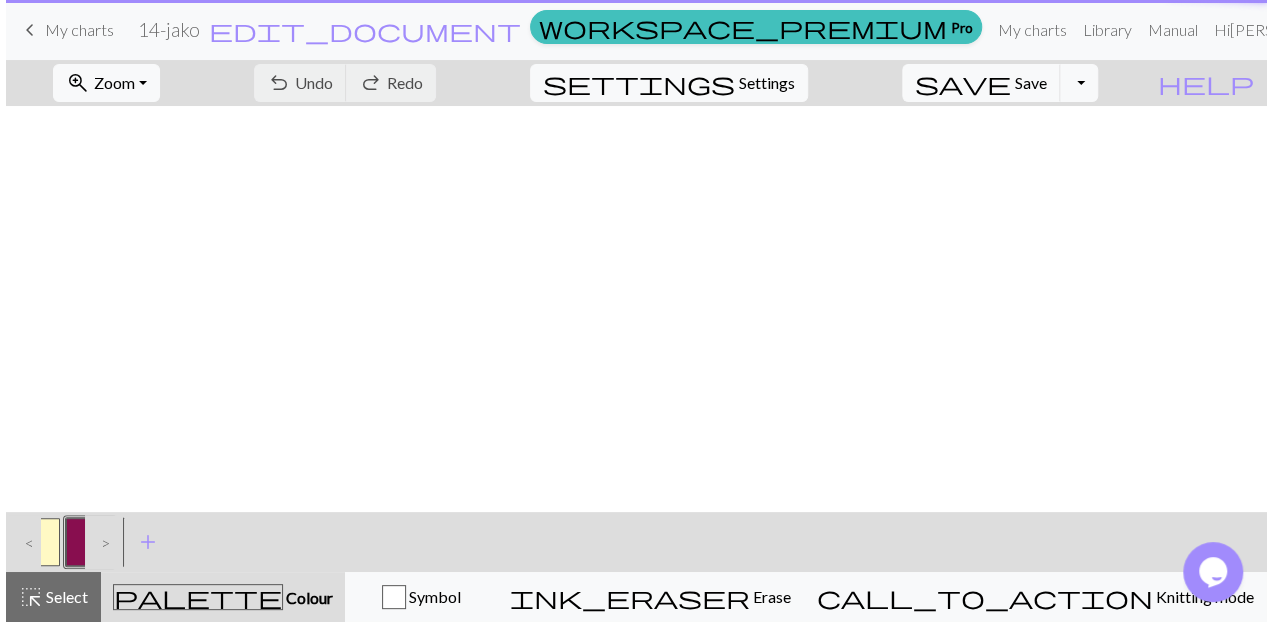 scroll, scrollTop: 0, scrollLeft: 0, axis: both 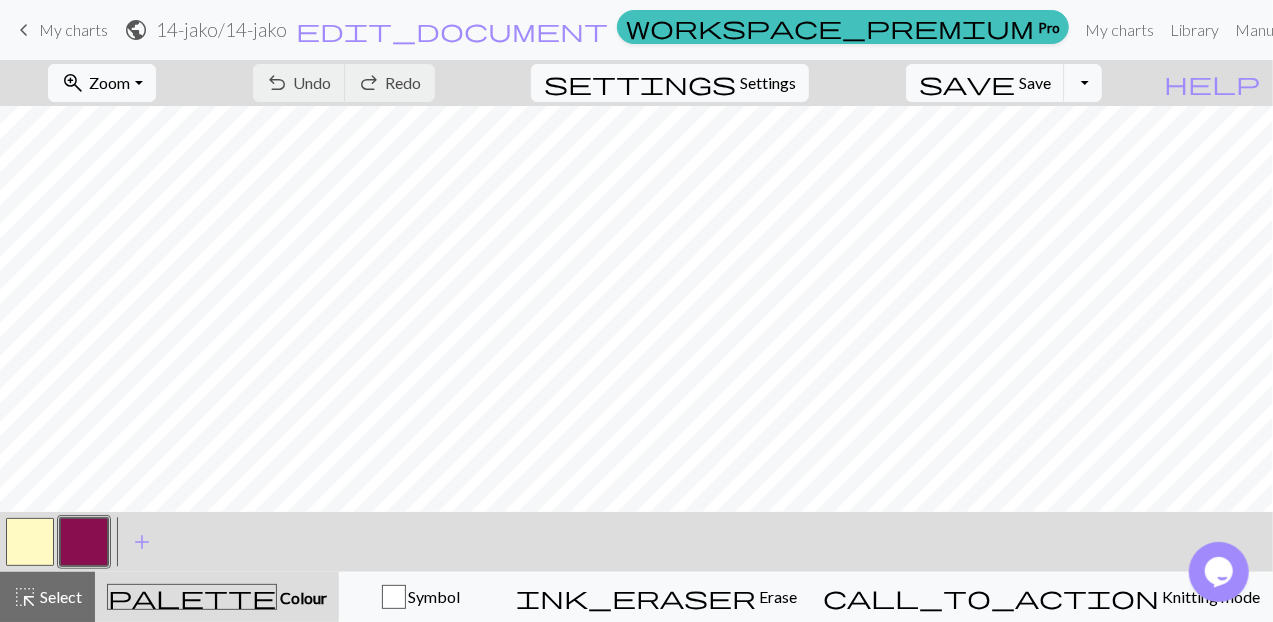 click on "My charts" at bounding box center [73, 29] 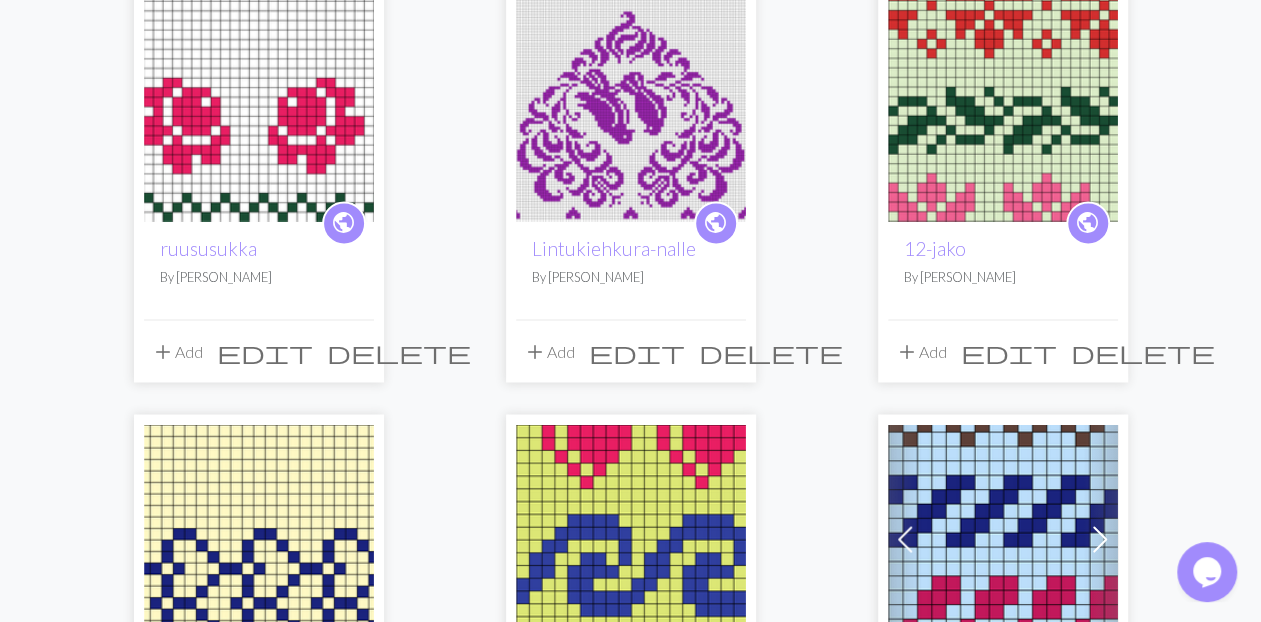 scroll, scrollTop: 1583, scrollLeft: 0, axis: vertical 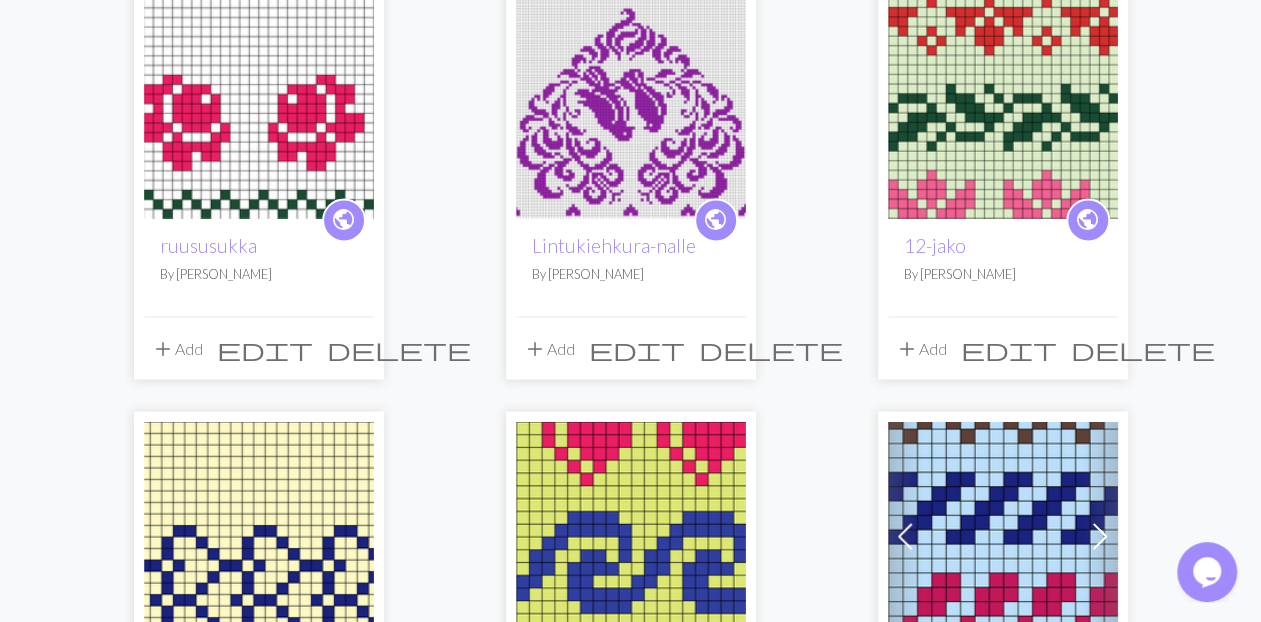 click at bounding box center (1003, 103) 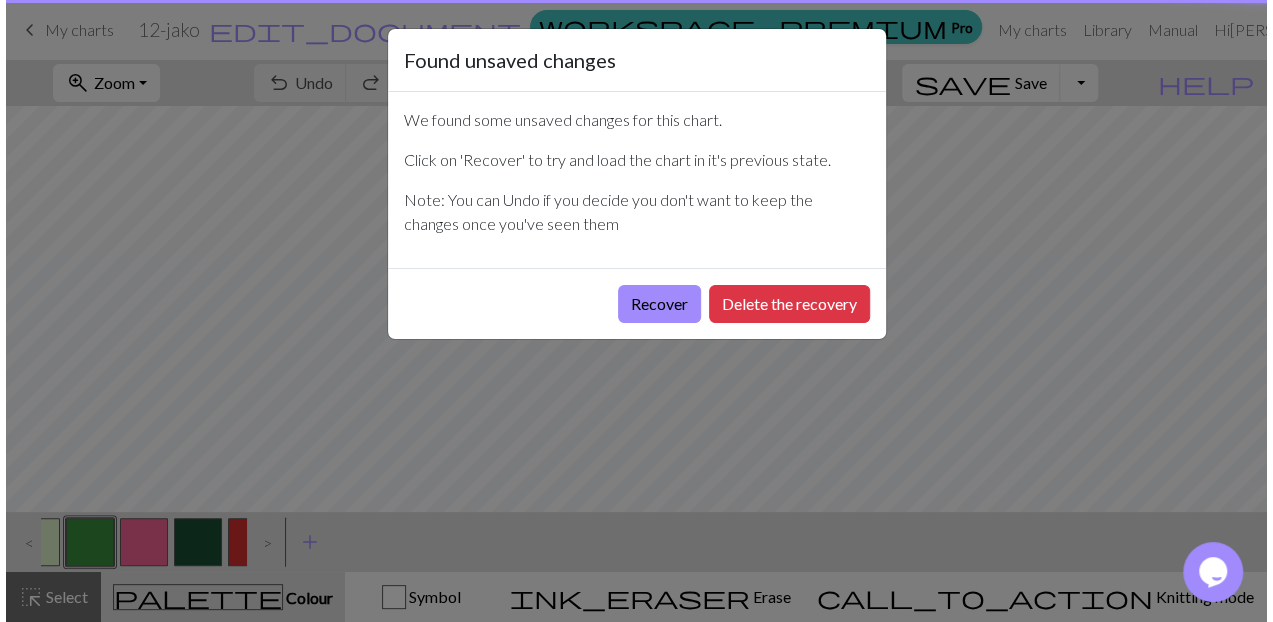 scroll, scrollTop: 0, scrollLeft: 0, axis: both 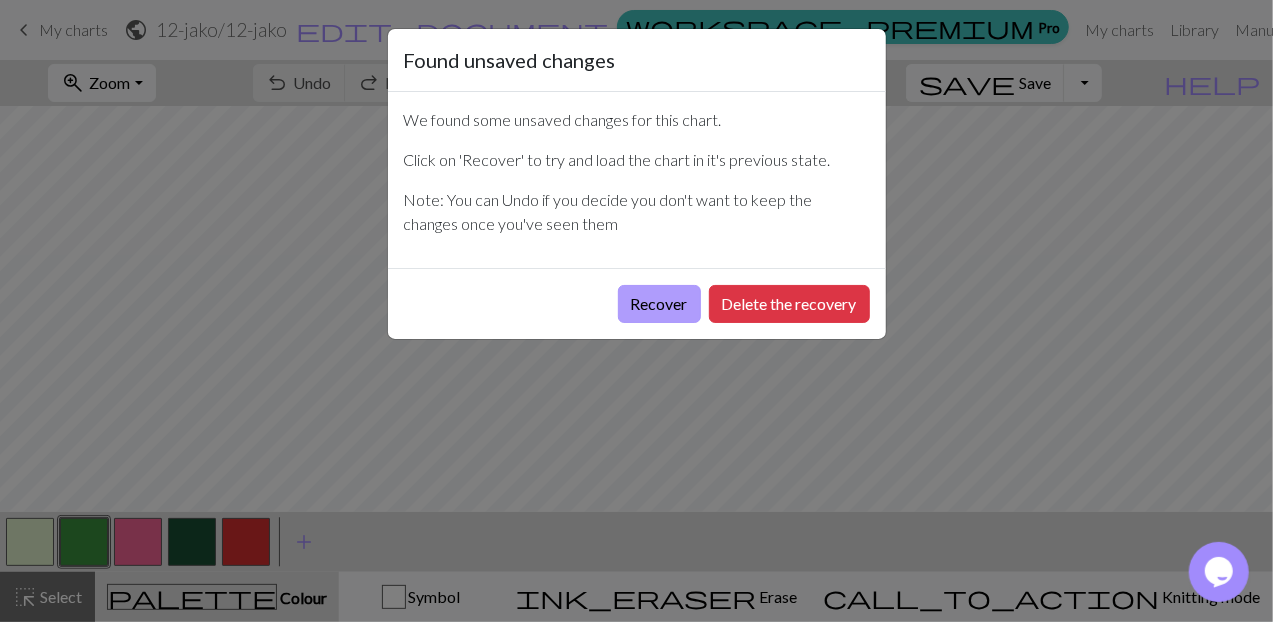 click on "Recover" at bounding box center (659, 304) 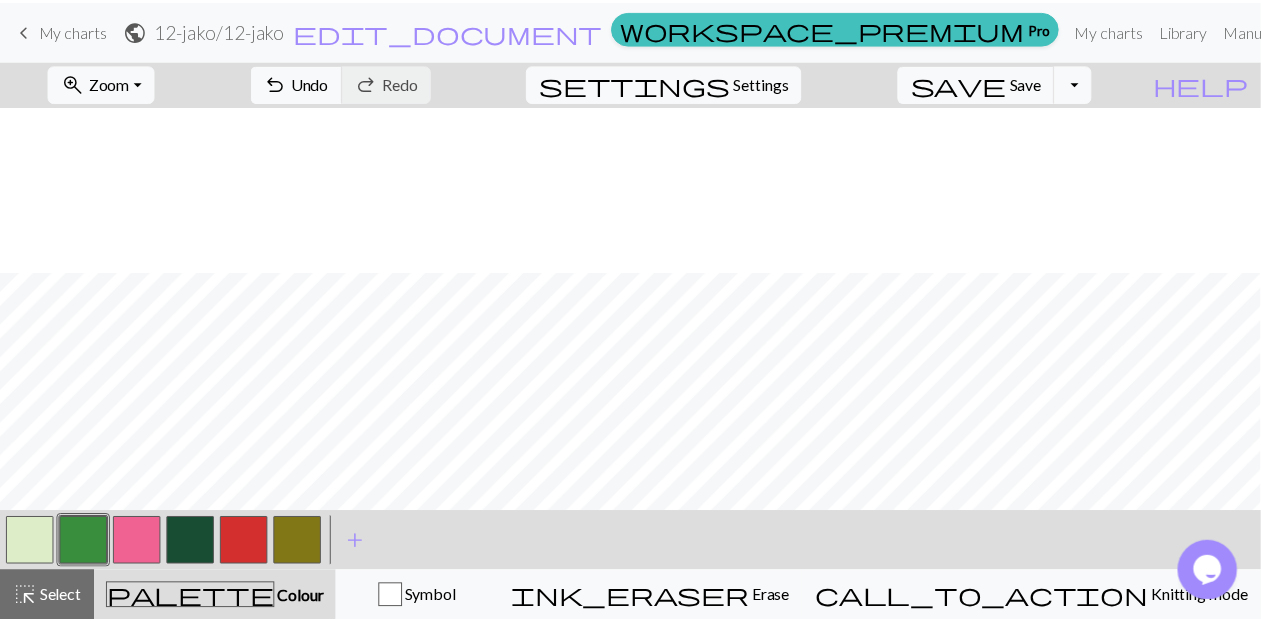 scroll, scrollTop: 612, scrollLeft: 0, axis: vertical 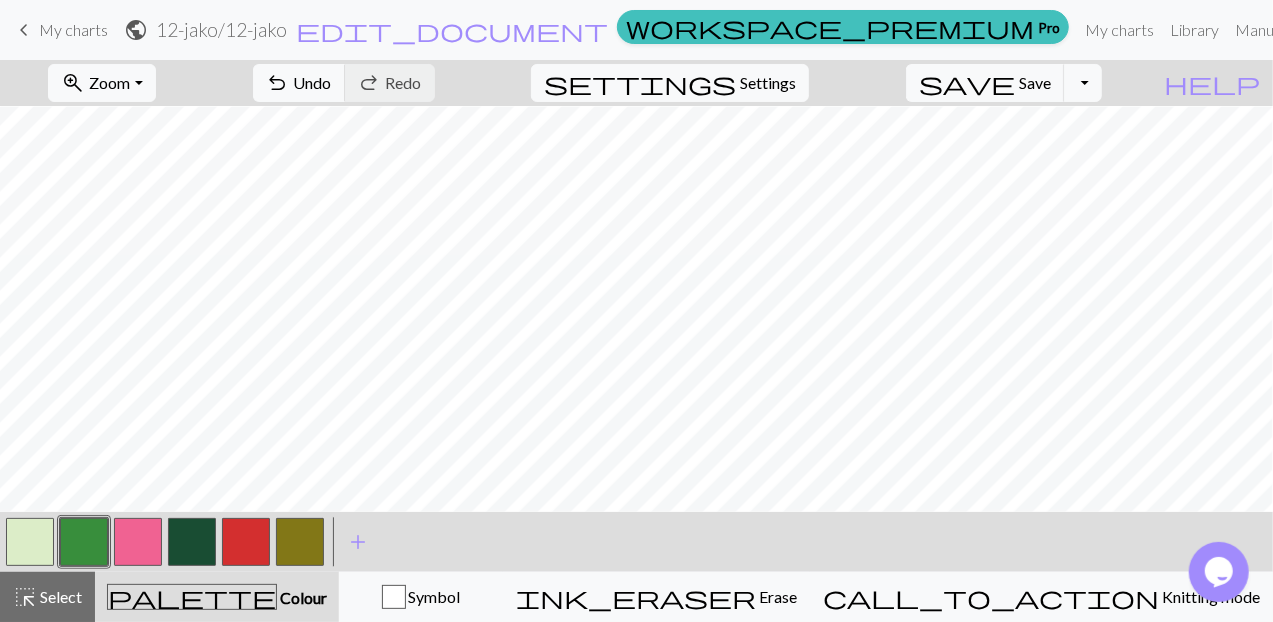 click on "My charts" at bounding box center [73, 29] 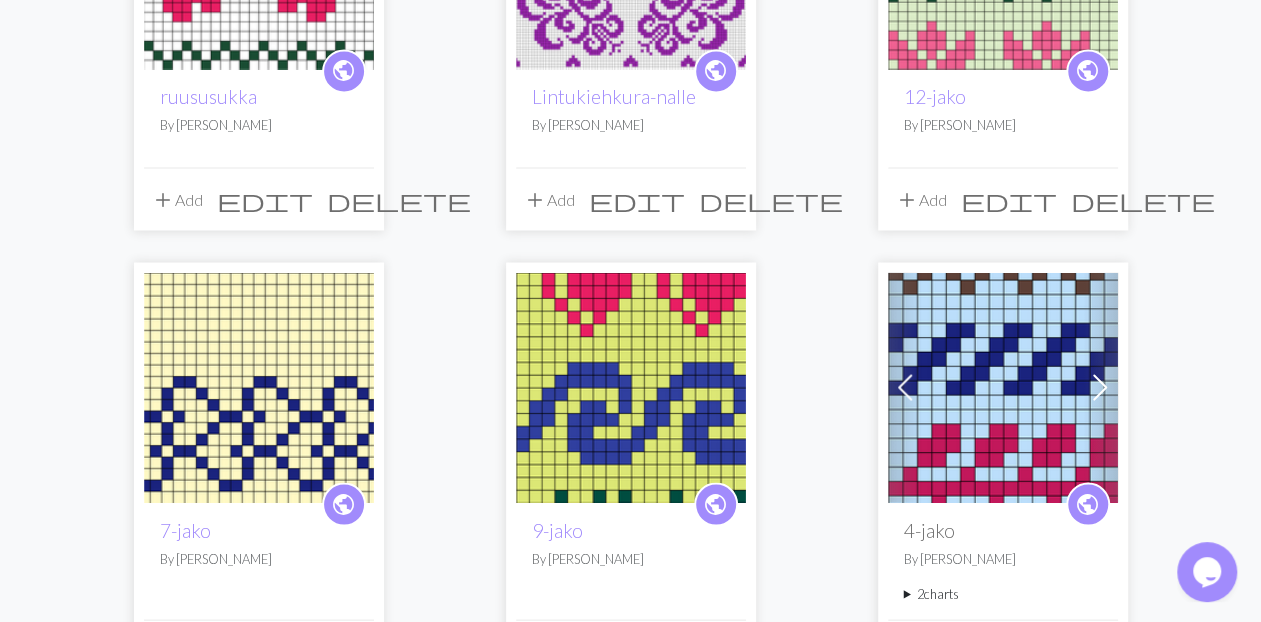 scroll, scrollTop: 1750, scrollLeft: 0, axis: vertical 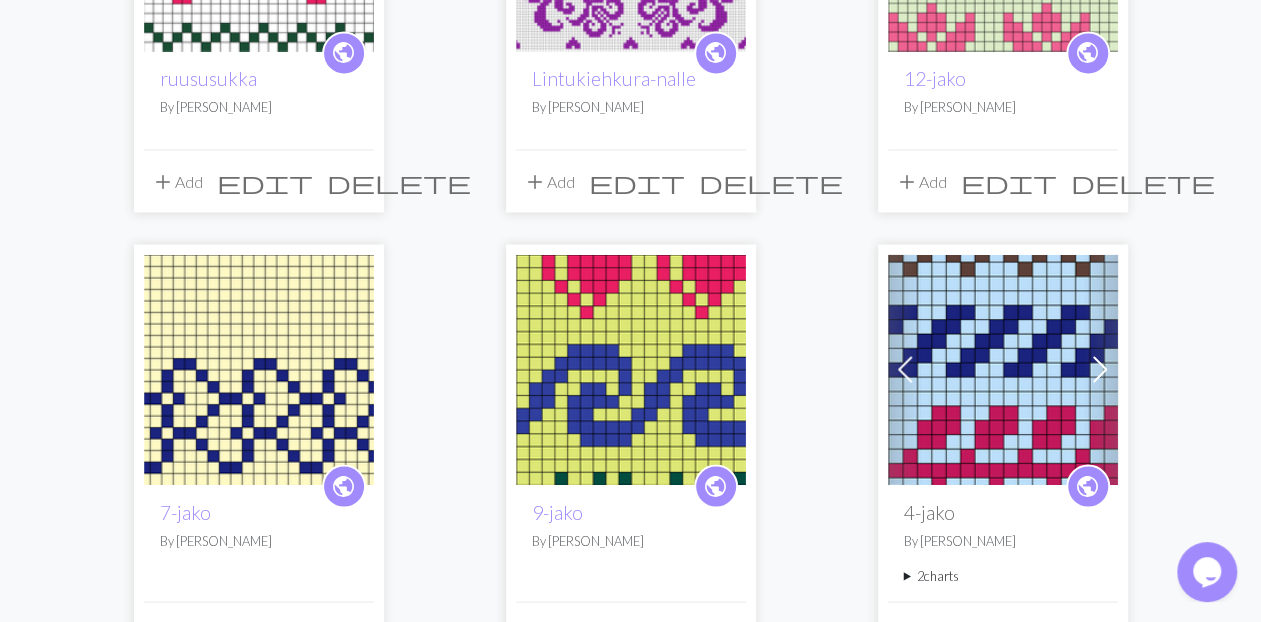 click at bounding box center [1003, 369] 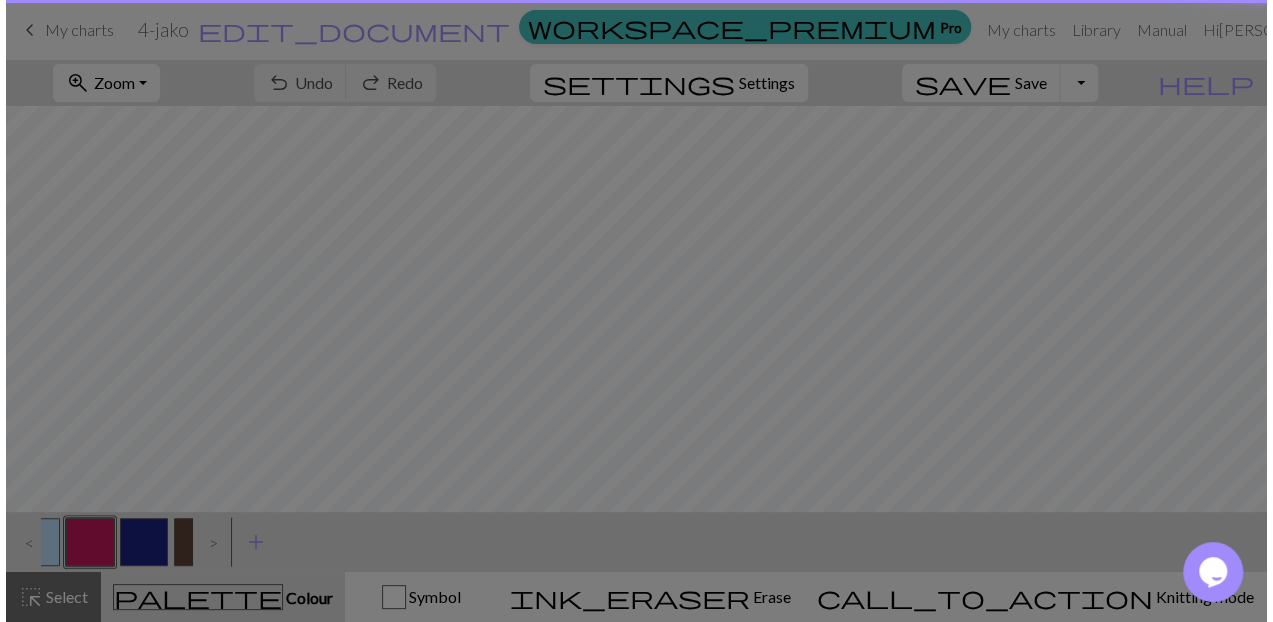 scroll, scrollTop: 0, scrollLeft: 0, axis: both 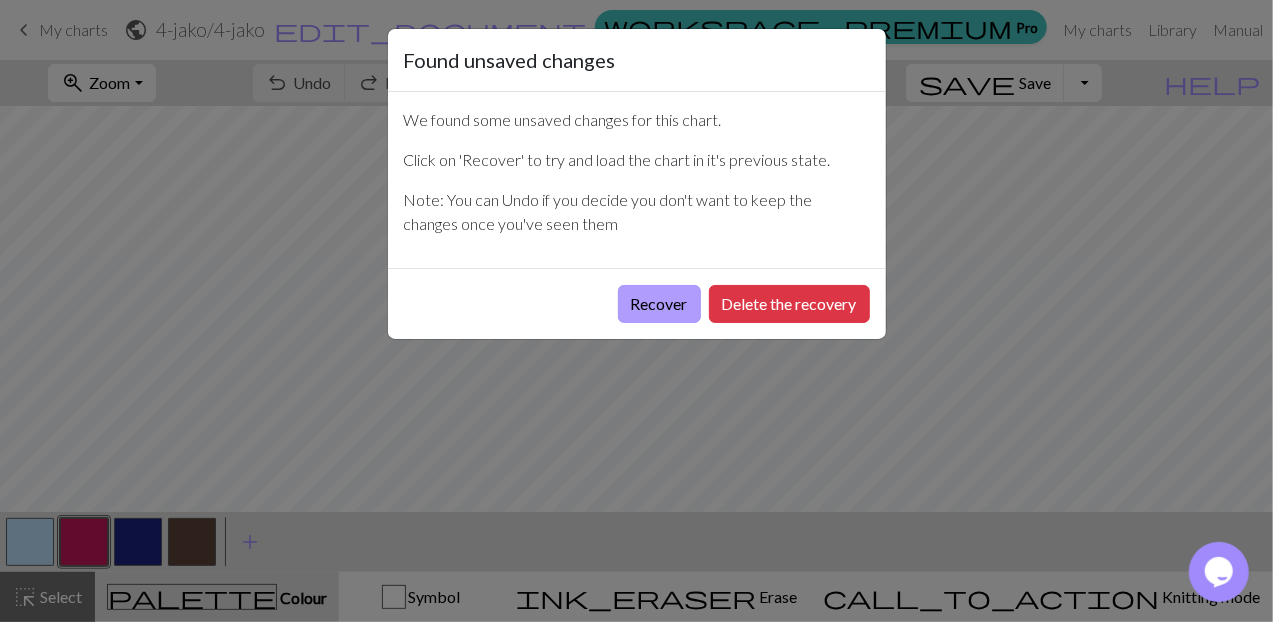 click on "Recover" at bounding box center [659, 304] 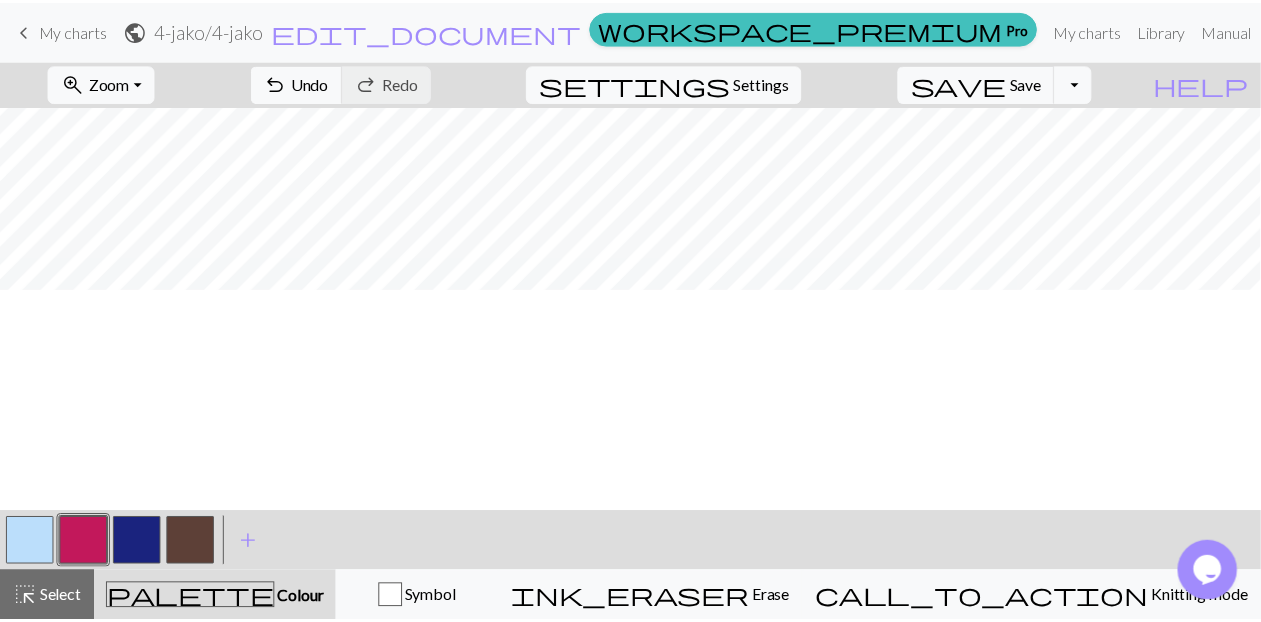 scroll, scrollTop: 0, scrollLeft: 0, axis: both 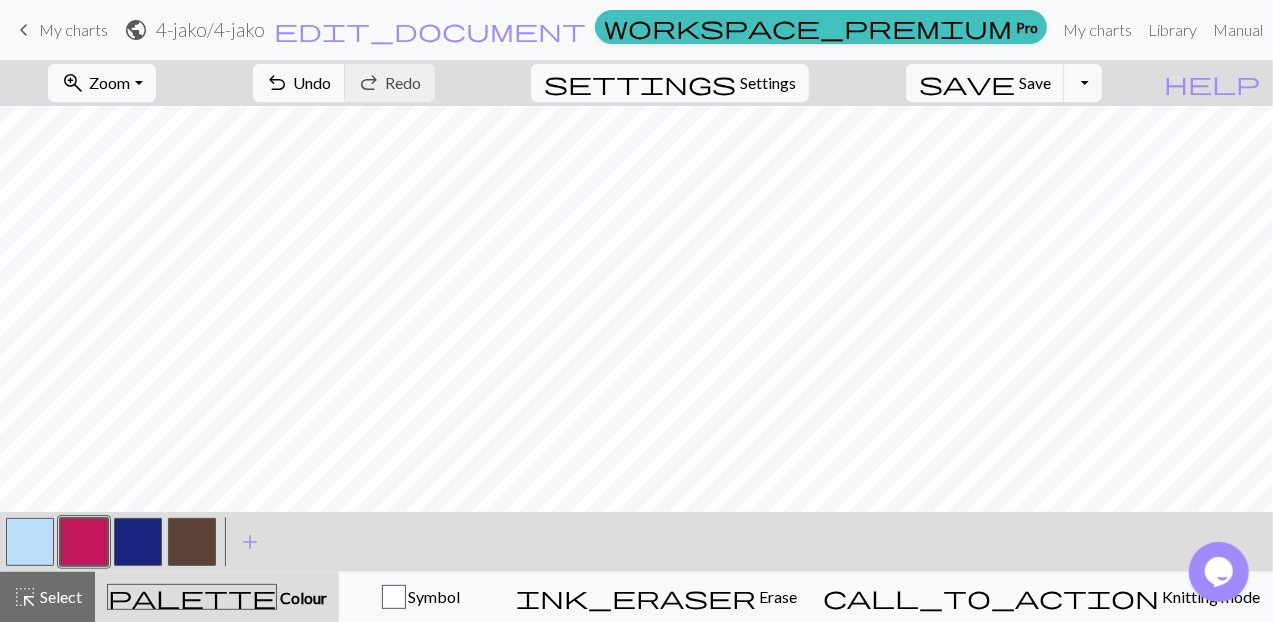 drag, startPoint x: 24, startPoint y: 27, endPoint x: 712, endPoint y: 74, distance: 689.6035 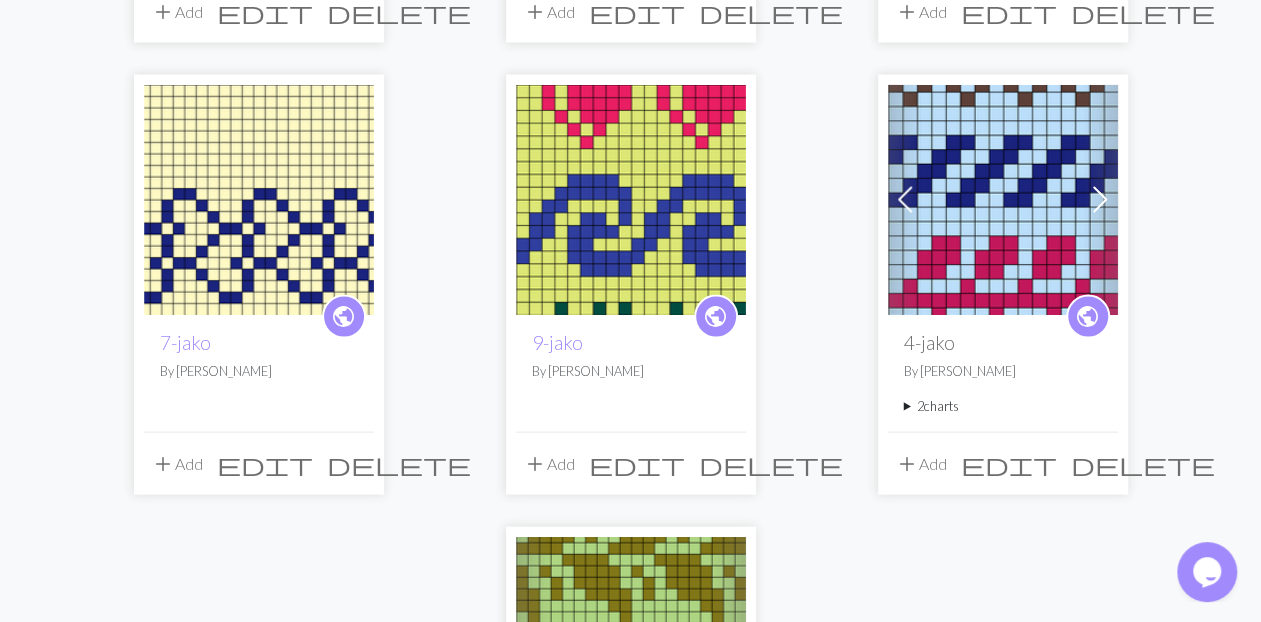 scroll, scrollTop: 1916, scrollLeft: 0, axis: vertical 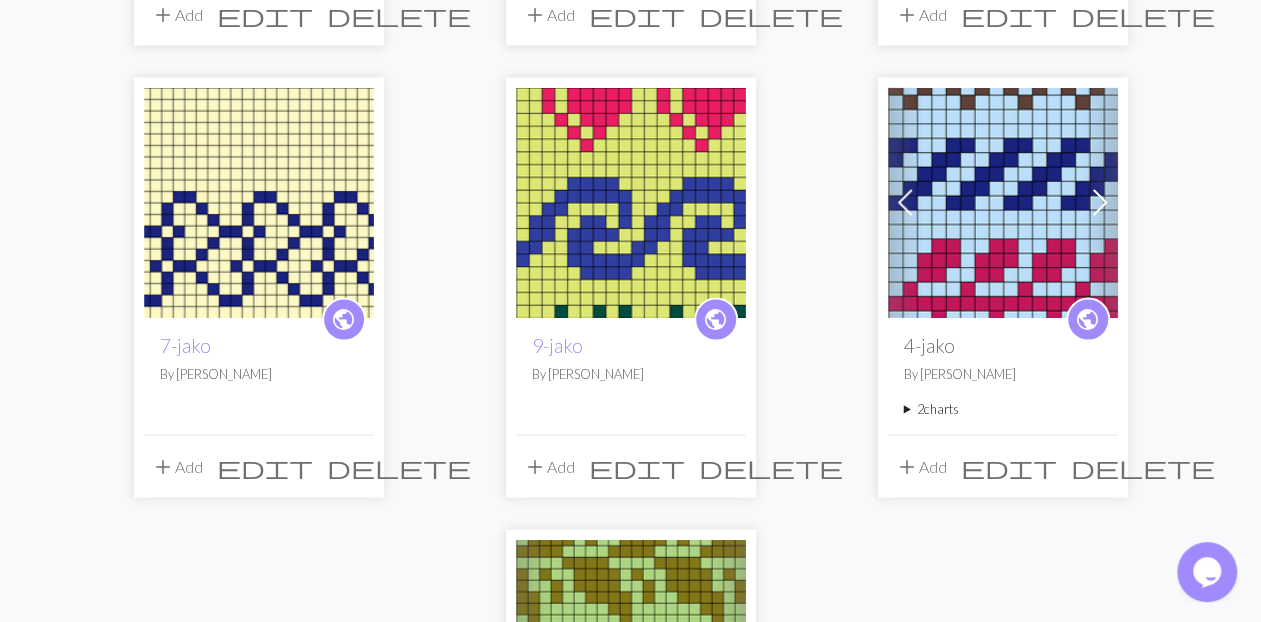 click at bounding box center (259, 203) 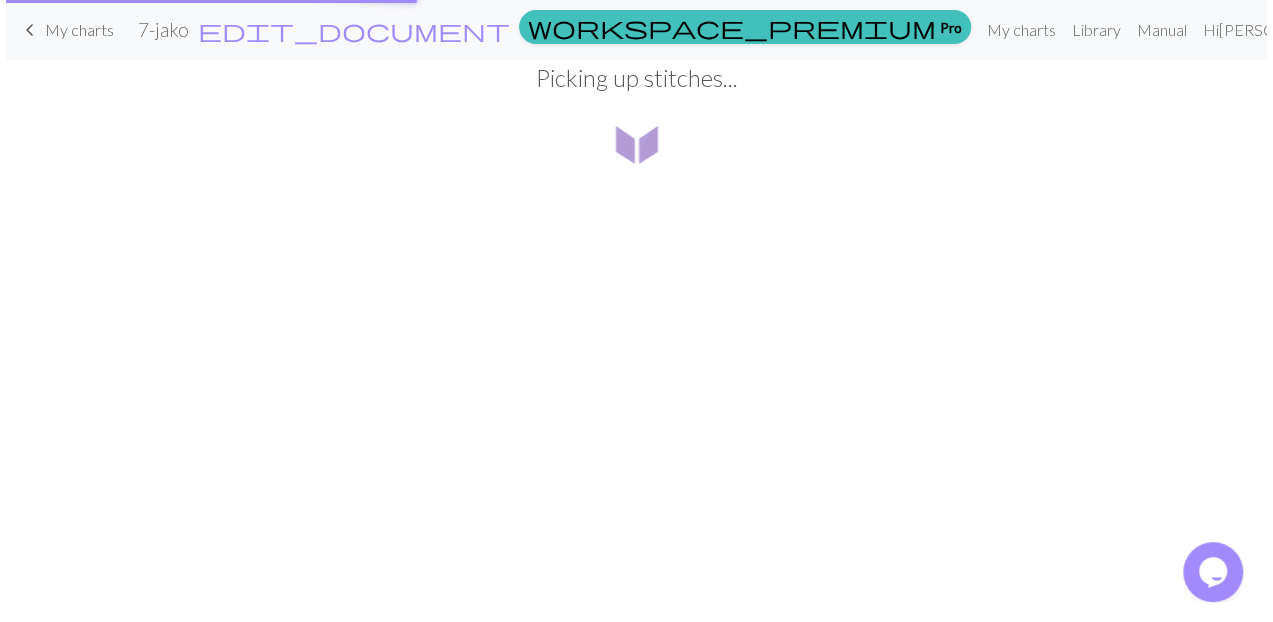 scroll, scrollTop: 0, scrollLeft: 0, axis: both 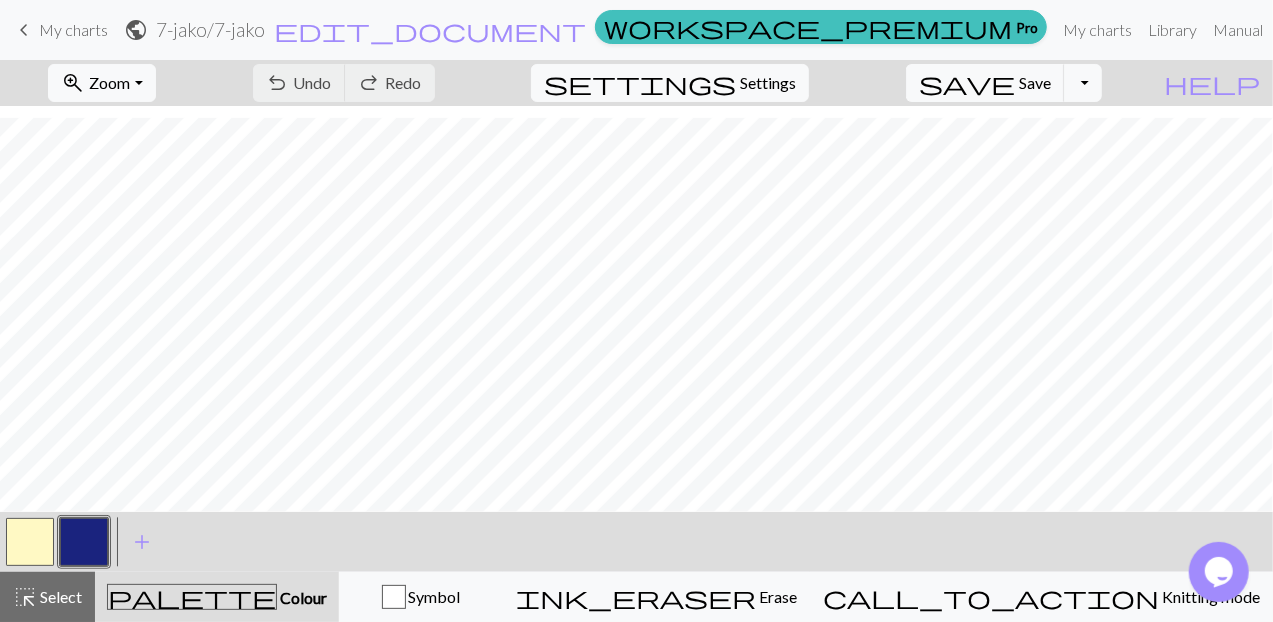 click on "My charts" at bounding box center (73, 29) 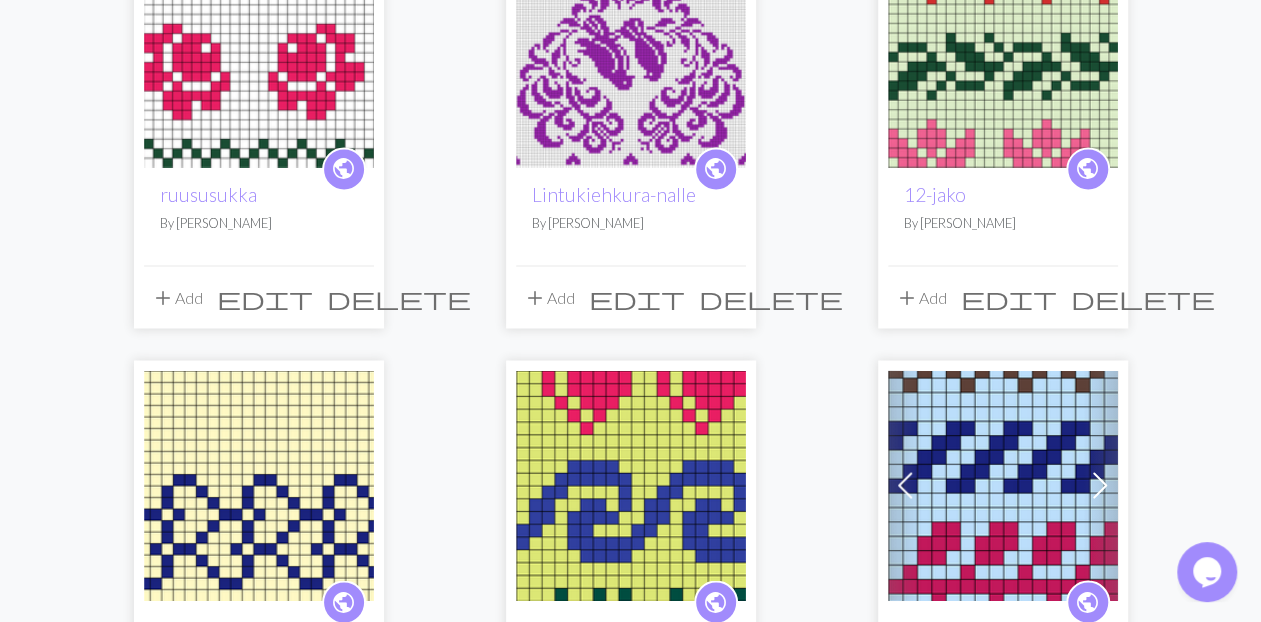 scroll, scrollTop: 1583, scrollLeft: 0, axis: vertical 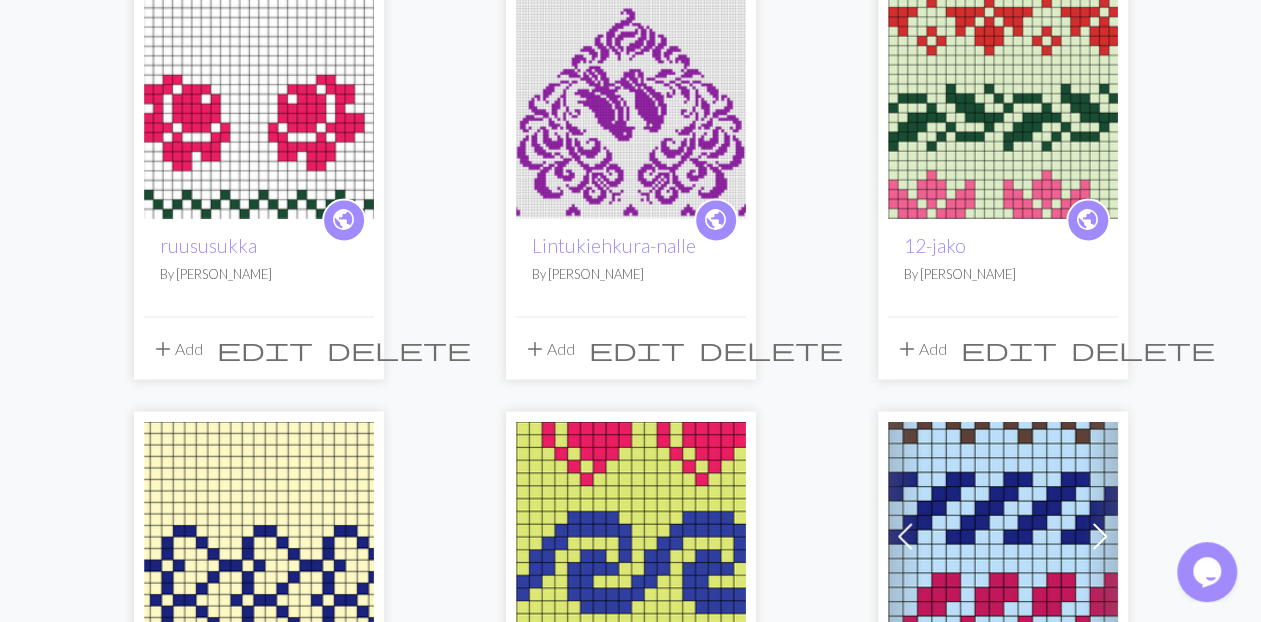 click on "public kissarivi By   [PERSON_NAME] add  Add edit delete public Laventeli By   [PERSON_NAME] add  Add edit delete public Pallosukat By   [PERSON_NAME] add  Add edit delete public tulppaani By   [PERSON_NAME] add  Add edit delete public Ruususukat Nalle By   [PERSON_NAME] add  Add edit delete public ruska-sukat Nalle By   [PERSON_NAME] add  Add edit delete public Ruusuvarsi By   [PERSON_NAME] add  Add edit delete public 14-jako By   [PERSON_NAME] add  Add edit delete public Copy of ruususukka By   [PERSON_NAME] add  Add edit delete public ruususukka By   [PERSON_NAME] add  Add edit delete public Lintukiehkura-nalle By   [PERSON_NAME] add  Add edit delete public 12-jako By   [PERSON_NAME] add  Add edit delete public 7-jako By   [PERSON_NAME] add  Add edit delete public 9-jako By   [PERSON_NAME] add  Add edit delete Previous Next public 4-jako By   [PERSON_NAME] 2  charts 4-jako delete 4-jako 2 delete add  Add edit delete Previous Next public 8-jako By   [PERSON_NAME] 2  charts 8-jako delete sydämet delete add" at bounding box center [631, -19] 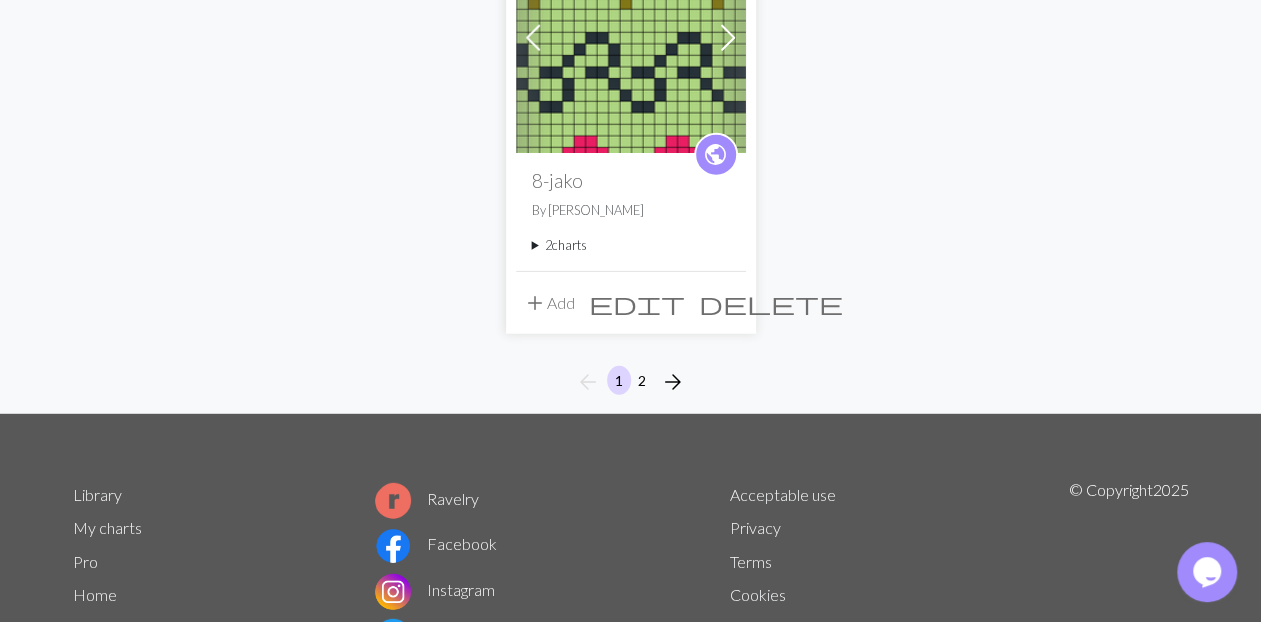 scroll, scrollTop: 2628, scrollLeft: 0, axis: vertical 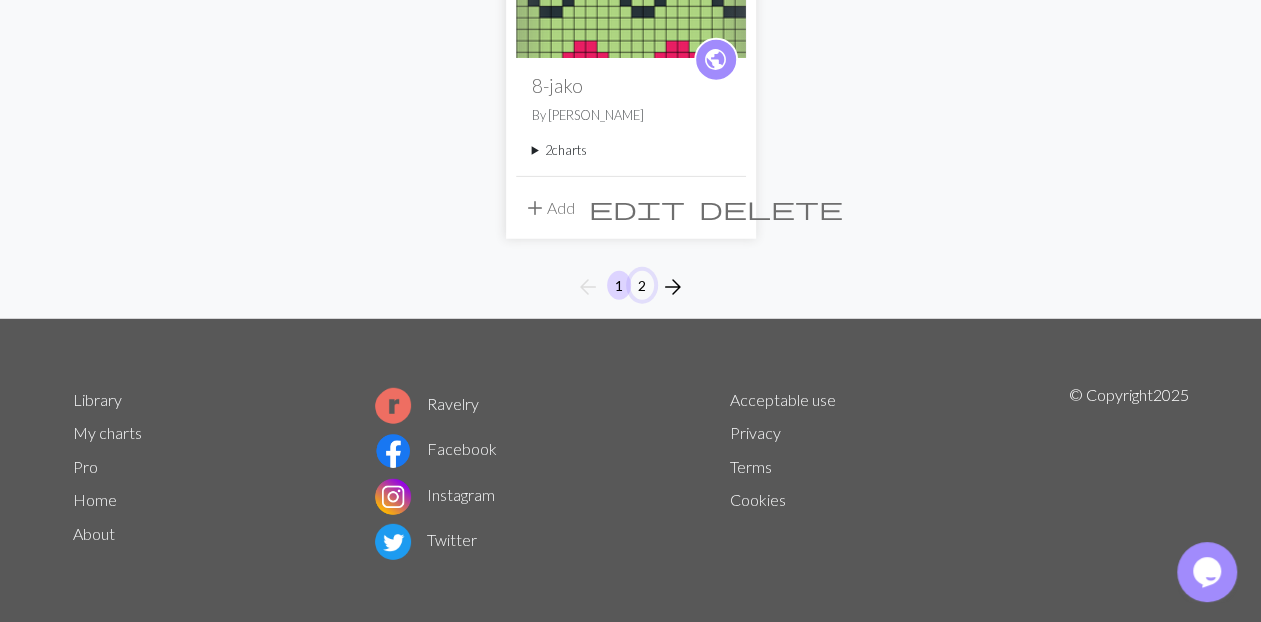 click on "2" at bounding box center [642, 285] 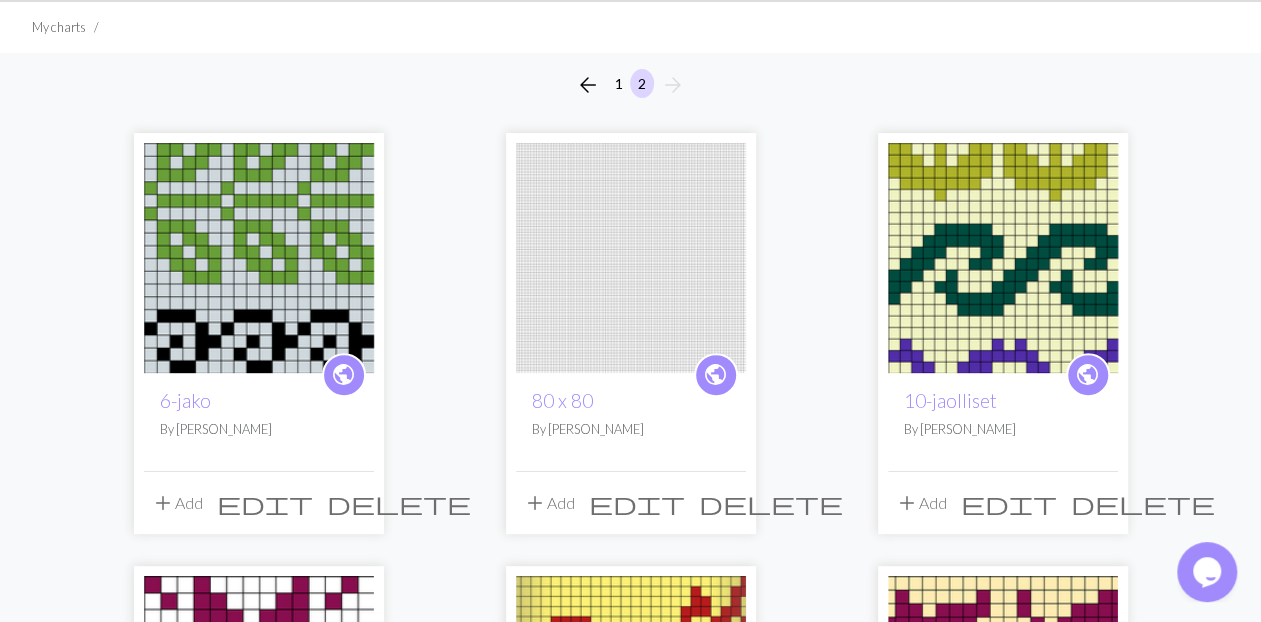 scroll, scrollTop: 166, scrollLeft: 0, axis: vertical 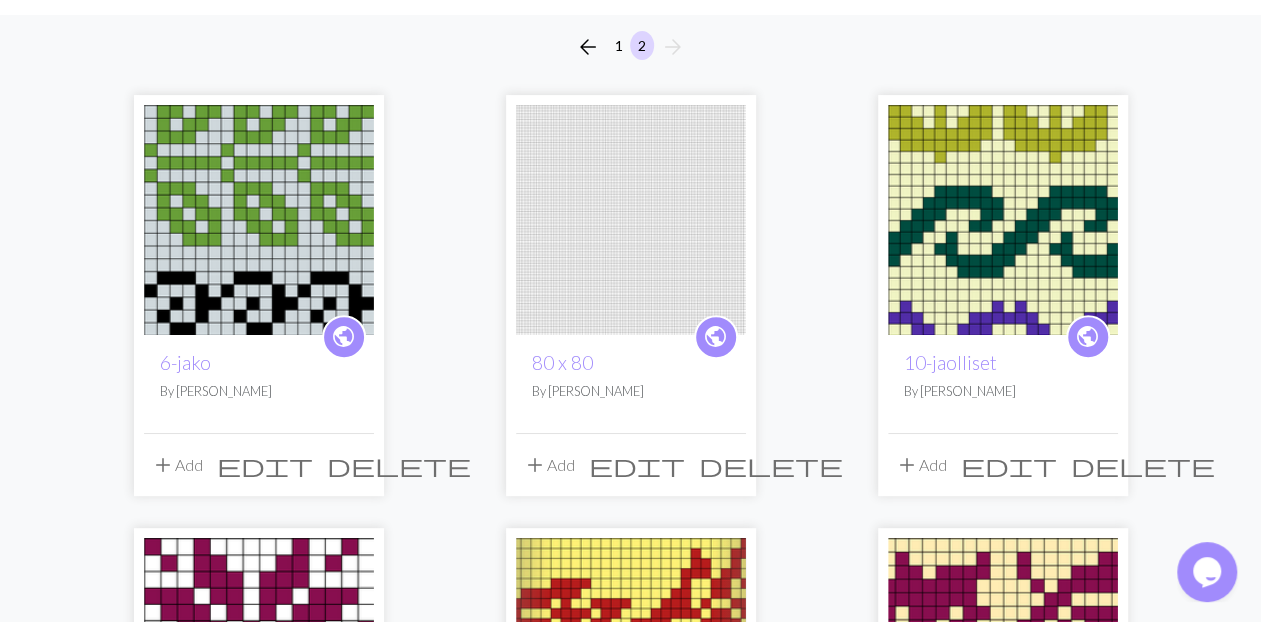 click at bounding box center (259, 220) 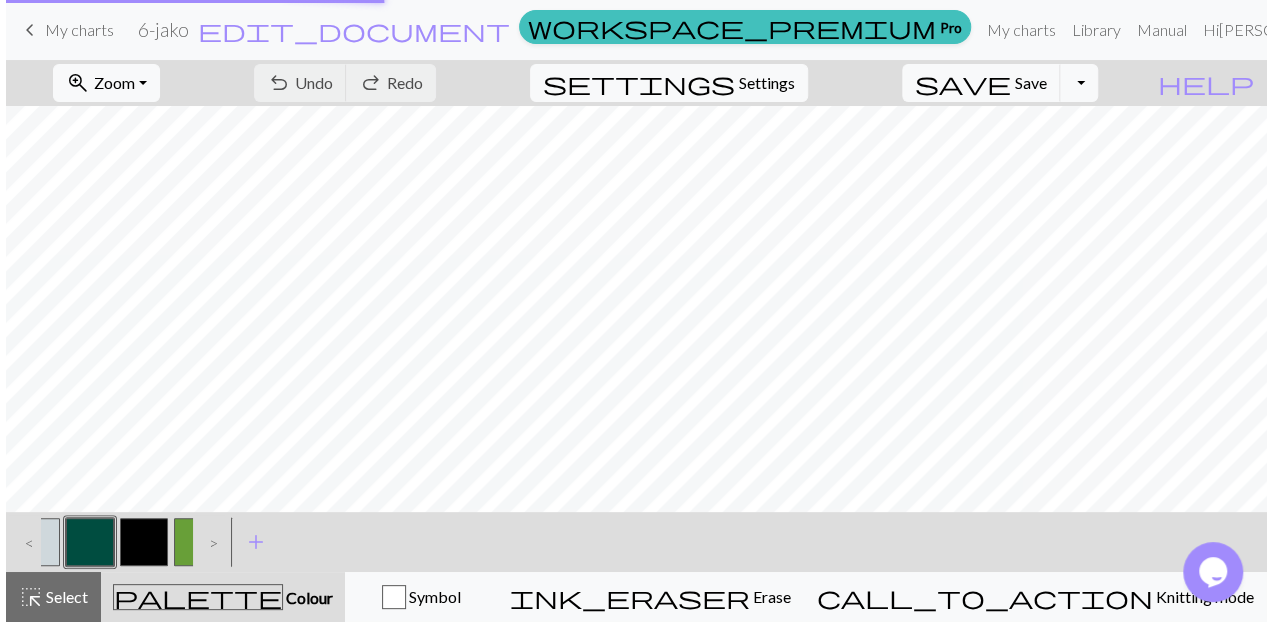 scroll, scrollTop: 0, scrollLeft: 0, axis: both 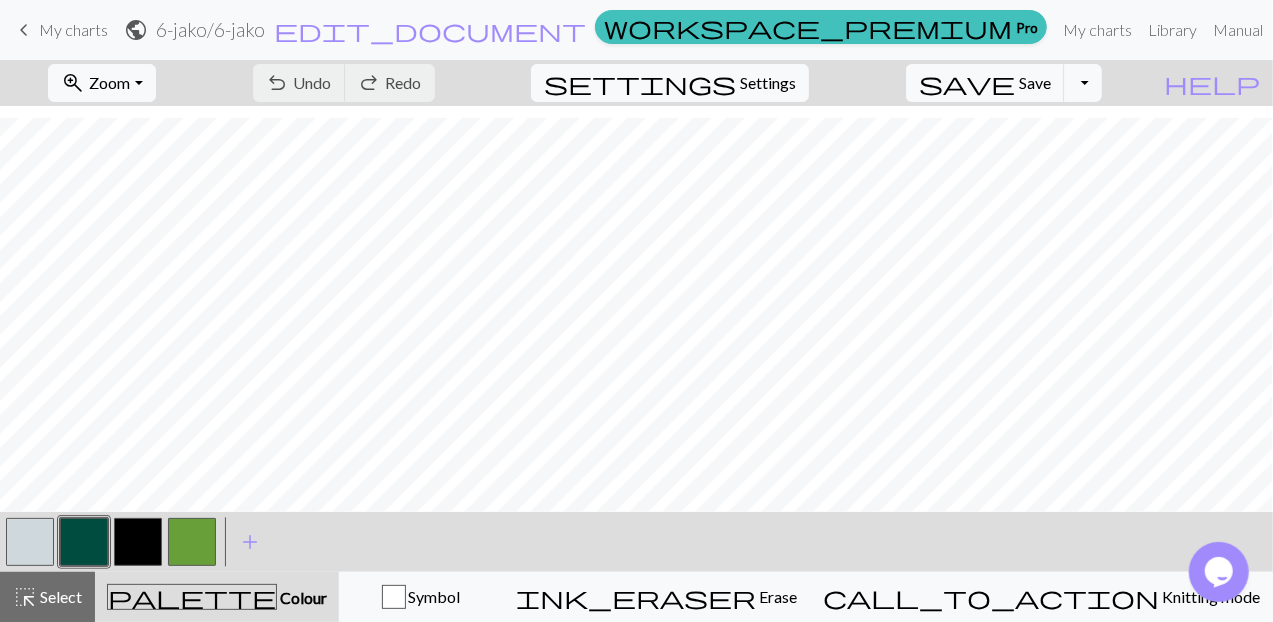 click on "keyboard_arrow_left" at bounding box center [24, 30] 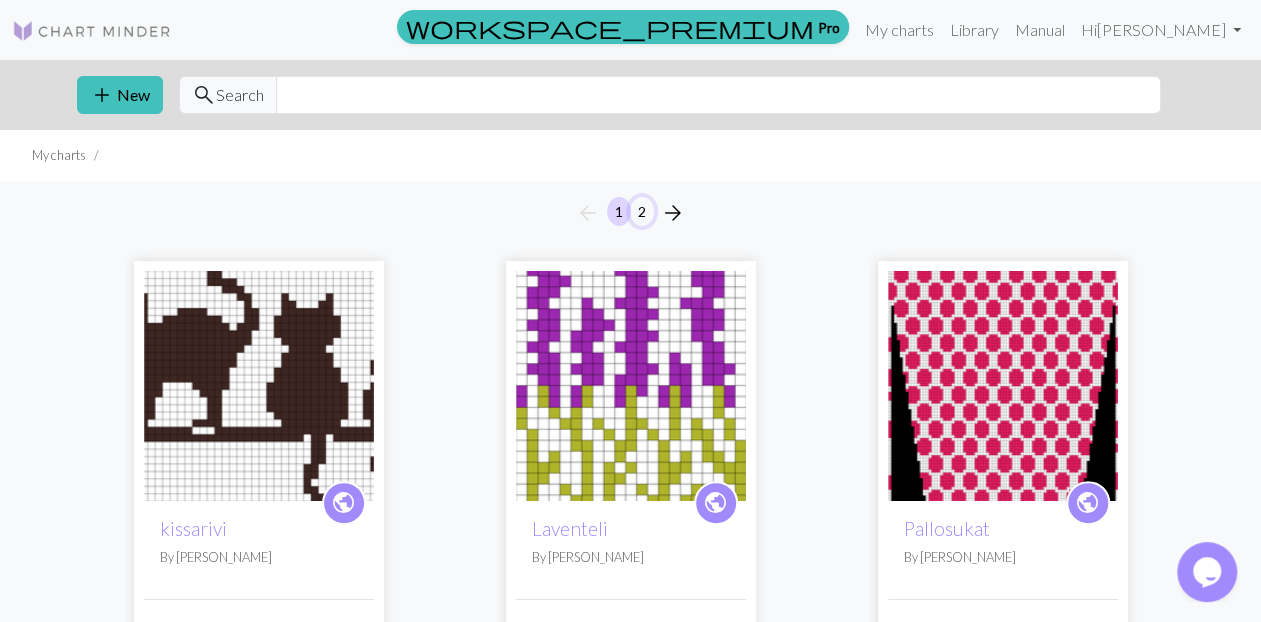 click on "2" at bounding box center (642, 211) 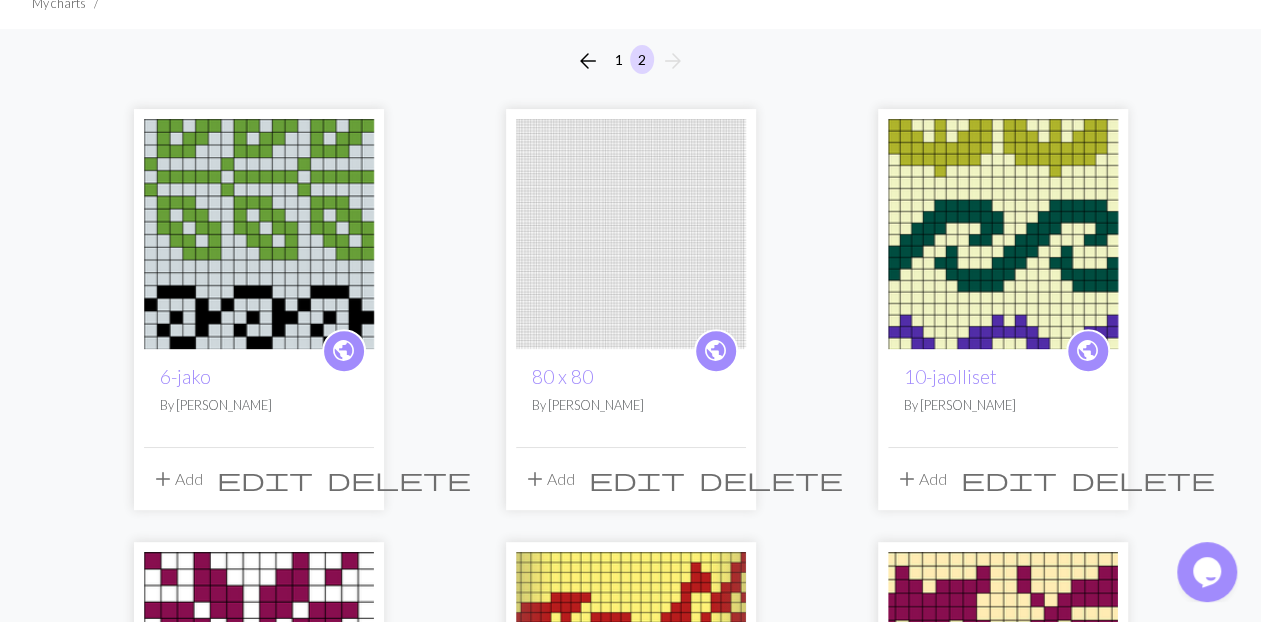 scroll, scrollTop: 166, scrollLeft: 0, axis: vertical 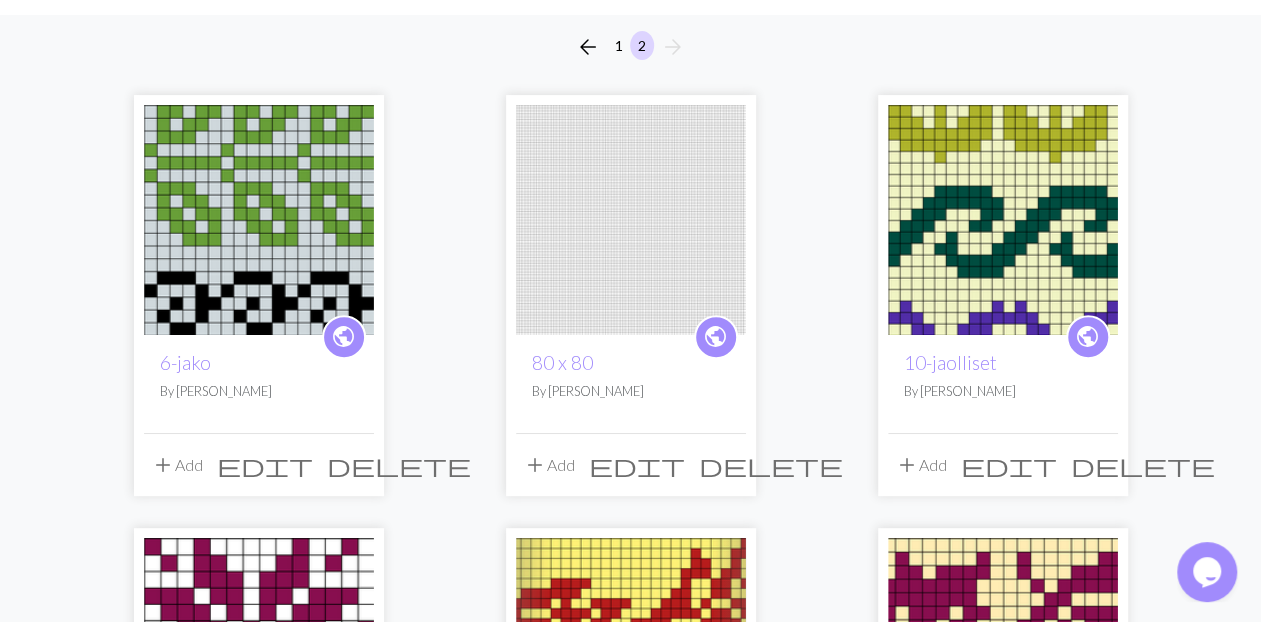 click at bounding box center (259, 220) 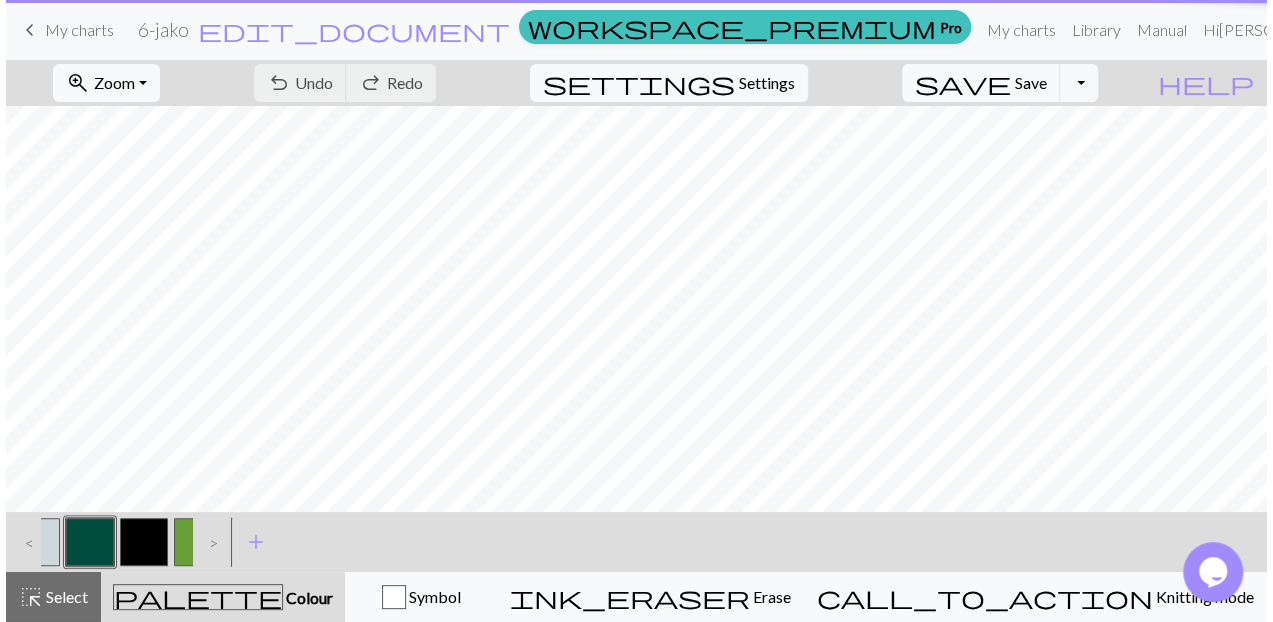 scroll, scrollTop: 0, scrollLeft: 0, axis: both 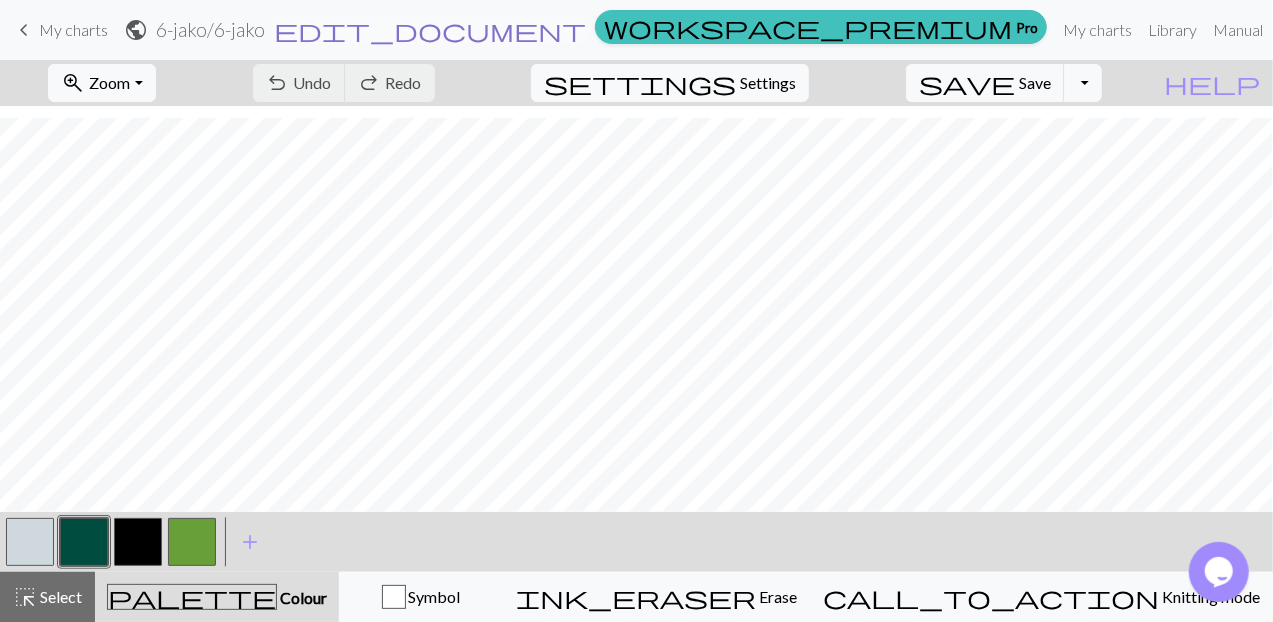 click on "edit_document" at bounding box center [430, 30] 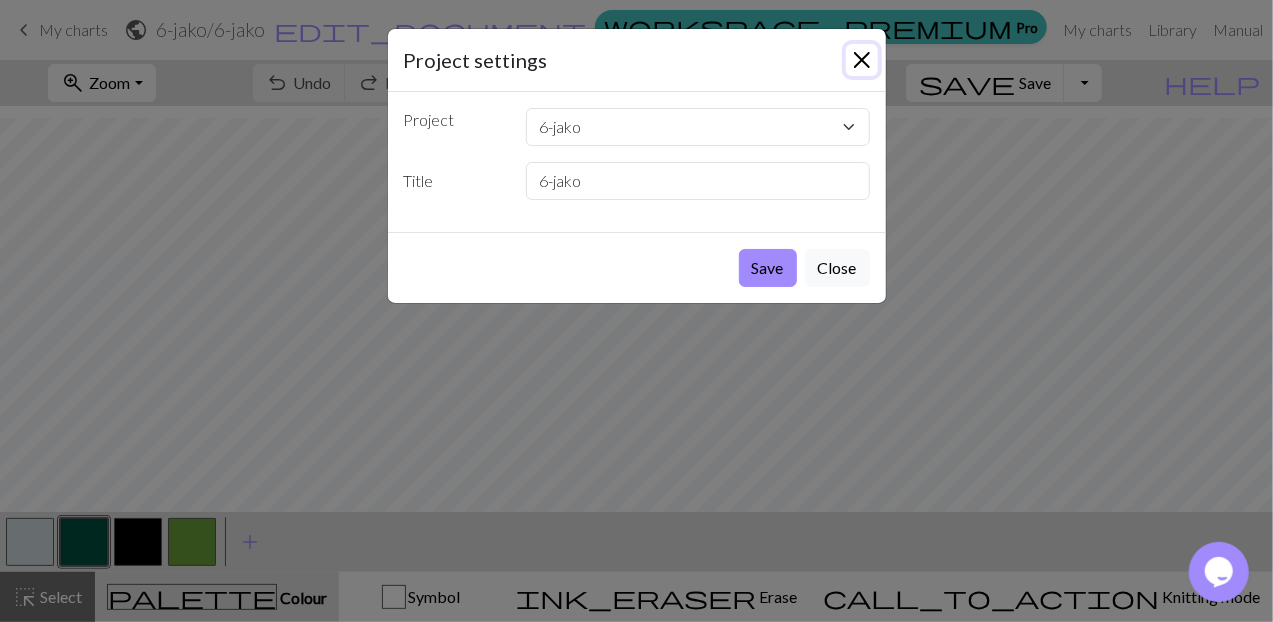 click at bounding box center [862, 60] 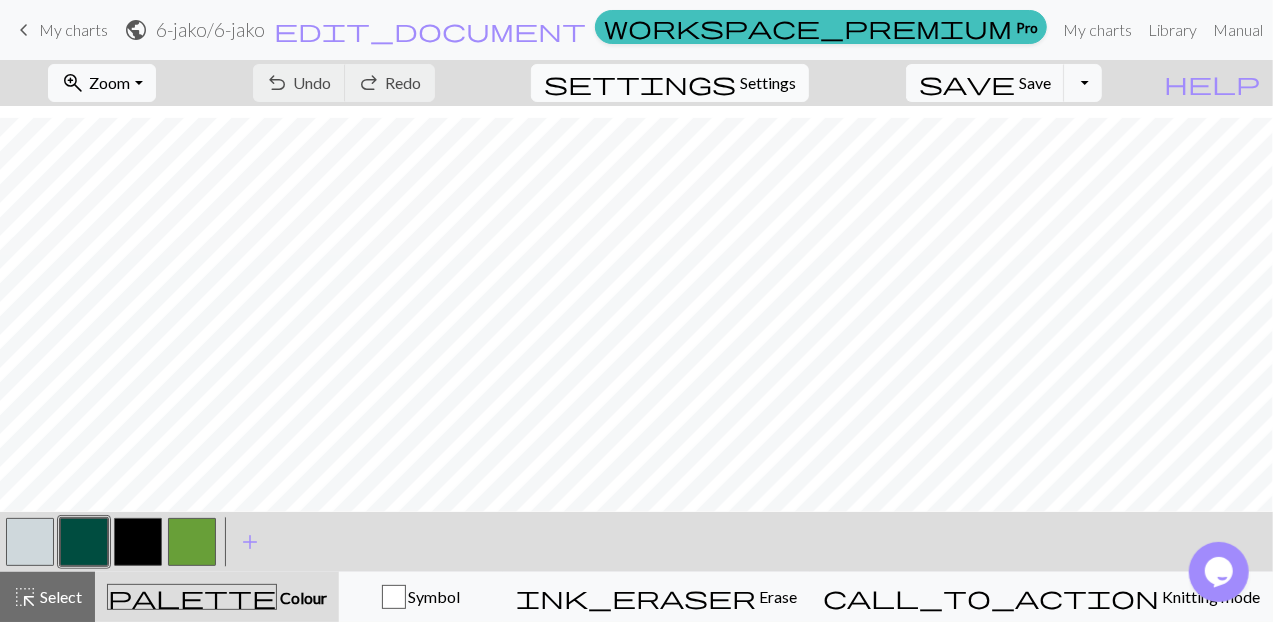 click on "Settings" at bounding box center (768, 83) 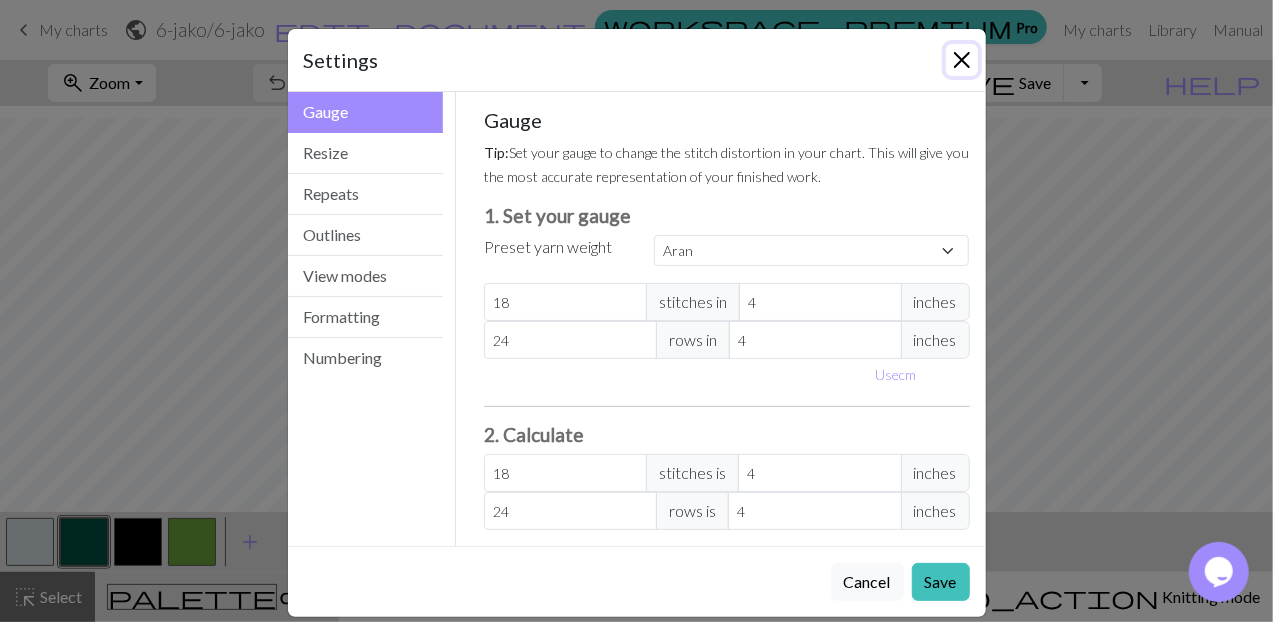 click at bounding box center (962, 60) 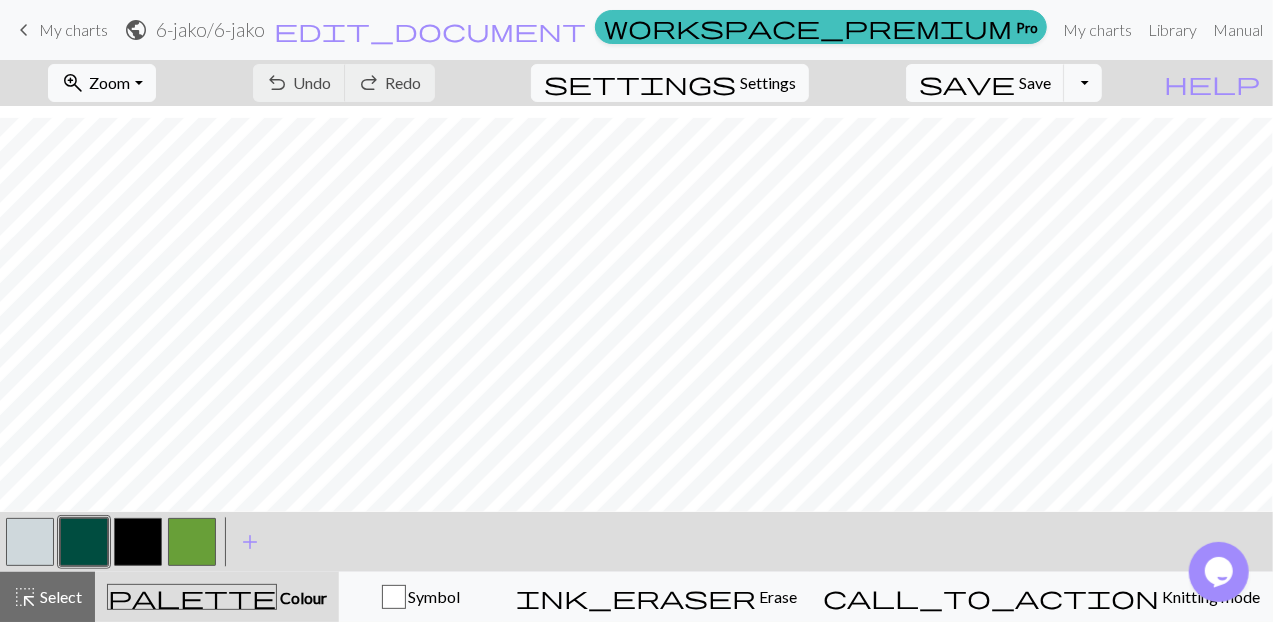 click on "keyboard_arrow_left" at bounding box center (24, 30) 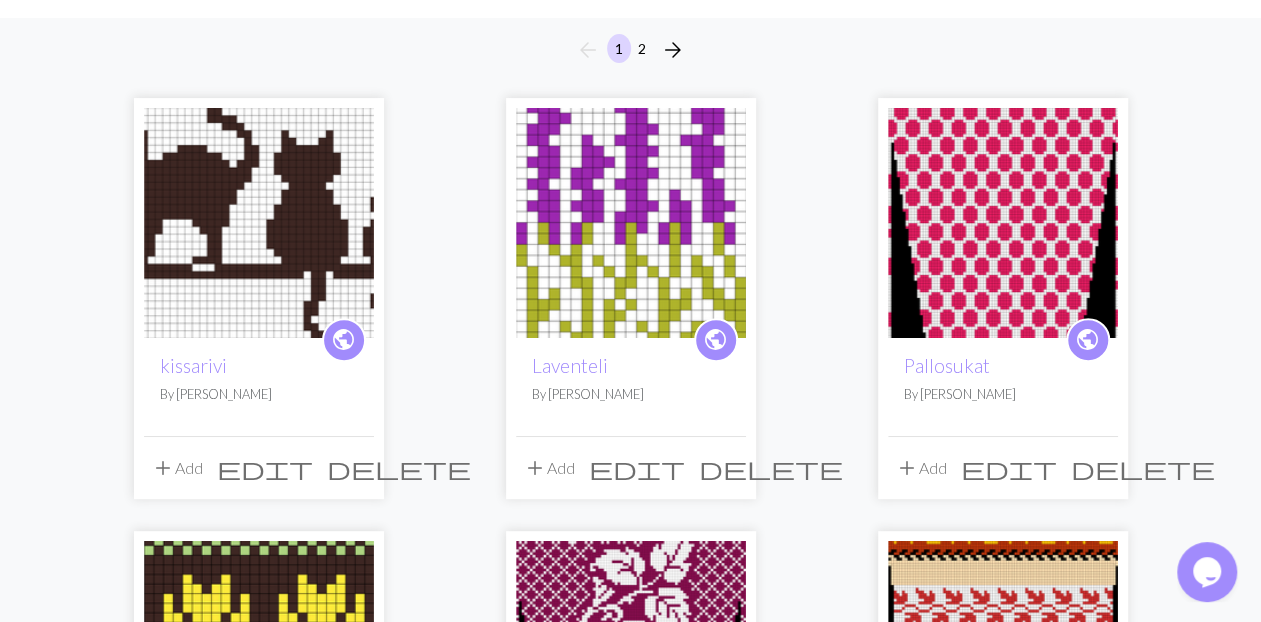 scroll, scrollTop: 166, scrollLeft: 0, axis: vertical 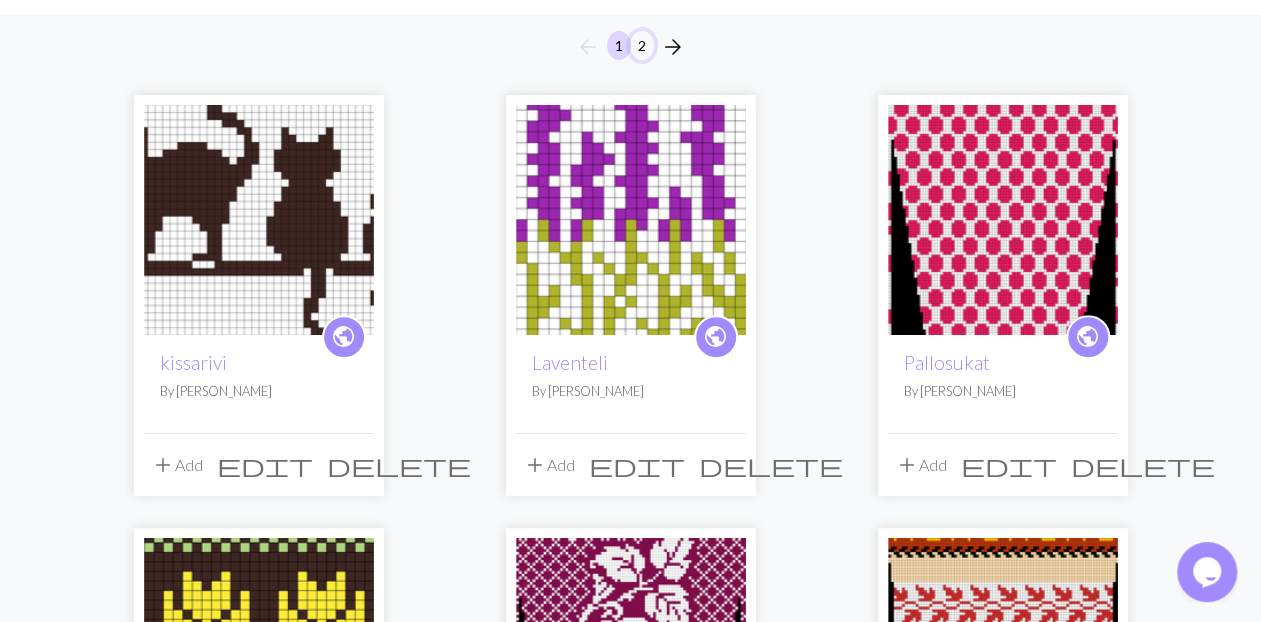 click on "2" at bounding box center (642, 45) 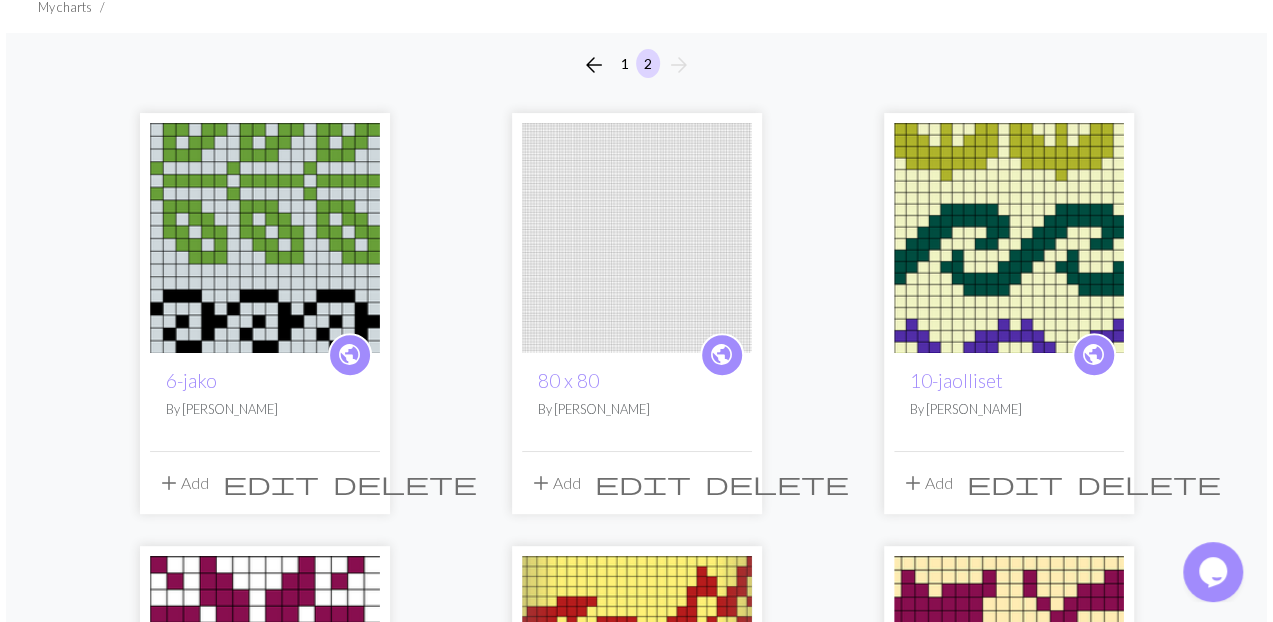 scroll, scrollTop: 166, scrollLeft: 0, axis: vertical 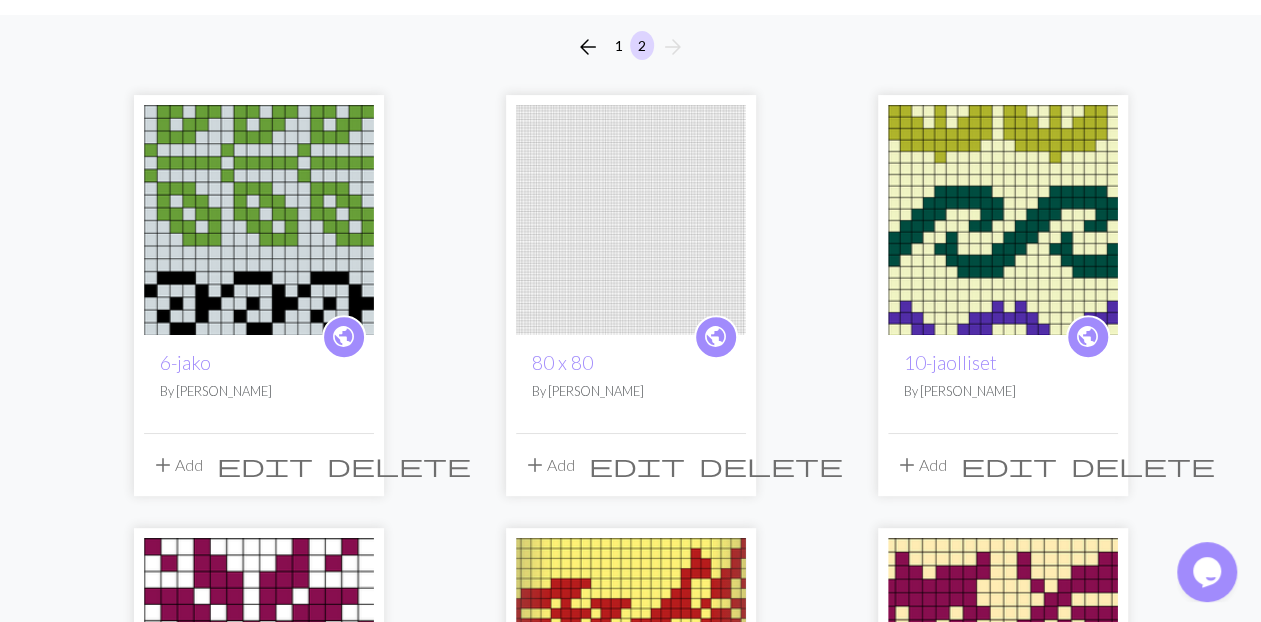 click on "add" at bounding box center [163, 465] 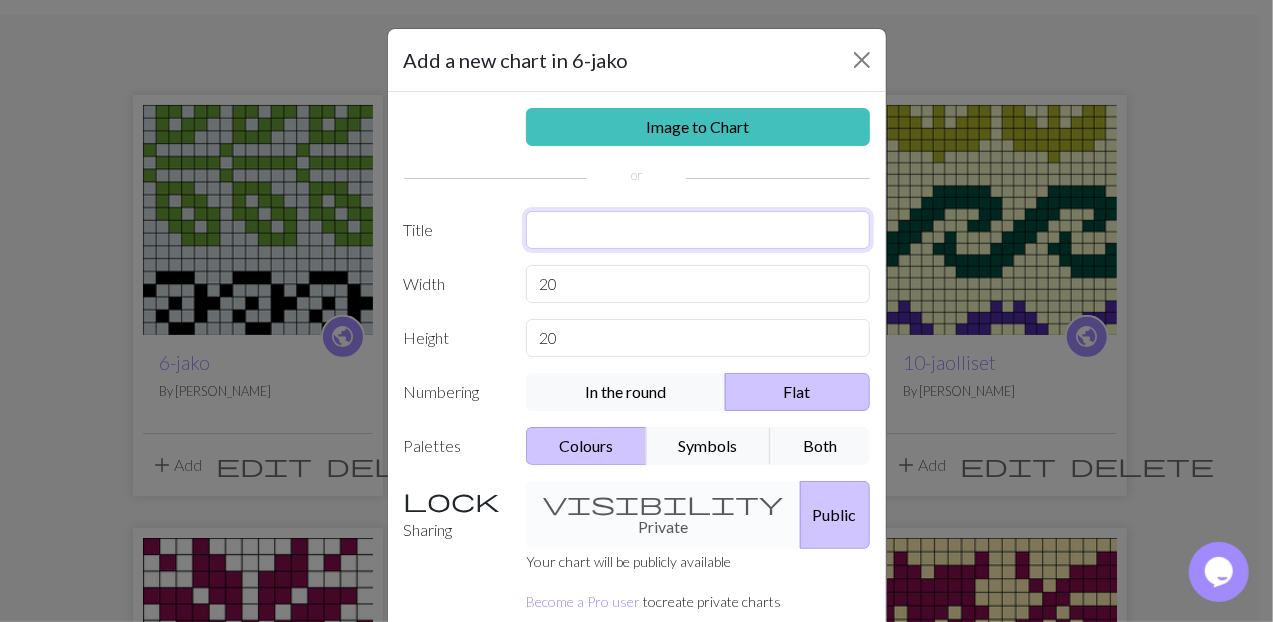 click at bounding box center (698, 230) 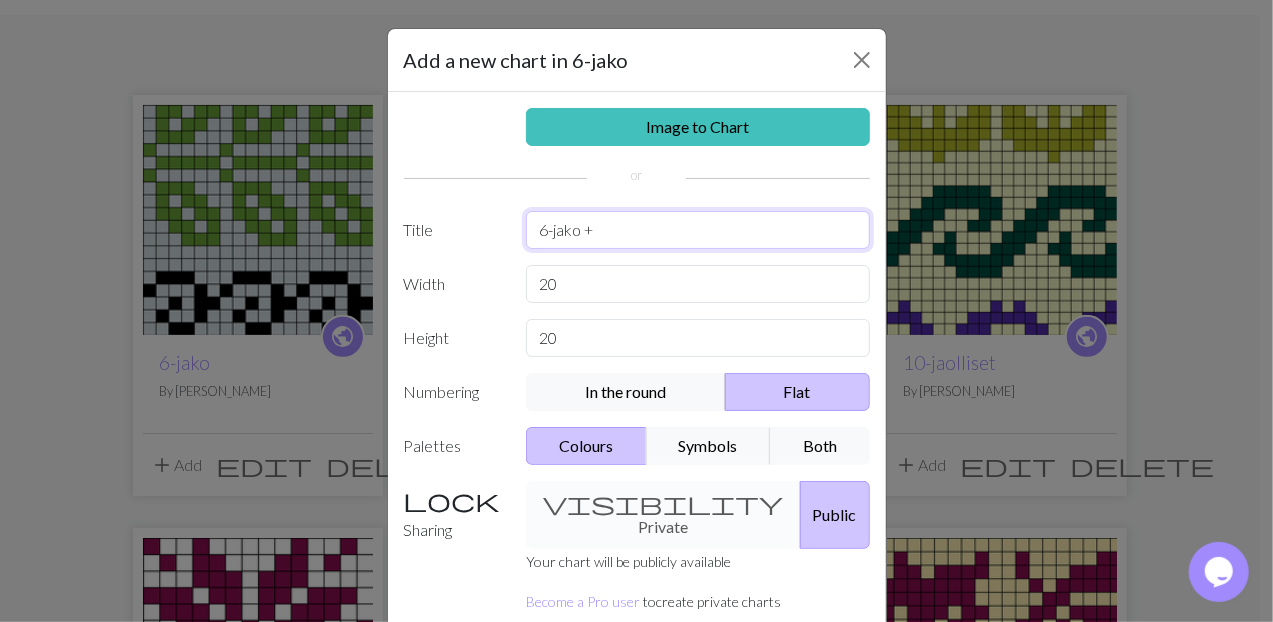 type on "6-jako +" 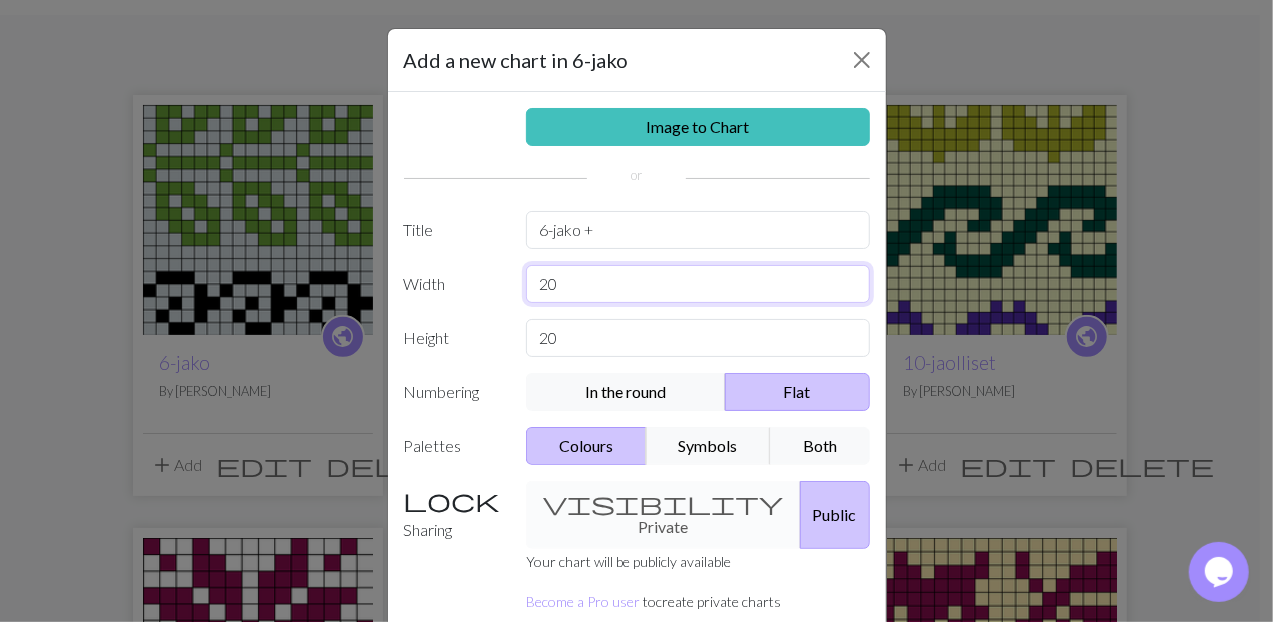 click on "20" at bounding box center [698, 284] 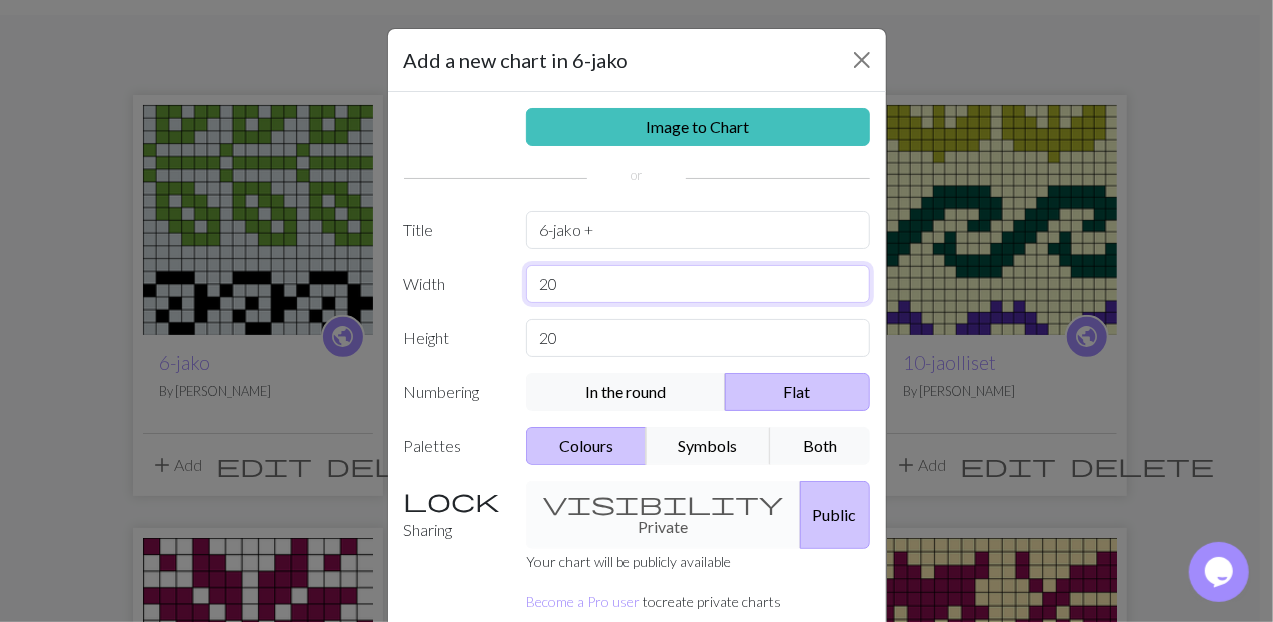 type on "2" 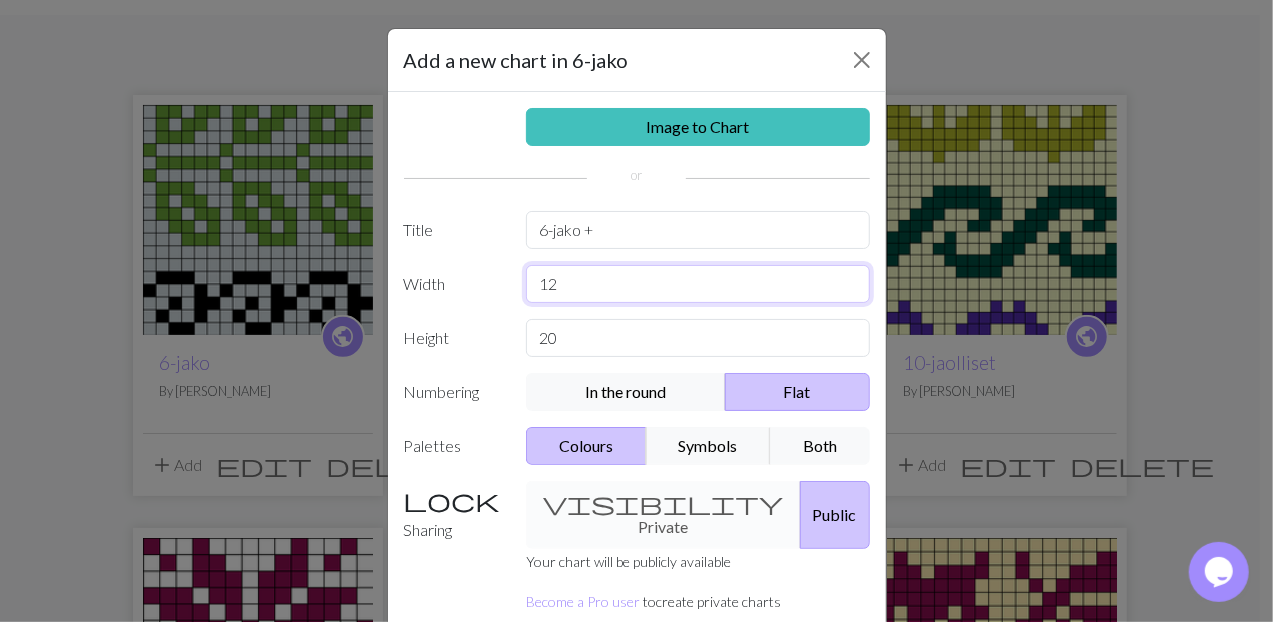 type on "12" 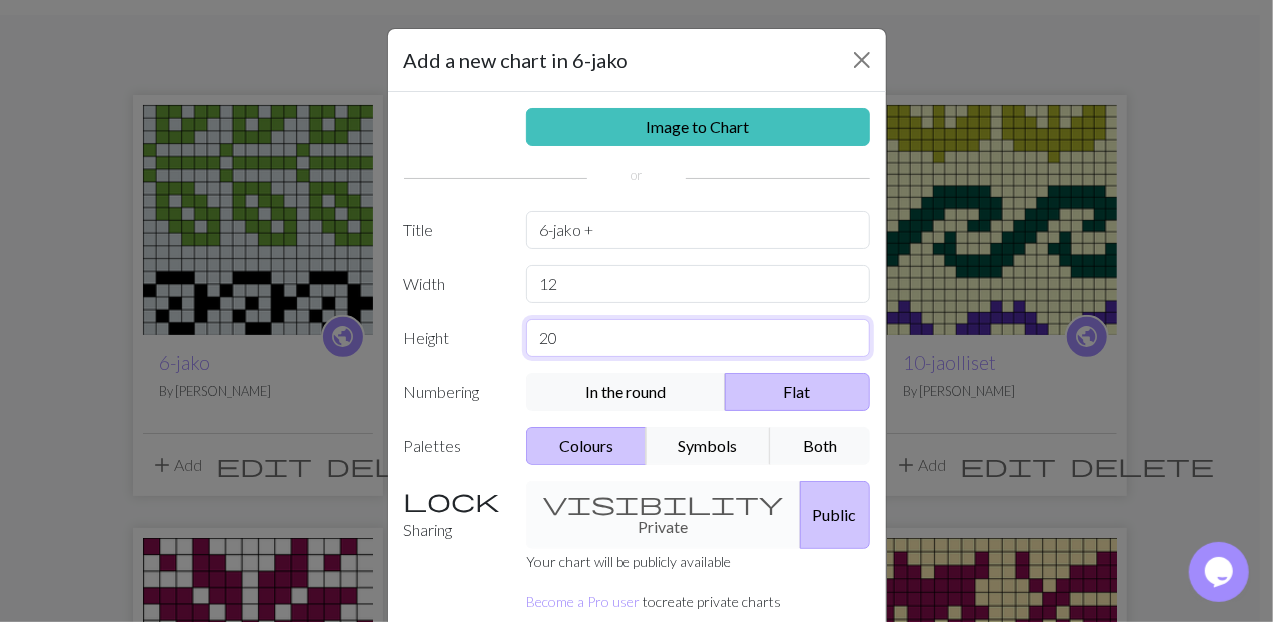 click on "20" at bounding box center [698, 338] 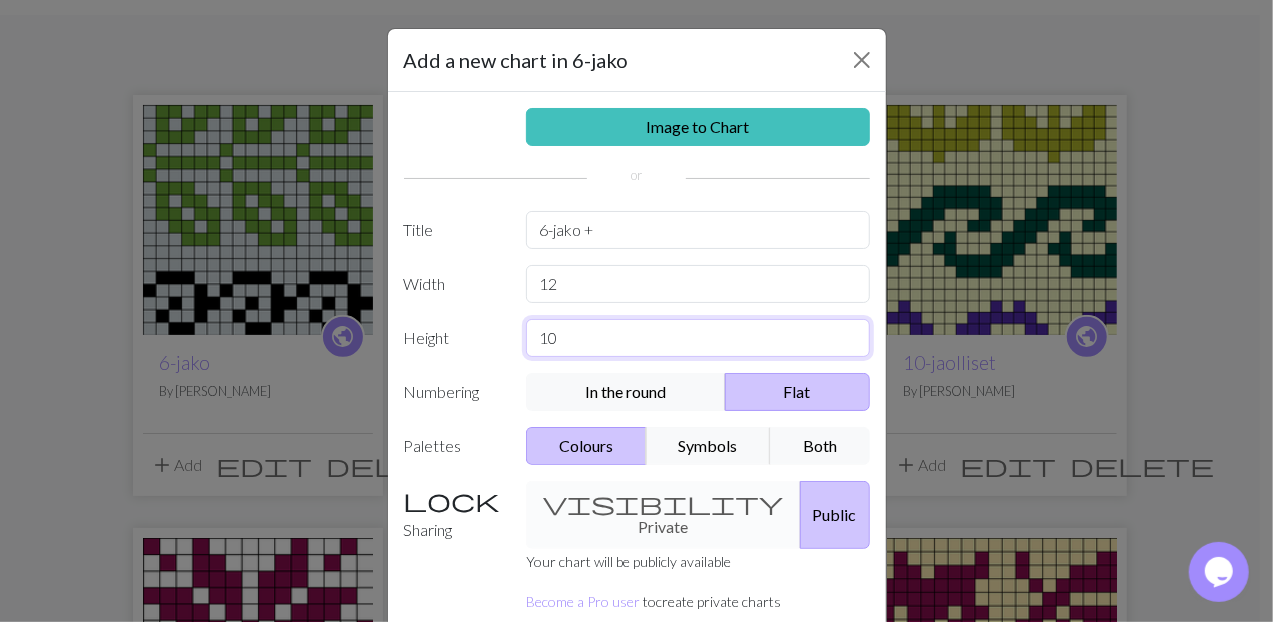 type on "10" 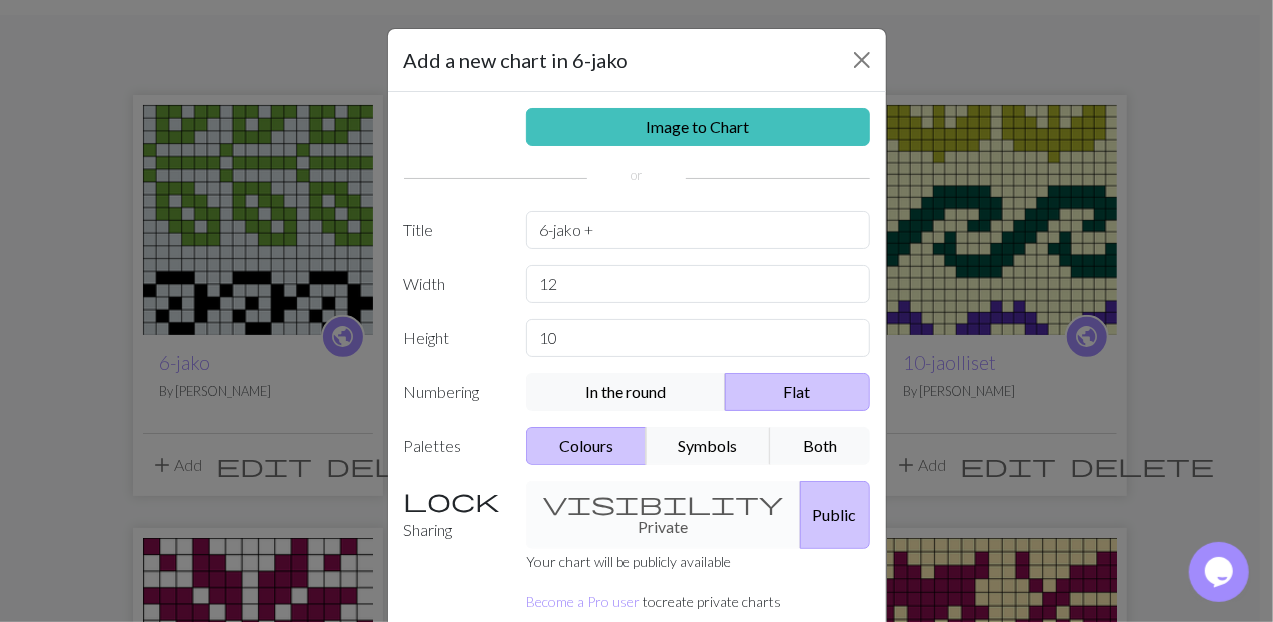 click on "Sharing" at bounding box center (453, 515) 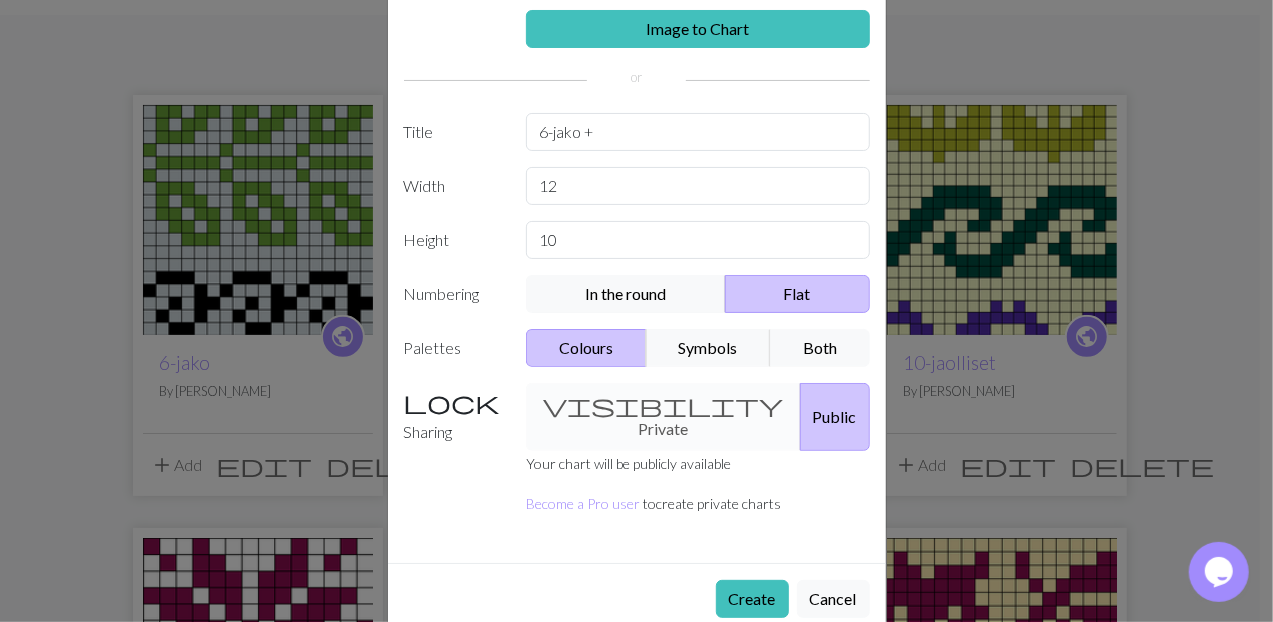scroll, scrollTop: 112, scrollLeft: 0, axis: vertical 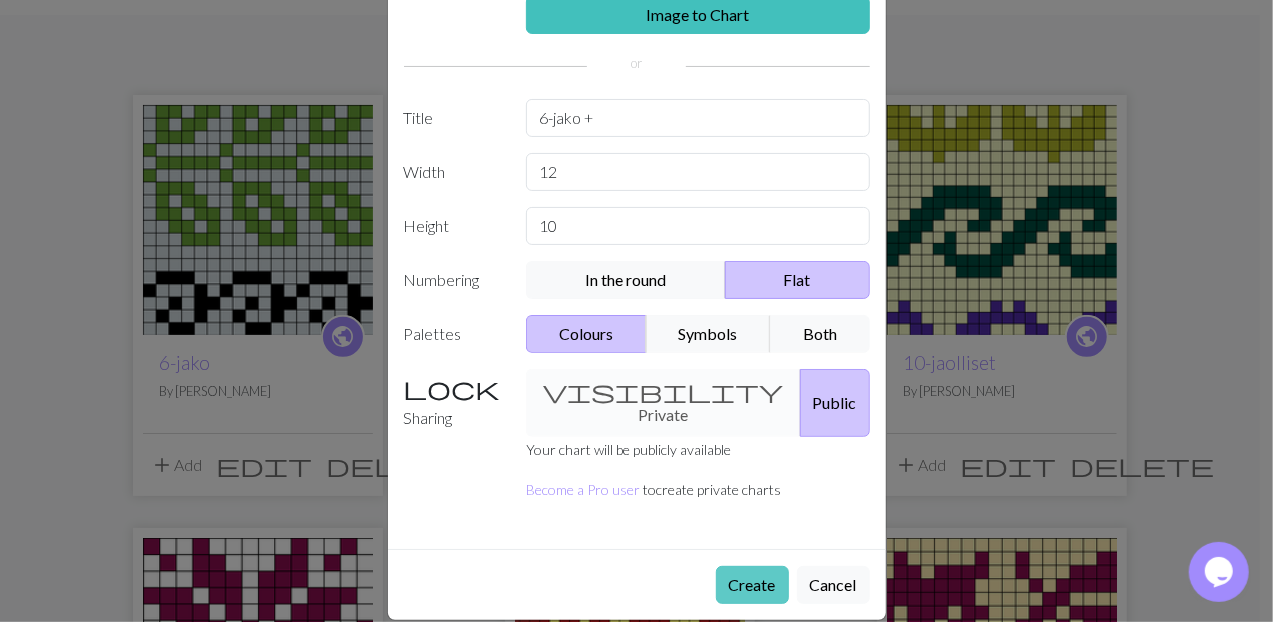 click on "Create" at bounding box center [752, 585] 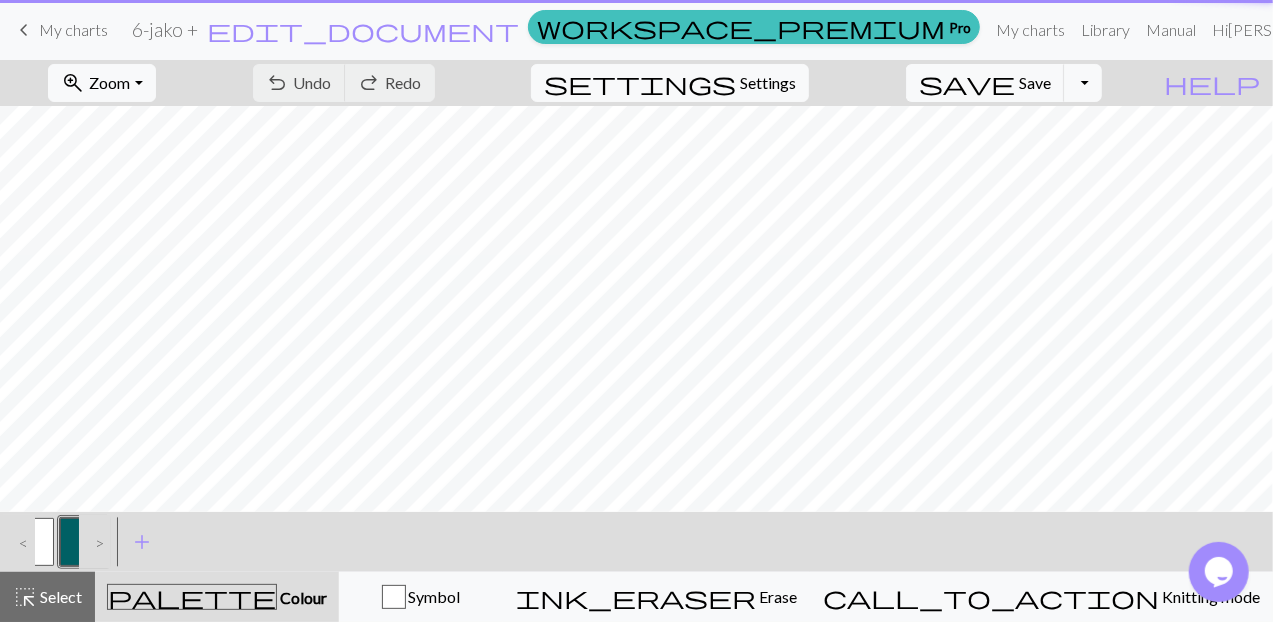 scroll, scrollTop: 0, scrollLeft: 0, axis: both 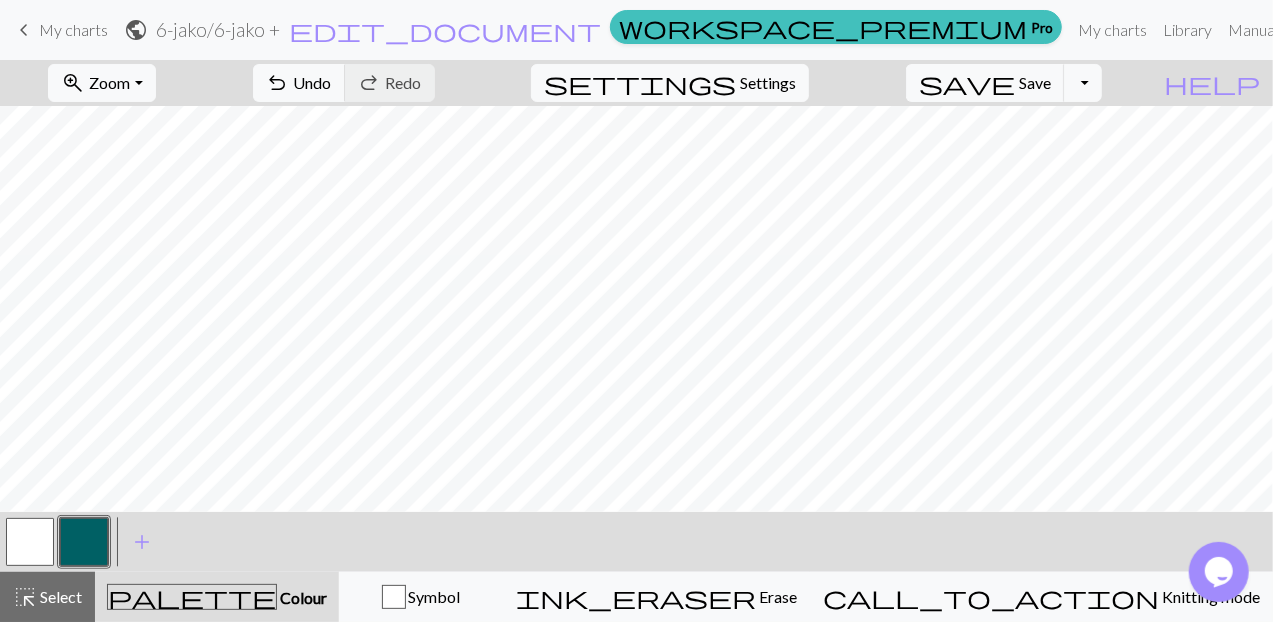 click at bounding box center (30, 542) 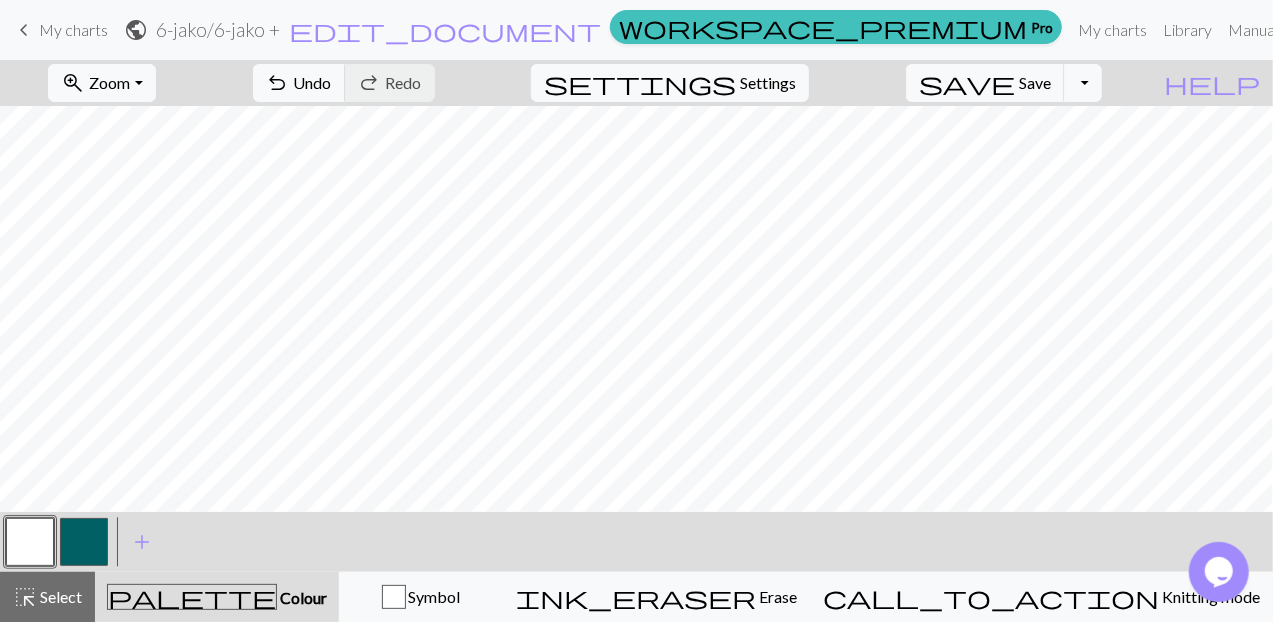 click at bounding box center [84, 542] 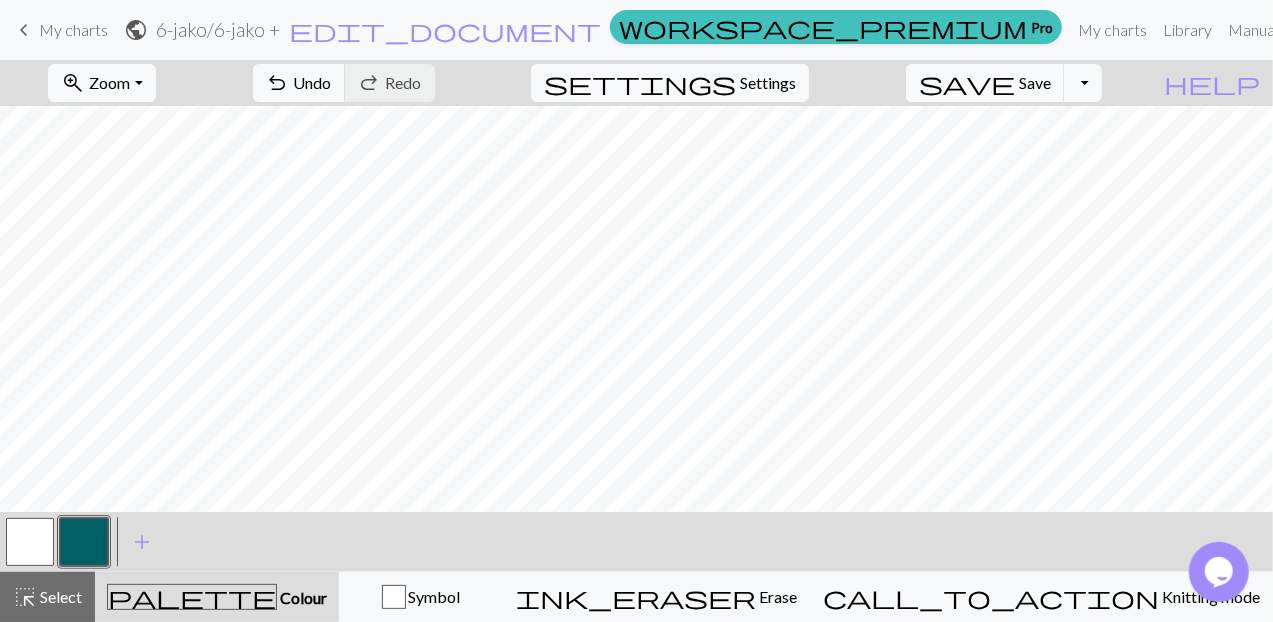 drag, startPoint x: 37, startPoint y: 545, endPoint x: 37, endPoint y: 533, distance: 12 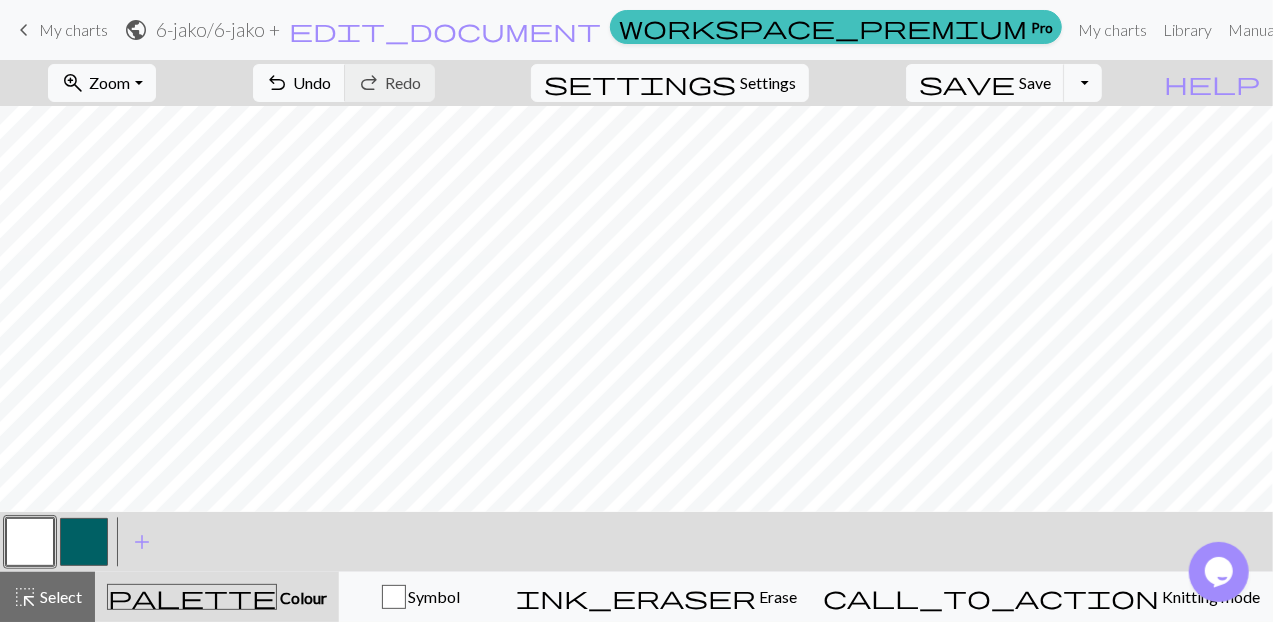 click at bounding box center (84, 542) 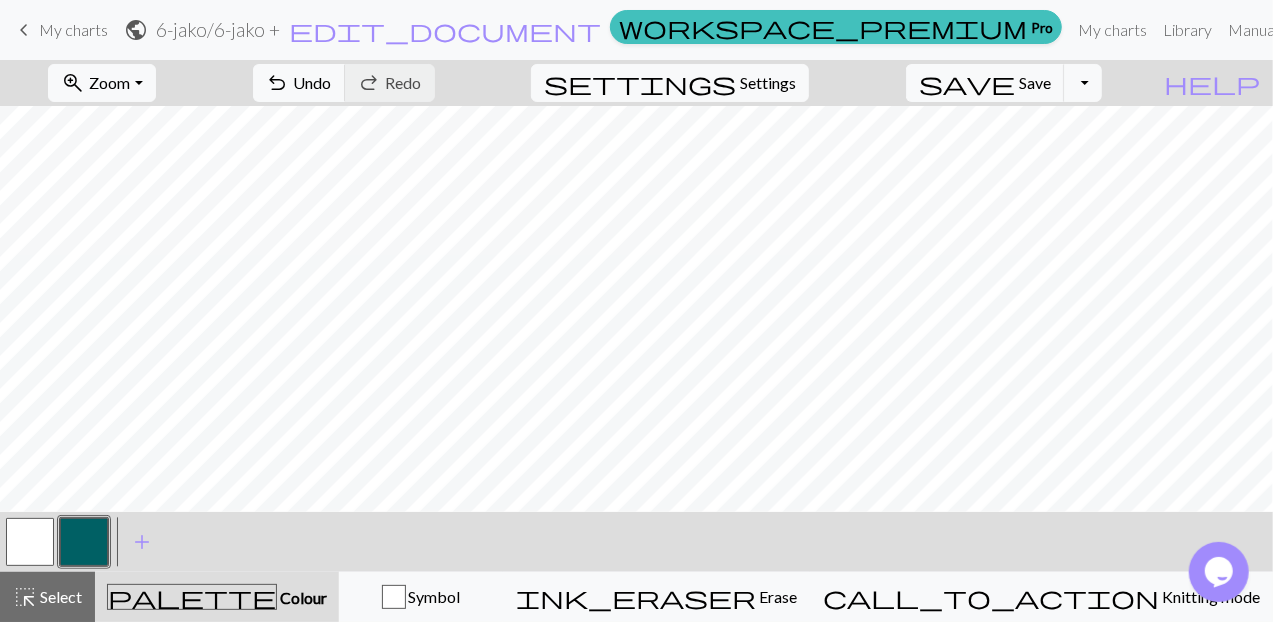 click at bounding box center [30, 542] 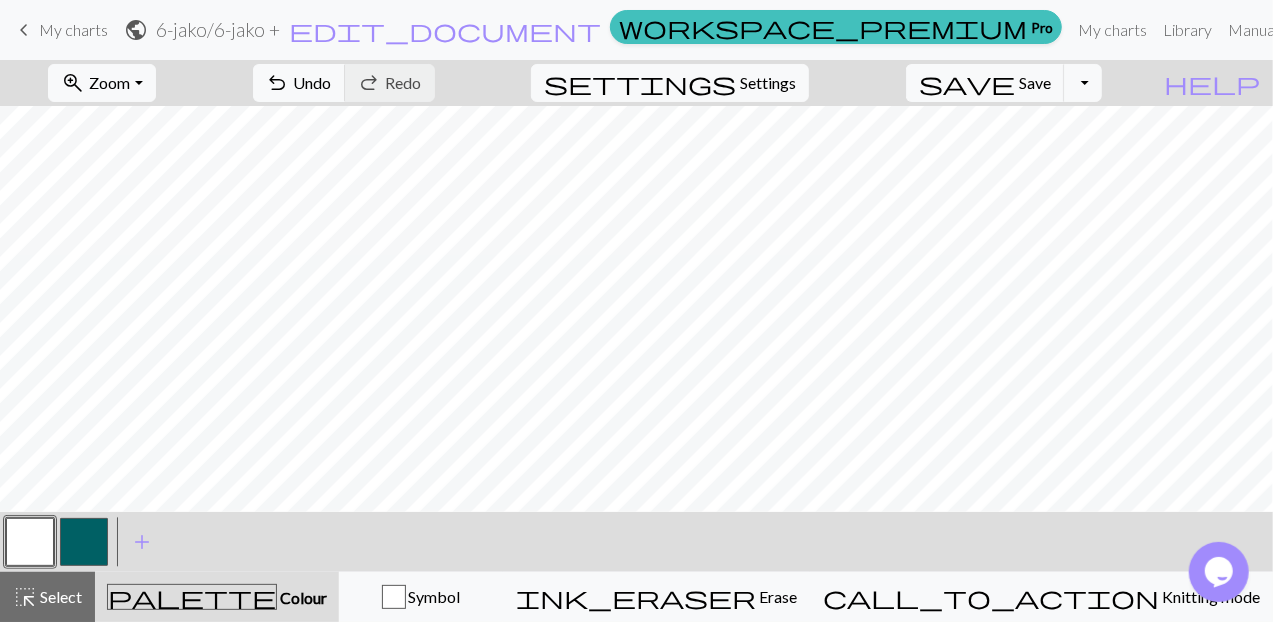 click at bounding box center [30, 542] 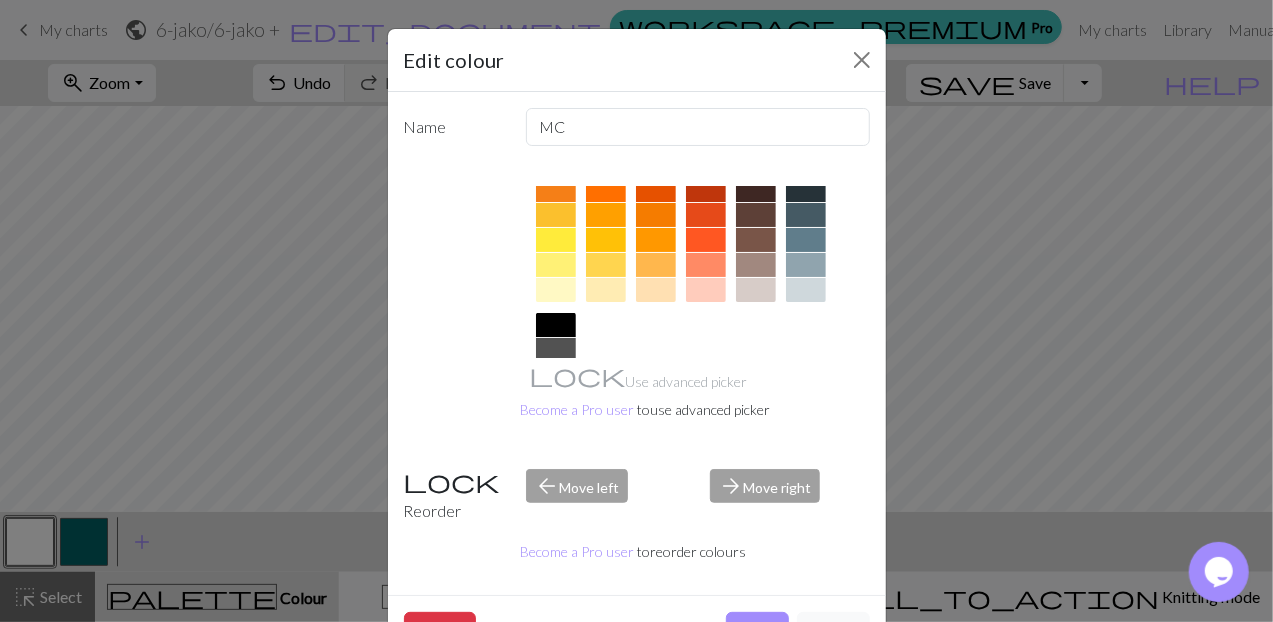scroll, scrollTop: 333, scrollLeft: 0, axis: vertical 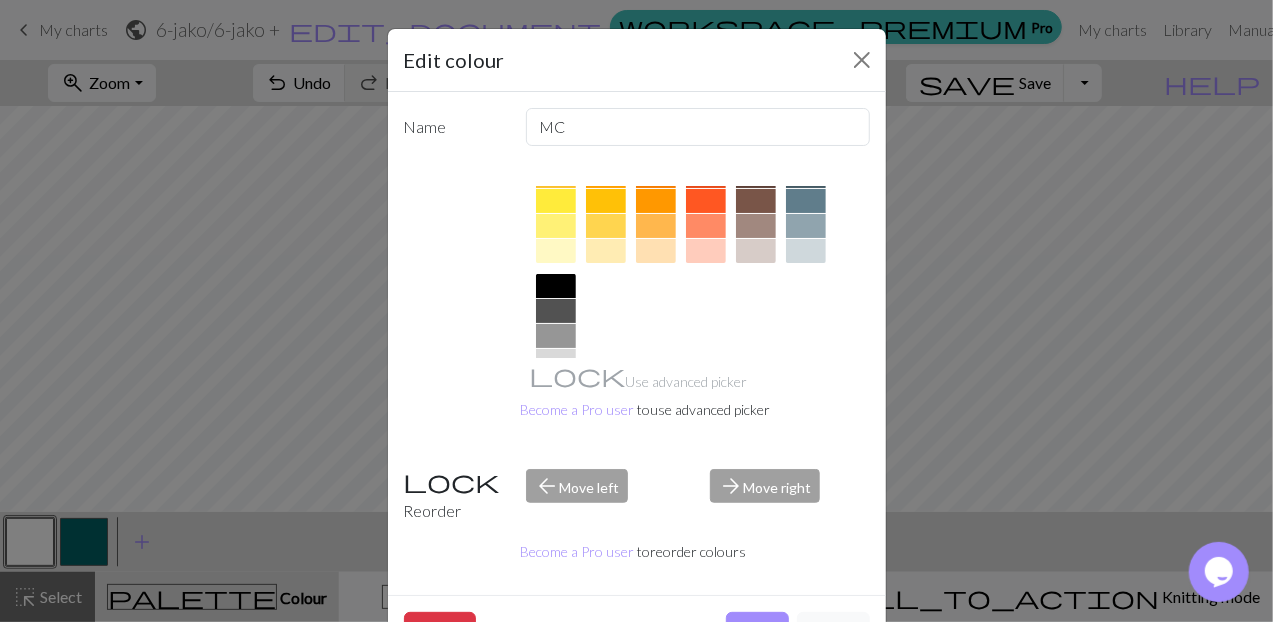 click at bounding box center (556, 251) 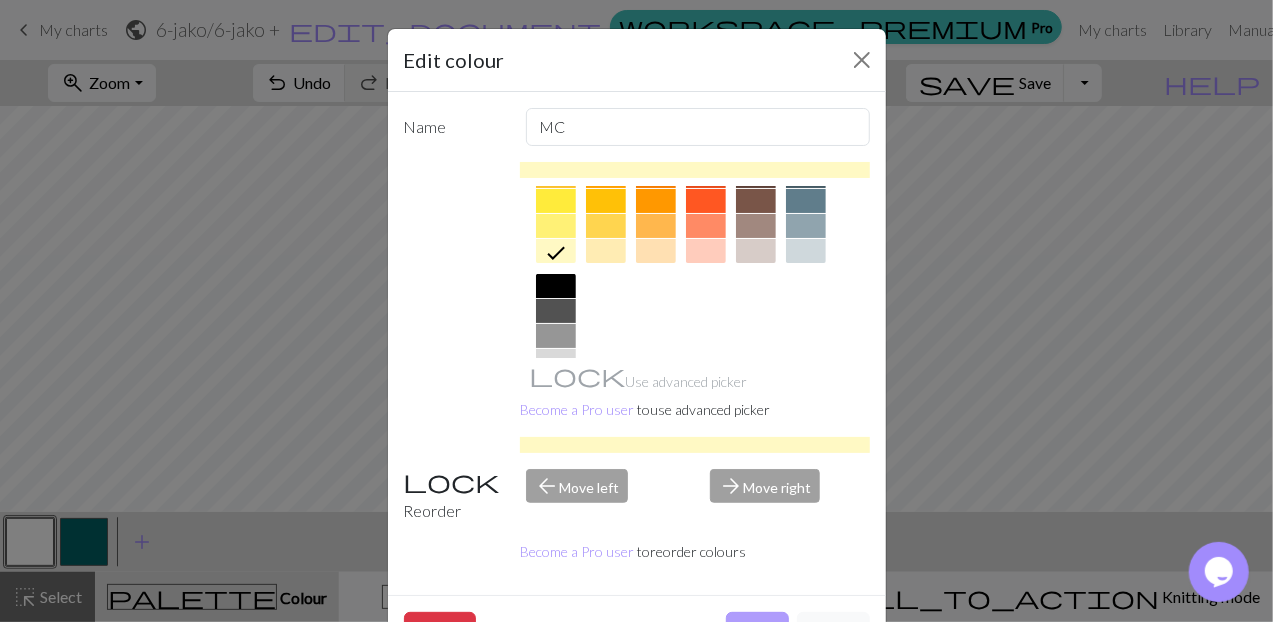click on "Done" at bounding box center [757, 631] 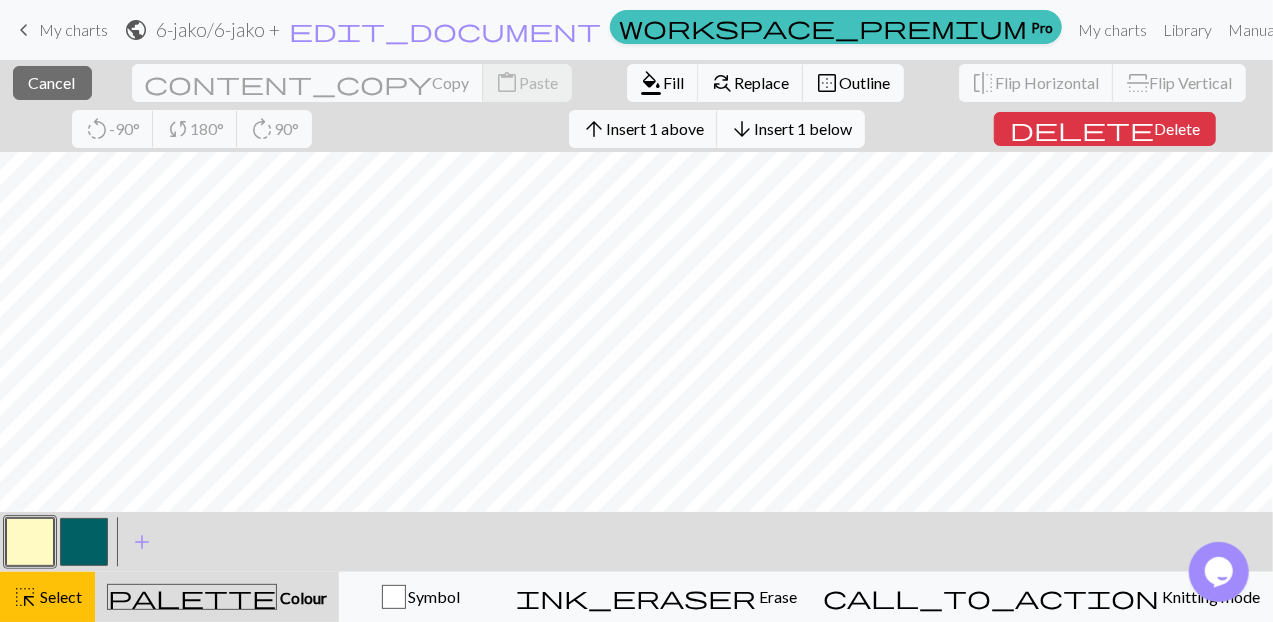 click on "Insert 1 below" at bounding box center [803, 128] 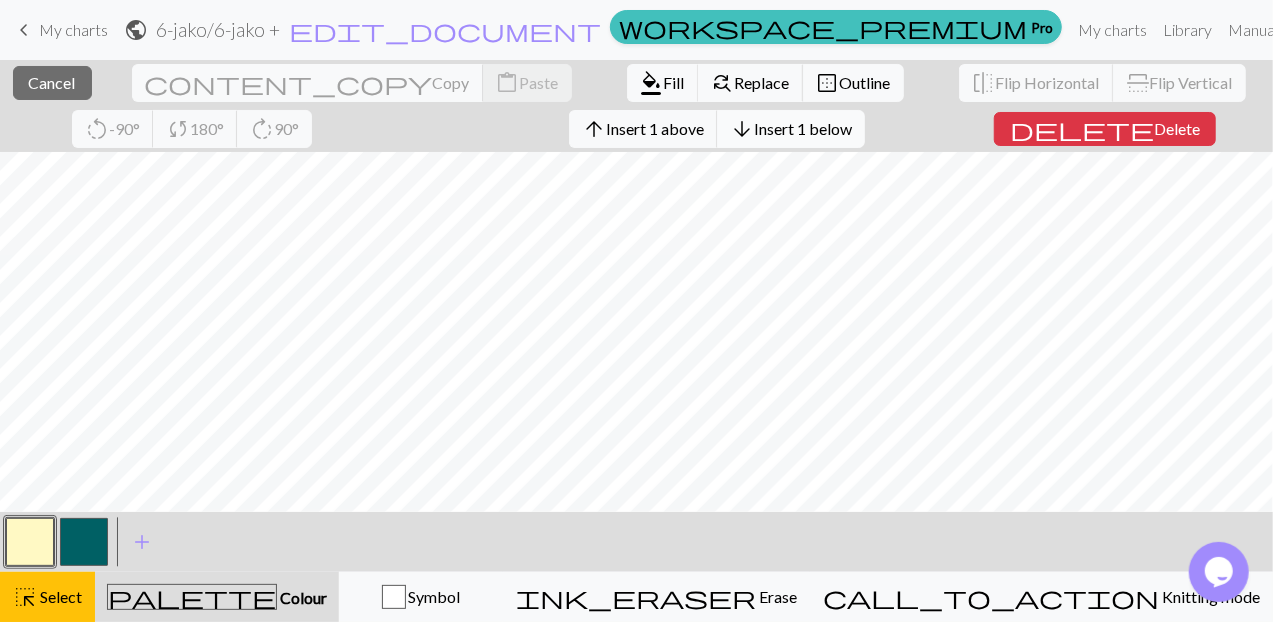 click on "Insert 1 below" at bounding box center (803, 128) 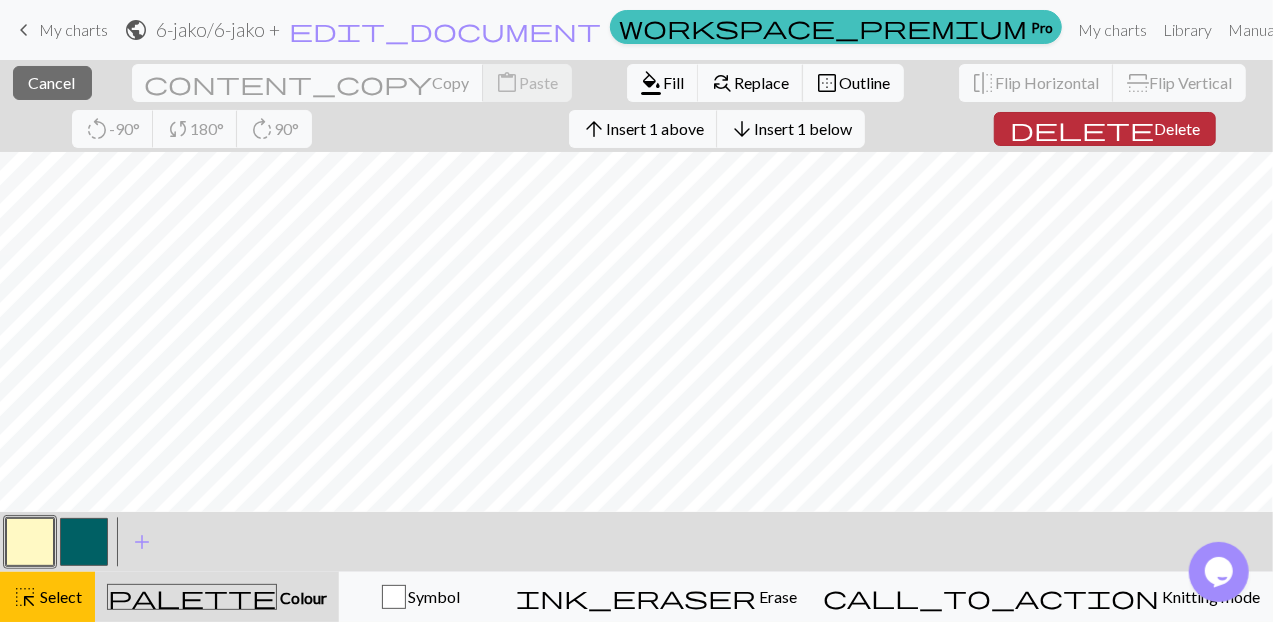 click on "Delete" at bounding box center [1177, 128] 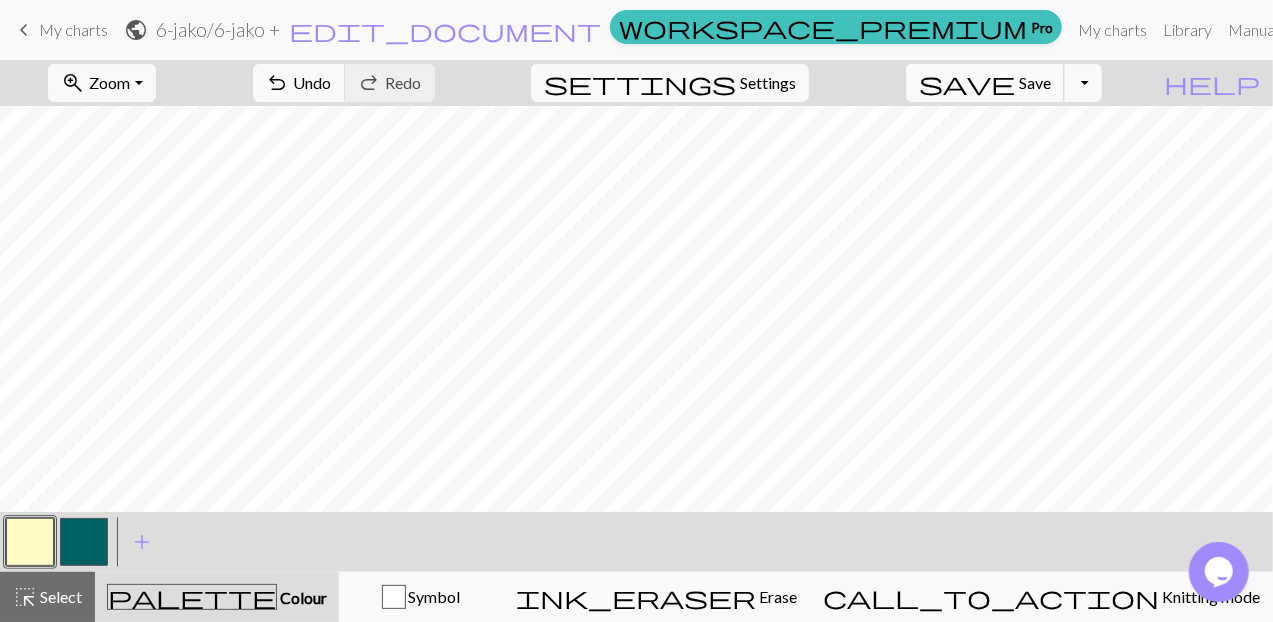 click on "Save" at bounding box center [1035, 82] 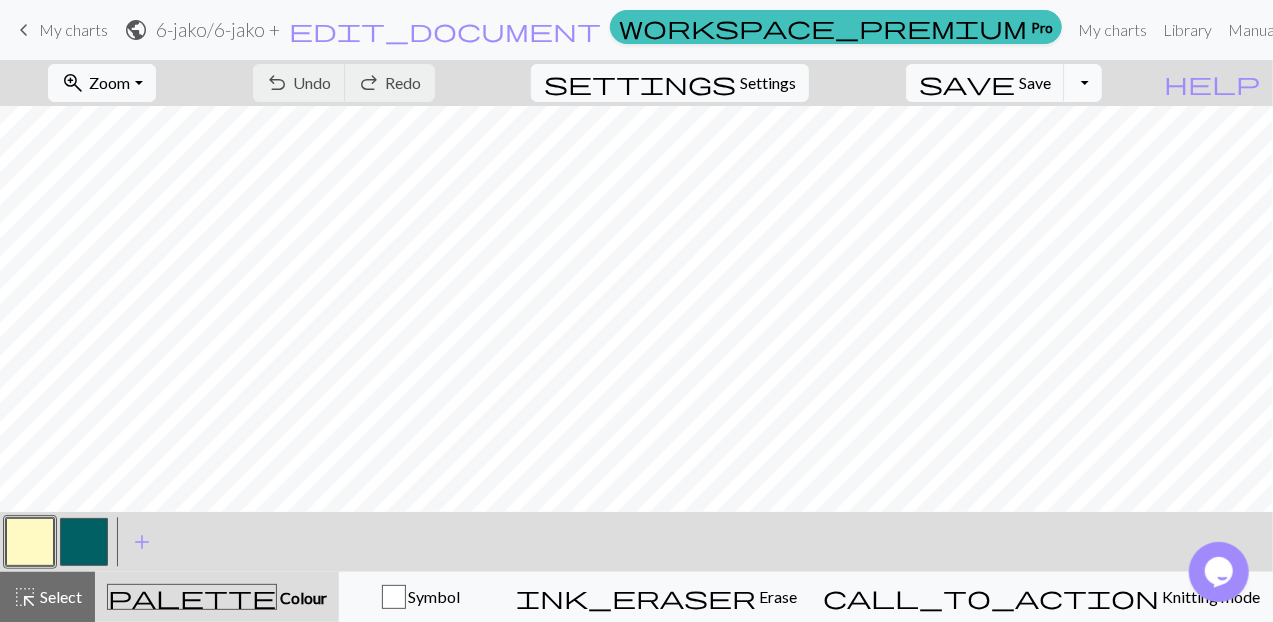 click on "Toggle Dropdown" at bounding box center (1083, 83) 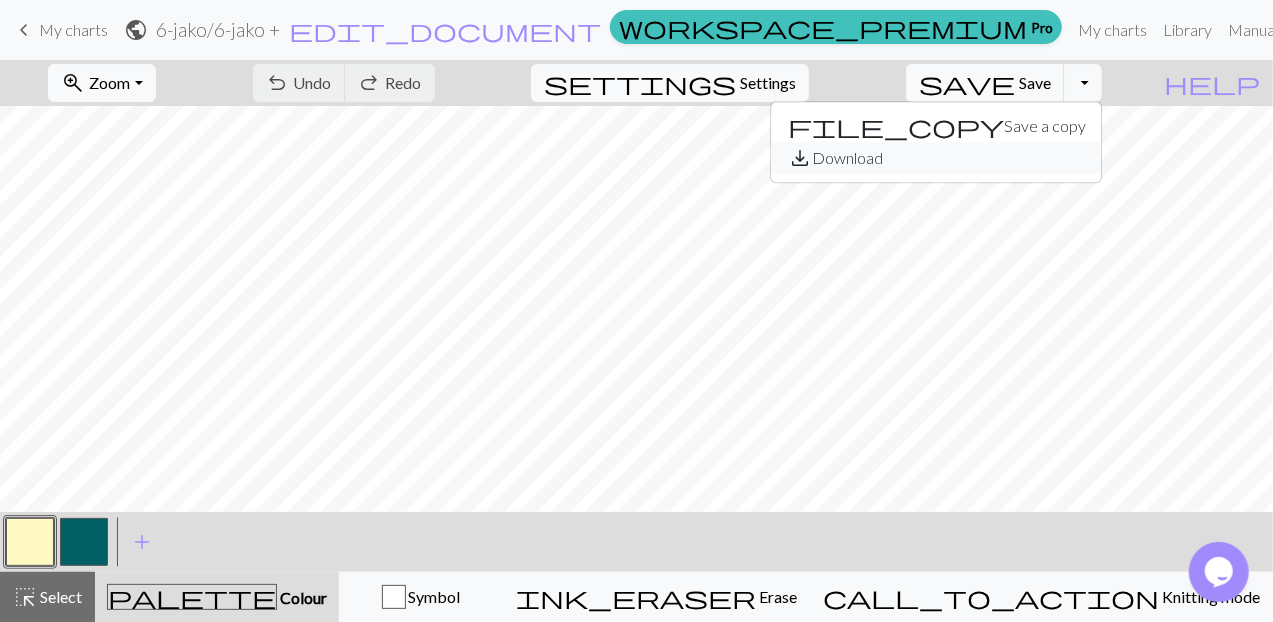 click on "save_alt  Download" at bounding box center [937, 158] 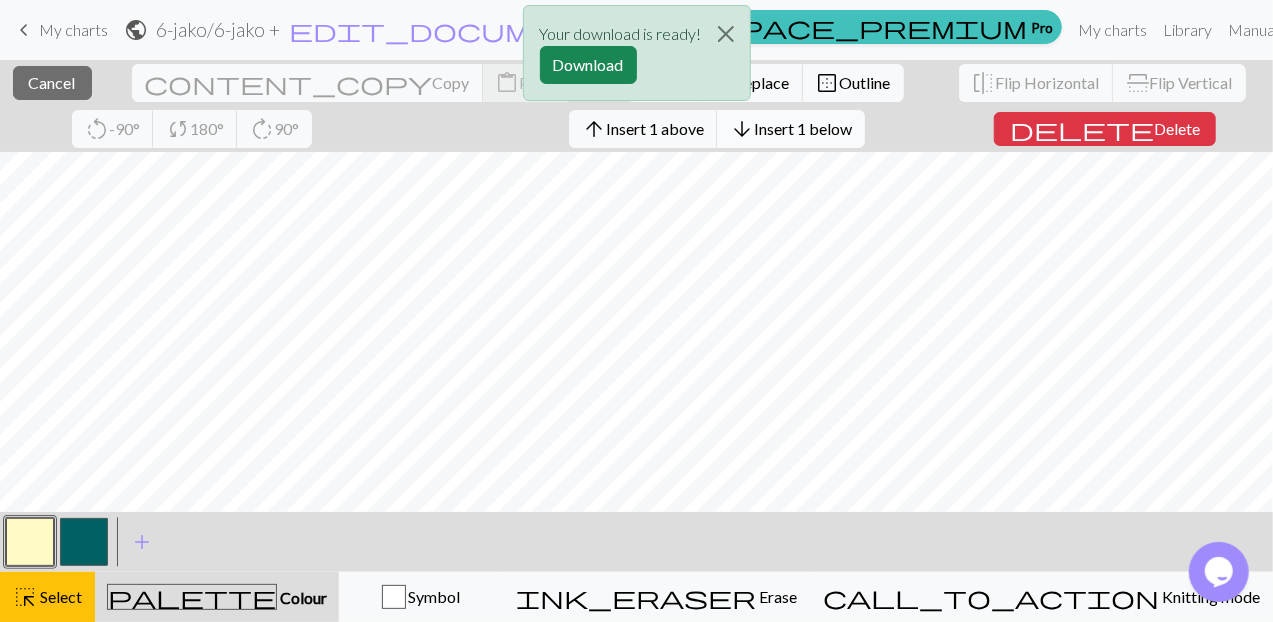 click on "Insert 1 below" at bounding box center [803, 128] 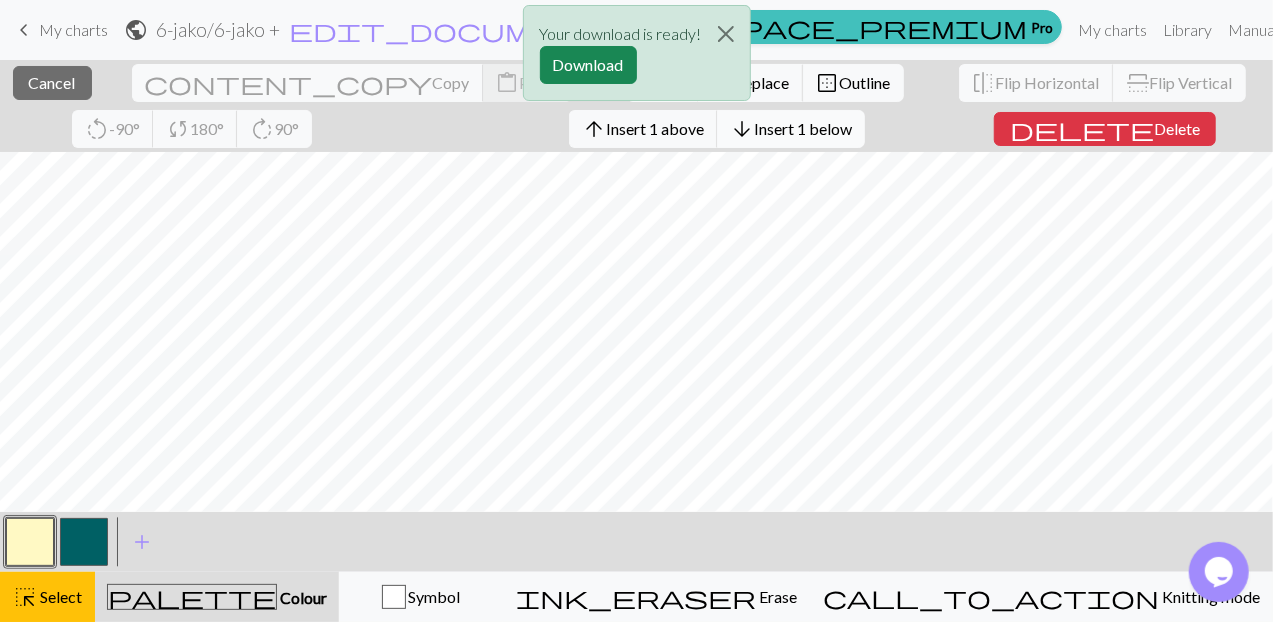 click on "Insert 1 below" at bounding box center (803, 128) 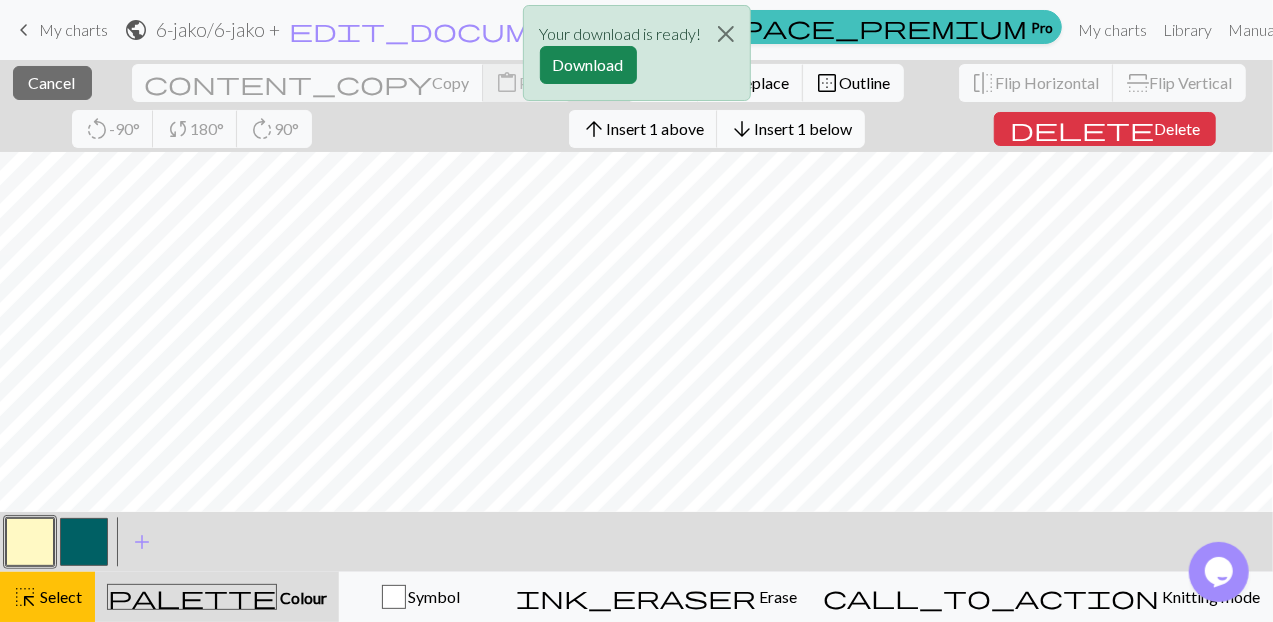 click on "Insert 1 below" at bounding box center [803, 128] 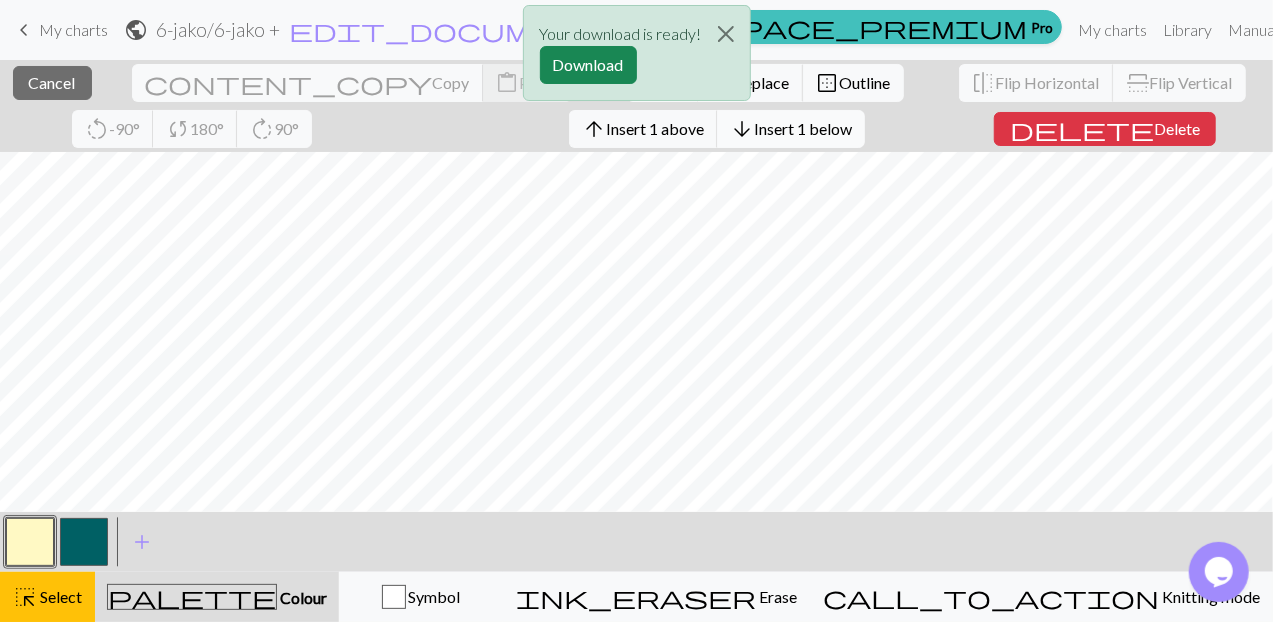 click on "Insert 1 below" at bounding box center [803, 128] 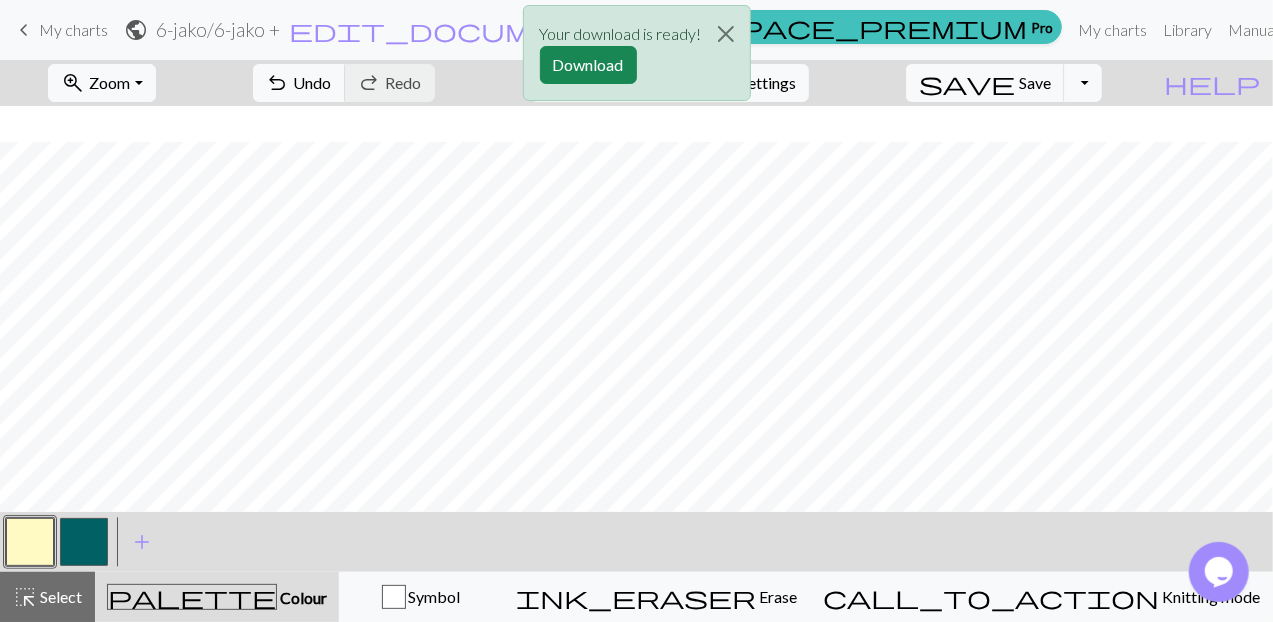 scroll, scrollTop: 36, scrollLeft: 0, axis: vertical 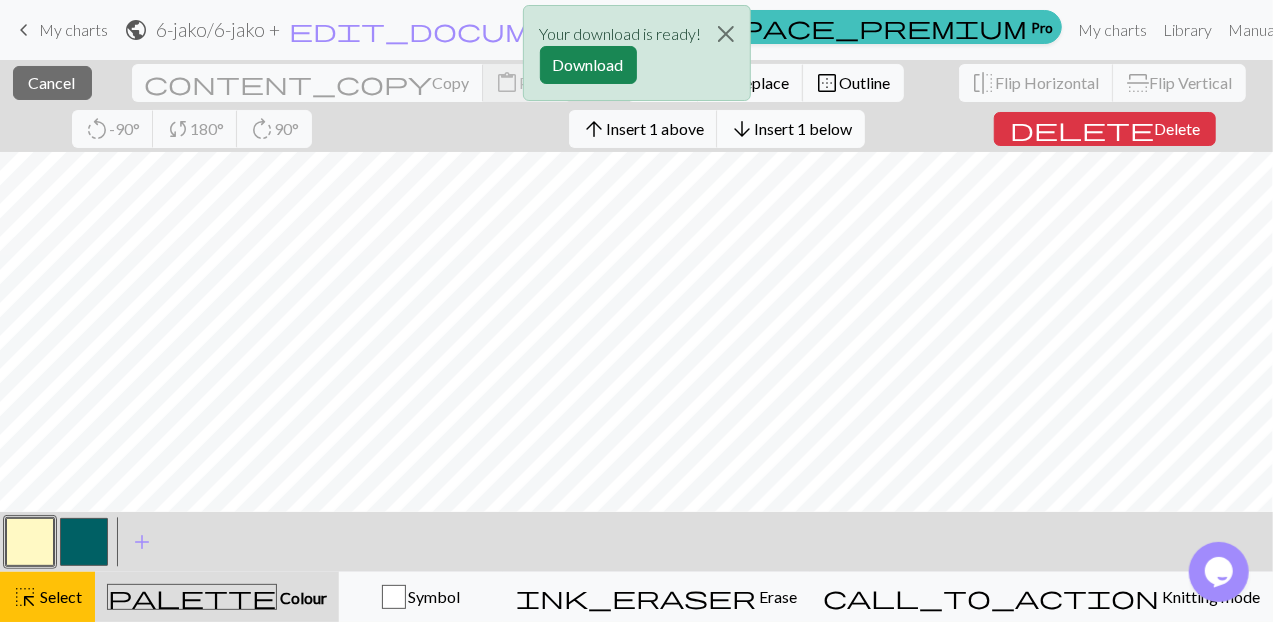 click on "arrow_downward" at bounding box center [742, 129] 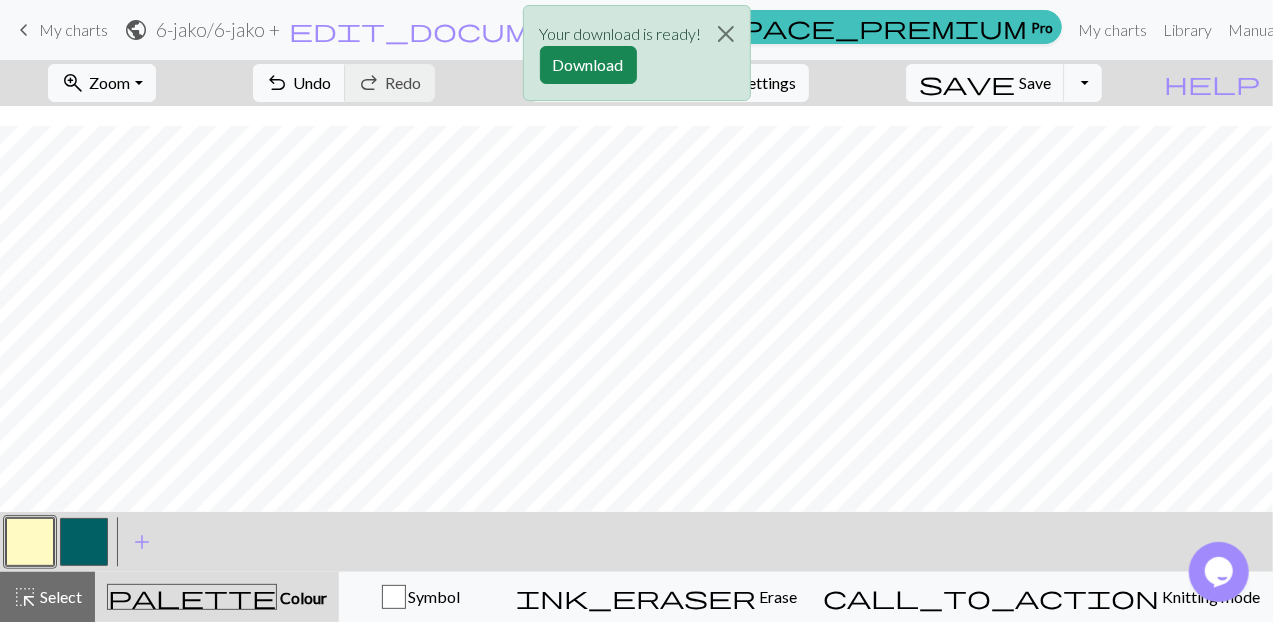 scroll, scrollTop: 56, scrollLeft: 0, axis: vertical 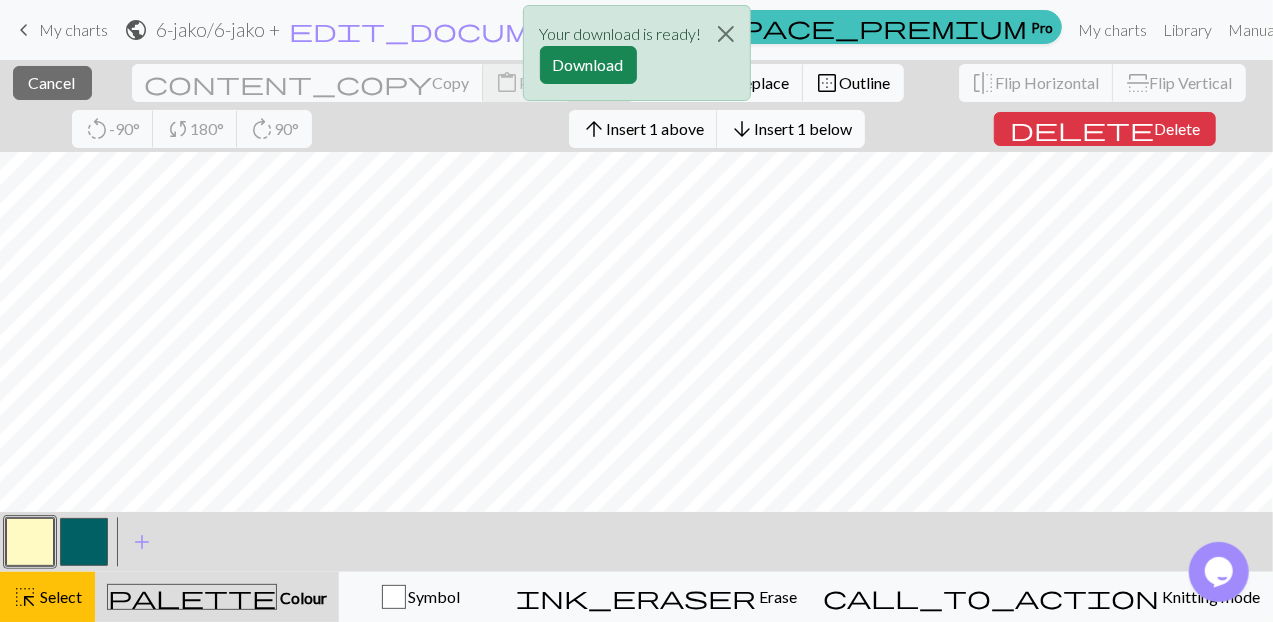 click on "Insert 1 below" at bounding box center (803, 128) 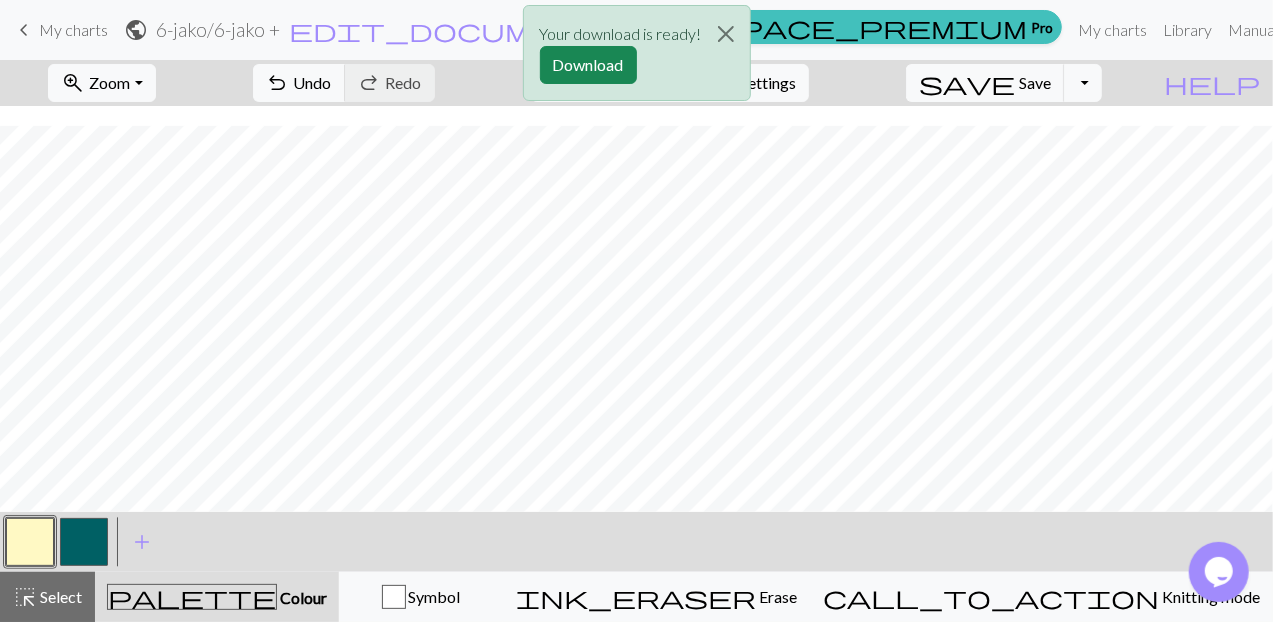 scroll, scrollTop: 76, scrollLeft: 0, axis: vertical 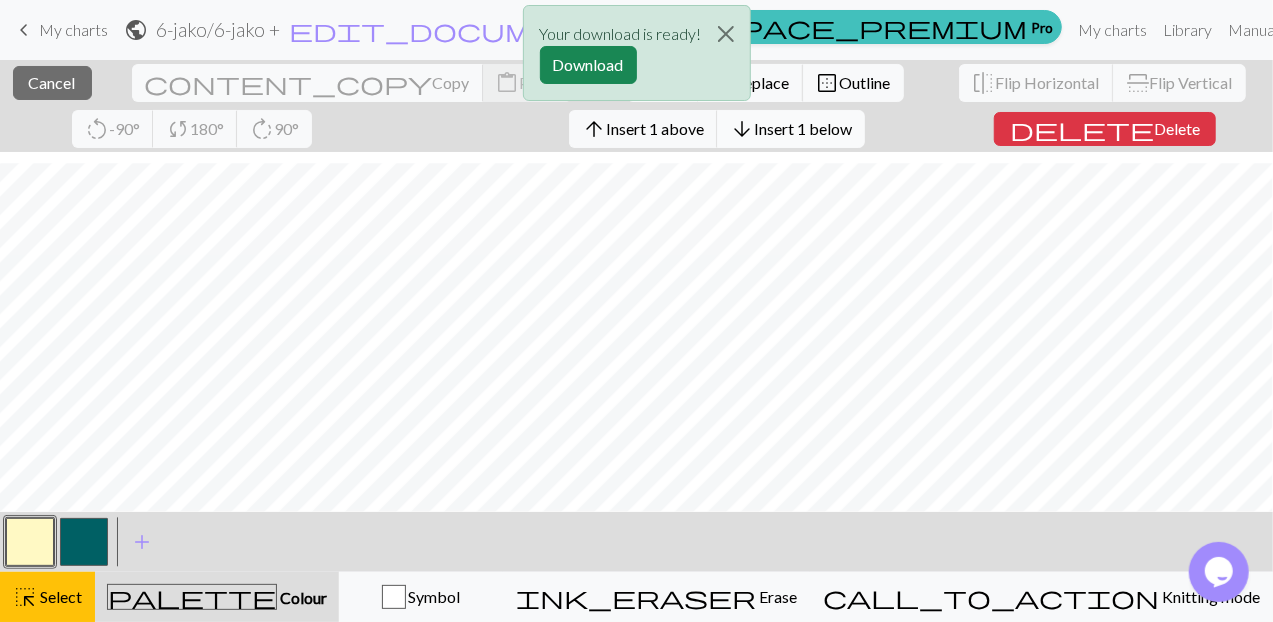 click on "Insert 1 below" at bounding box center [803, 128] 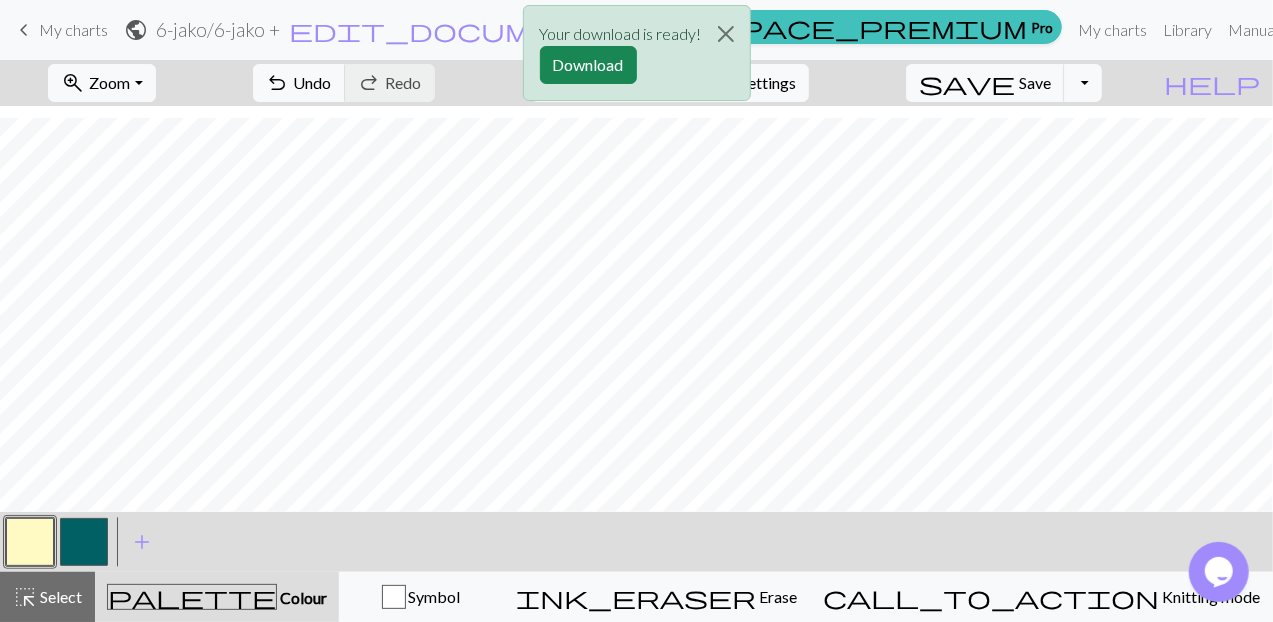 scroll, scrollTop: 96, scrollLeft: 0, axis: vertical 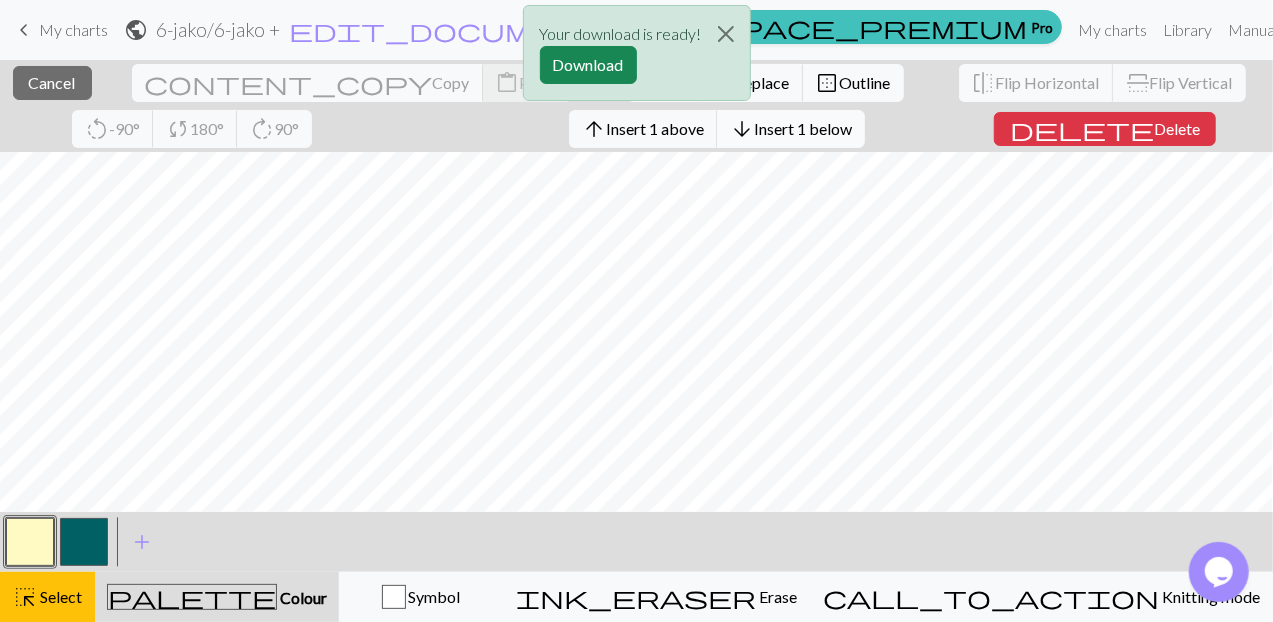 click on "Insert 1 below" at bounding box center (803, 128) 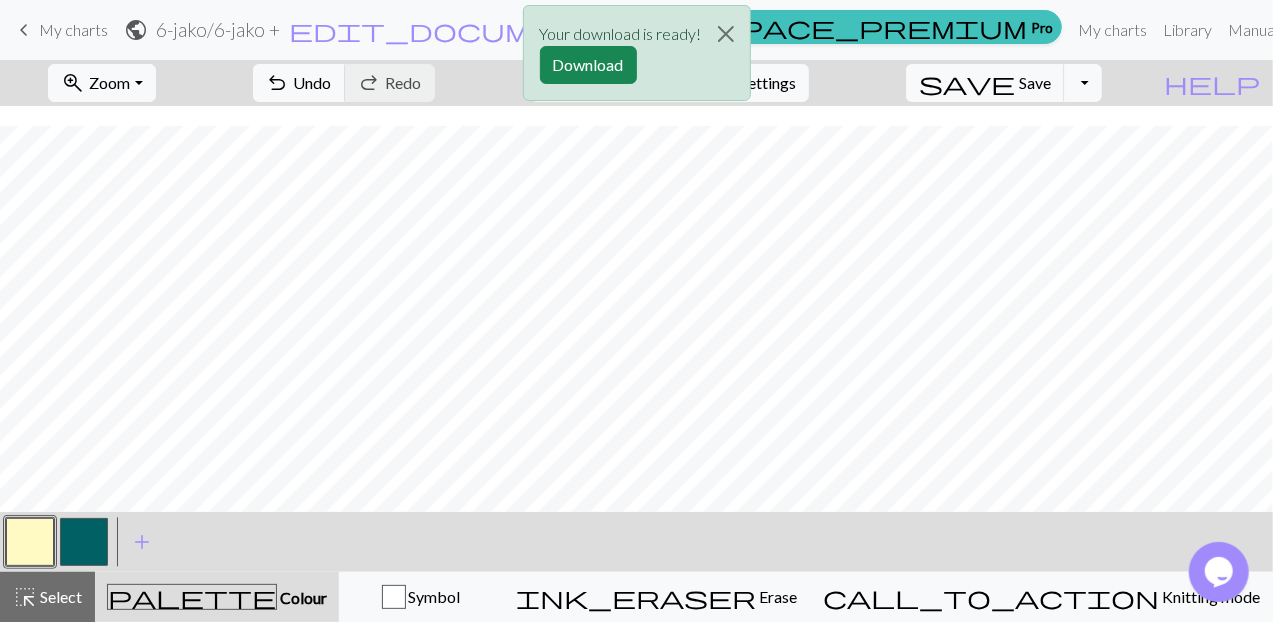 scroll, scrollTop: 116, scrollLeft: 0, axis: vertical 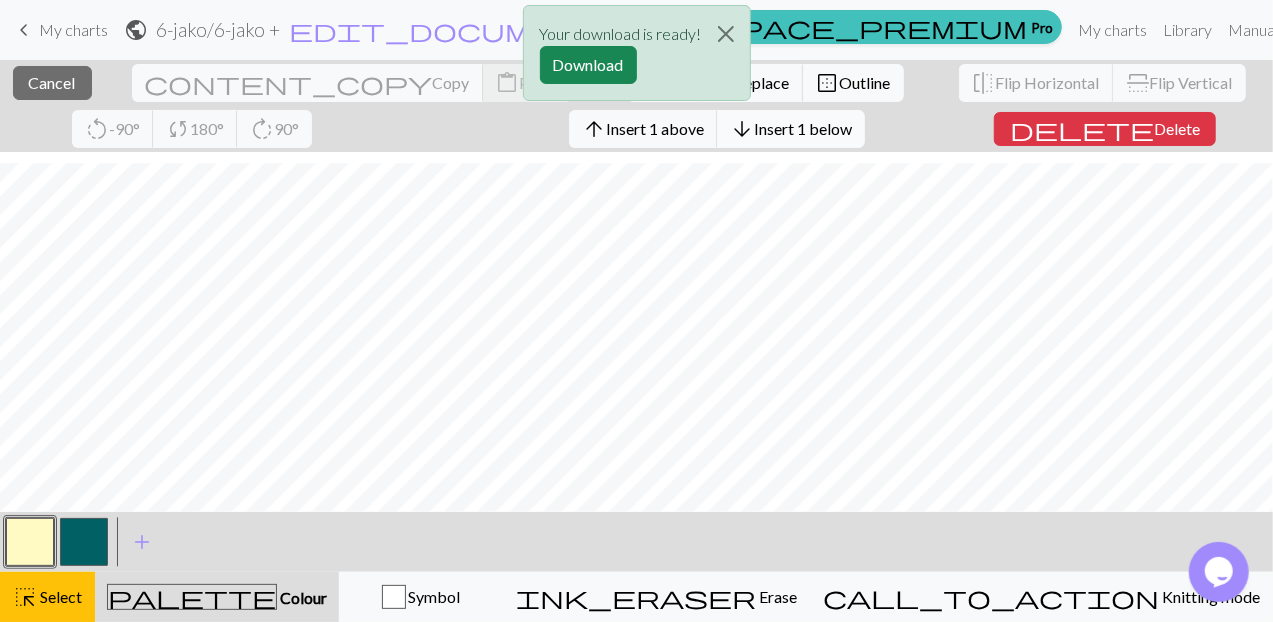click on "Insert 1 below" at bounding box center (803, 128) 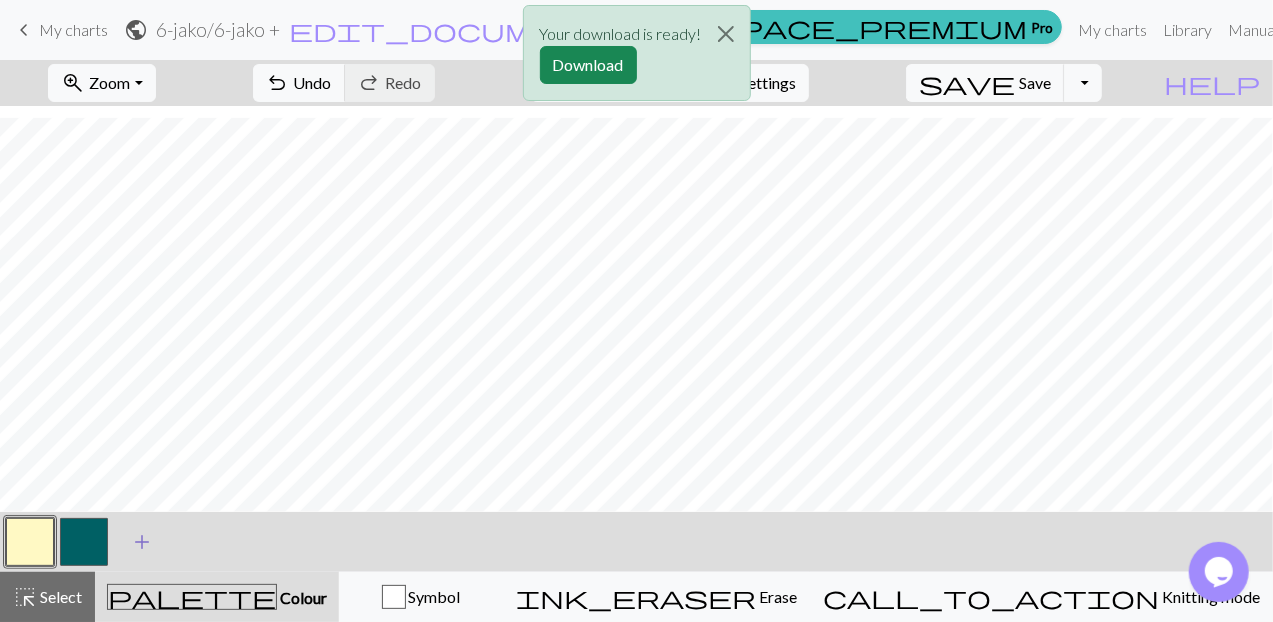 click on "add" at bounding box center (142, 542) 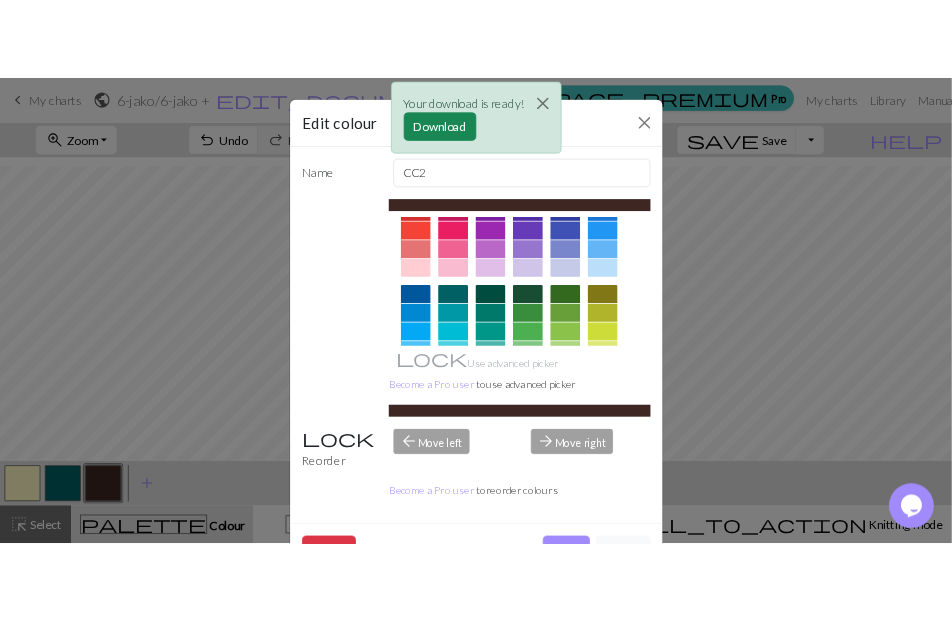 scroll, scrollTop: 83, scrollLeft: 0, axis: vertical 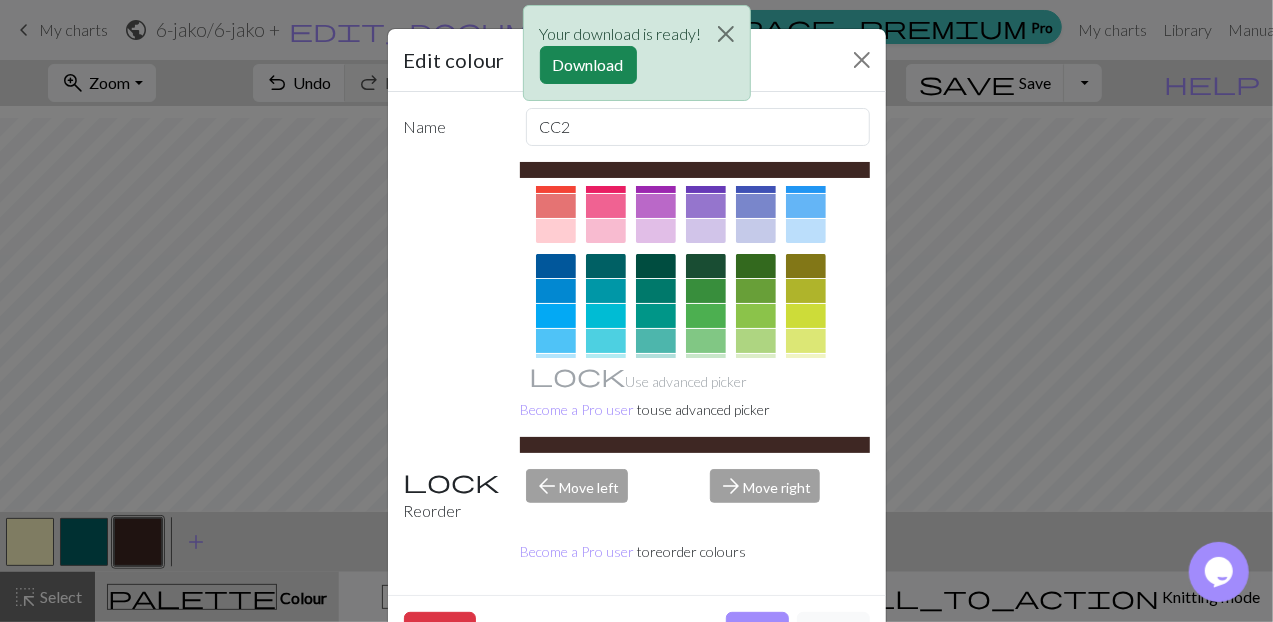 click at bounding box center [706, 291] 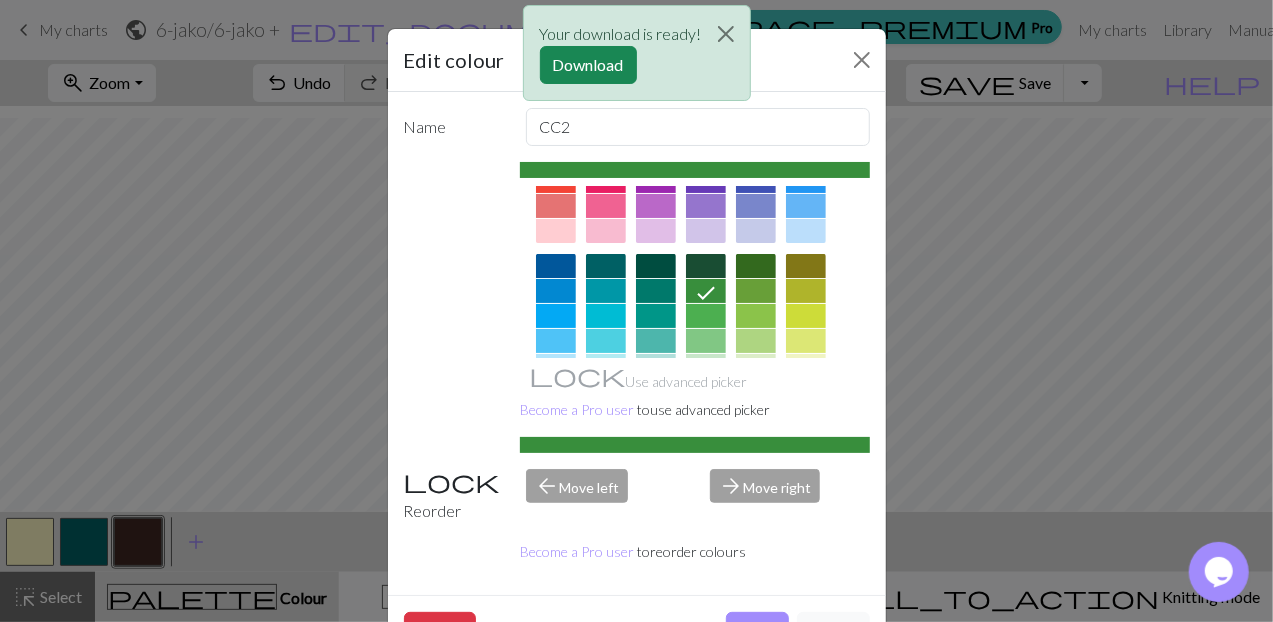 click on "Done" at bounding box center [757, 631] 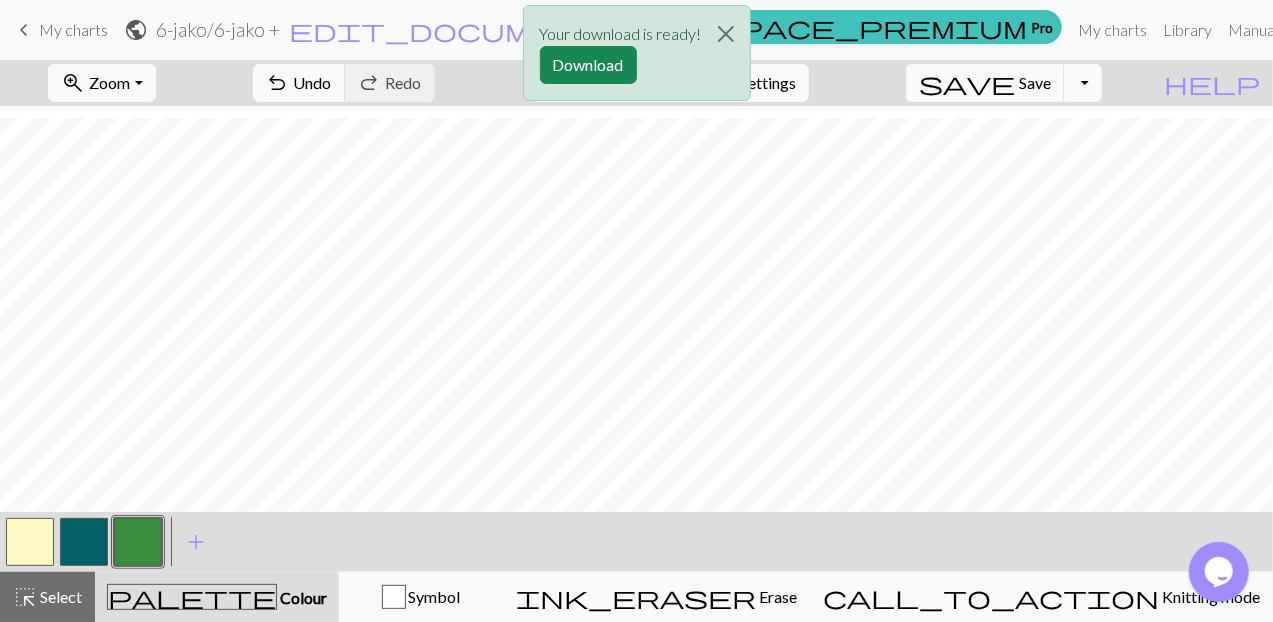 click at bounding box center [138, 542] 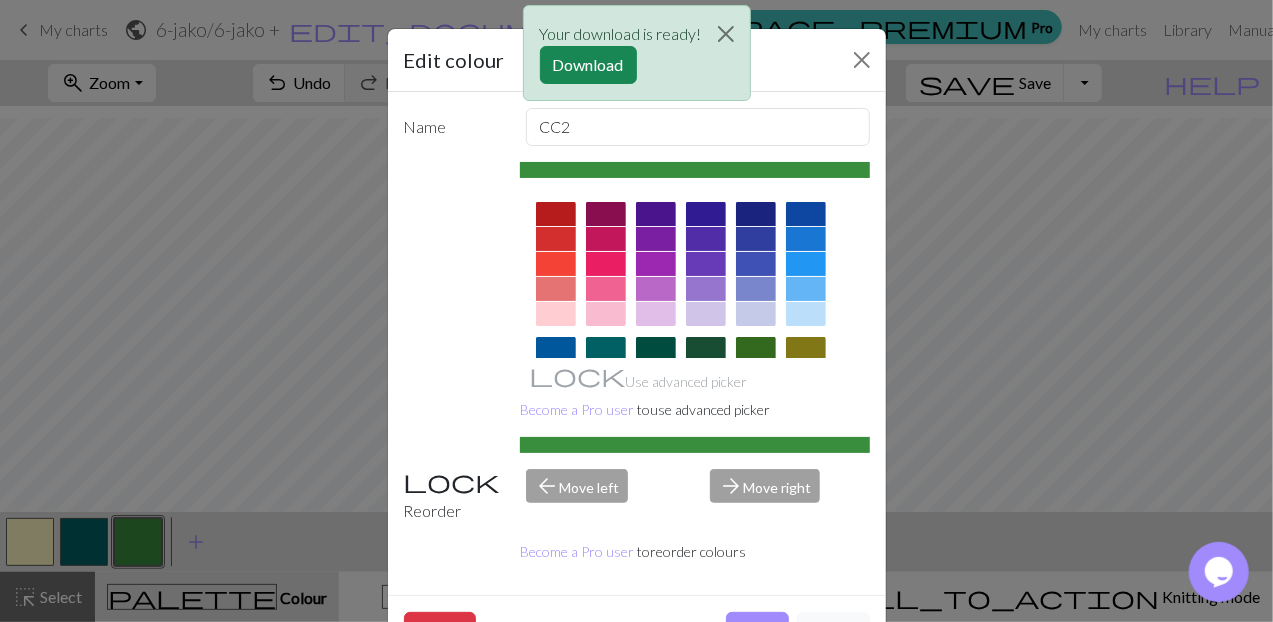 click on "Your download is ready! Download" at bounding box center (636, 58) 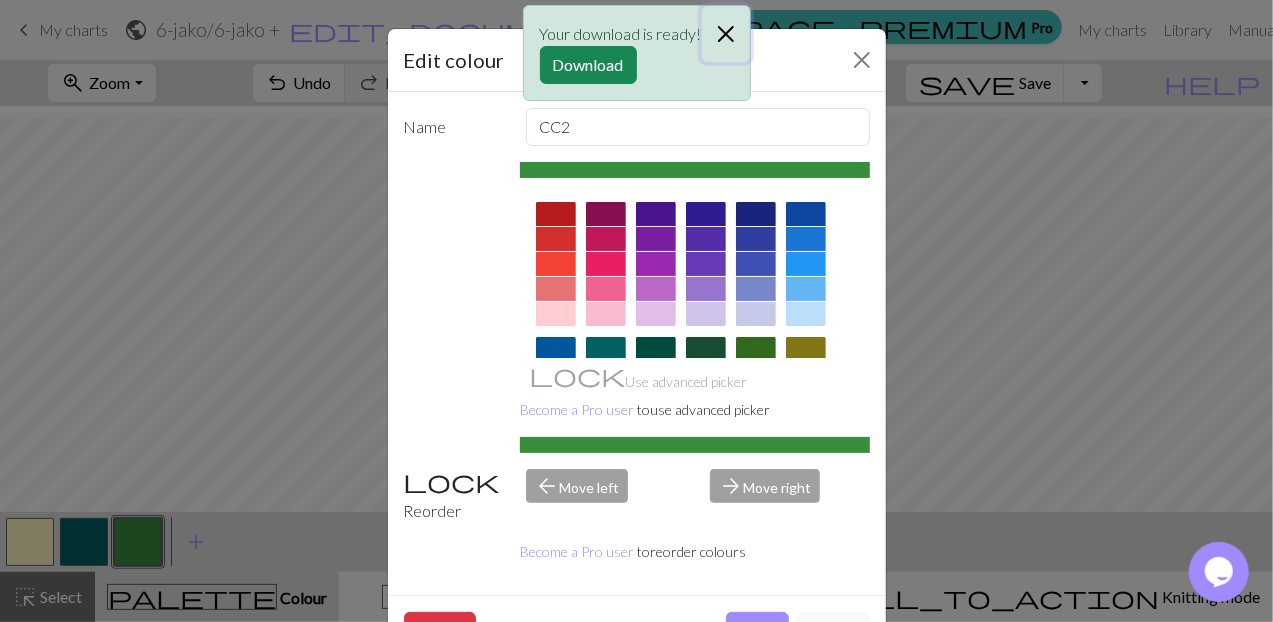 click at bounding box center (726, 34) 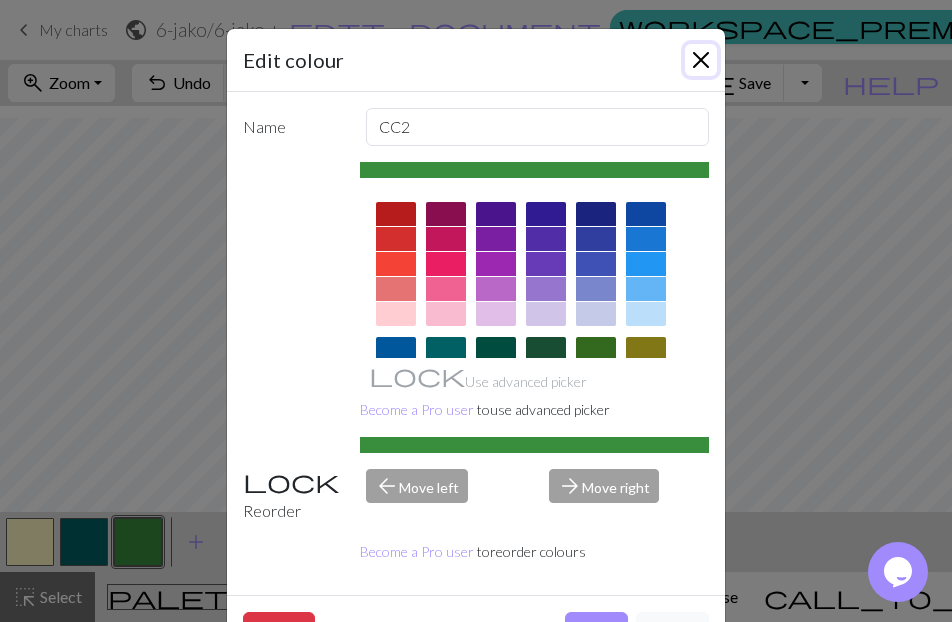 click at bounding box center (701, 60) 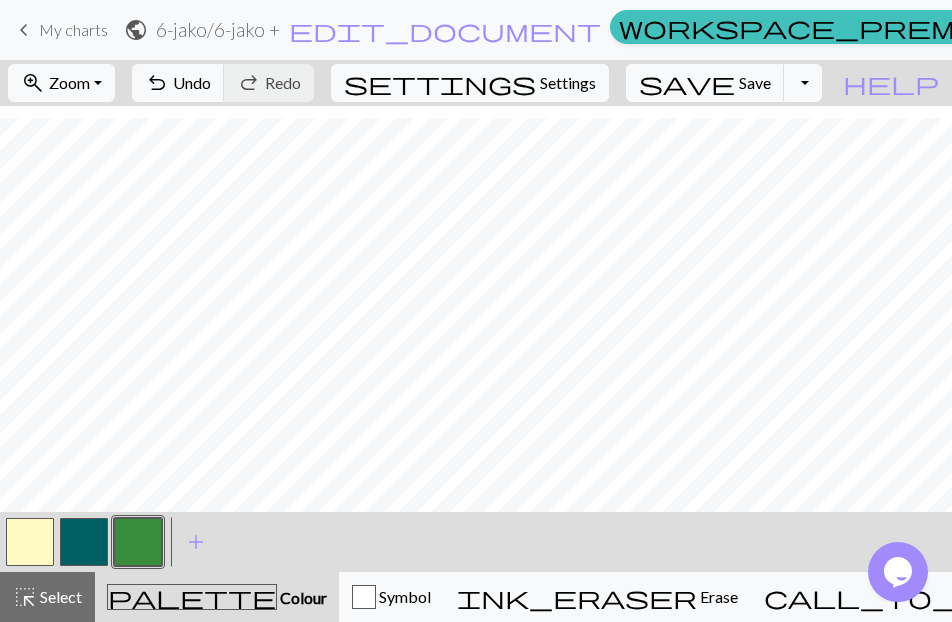 click at bounding box center (30, 542) 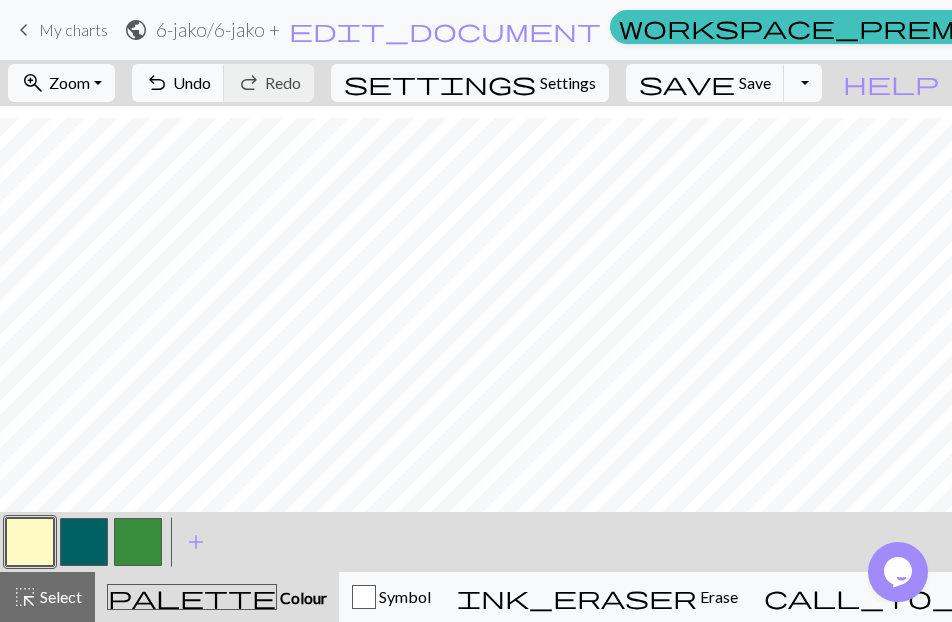 click at bounding box center (138, 542) 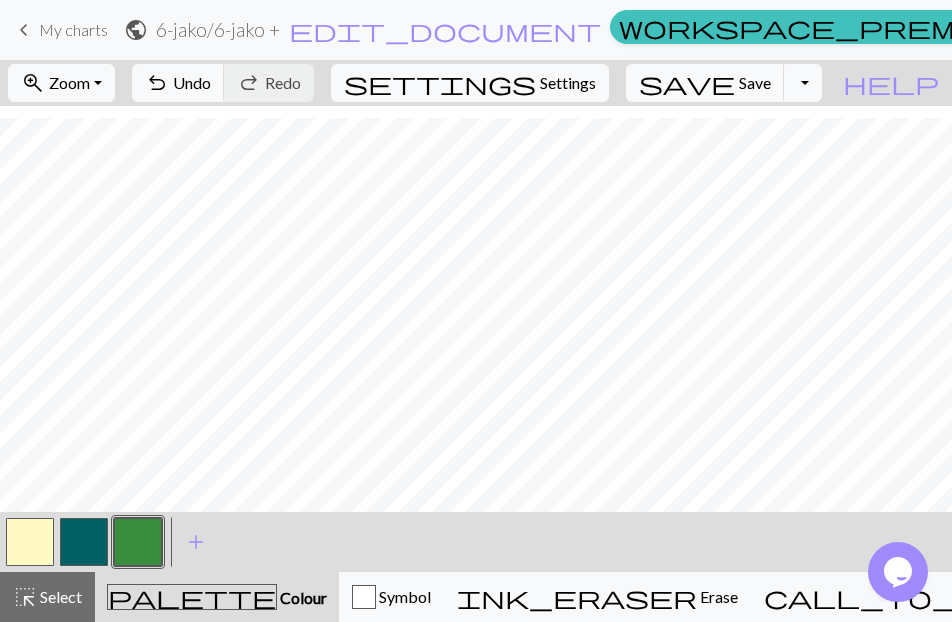 click at bounding box center [30, 542] 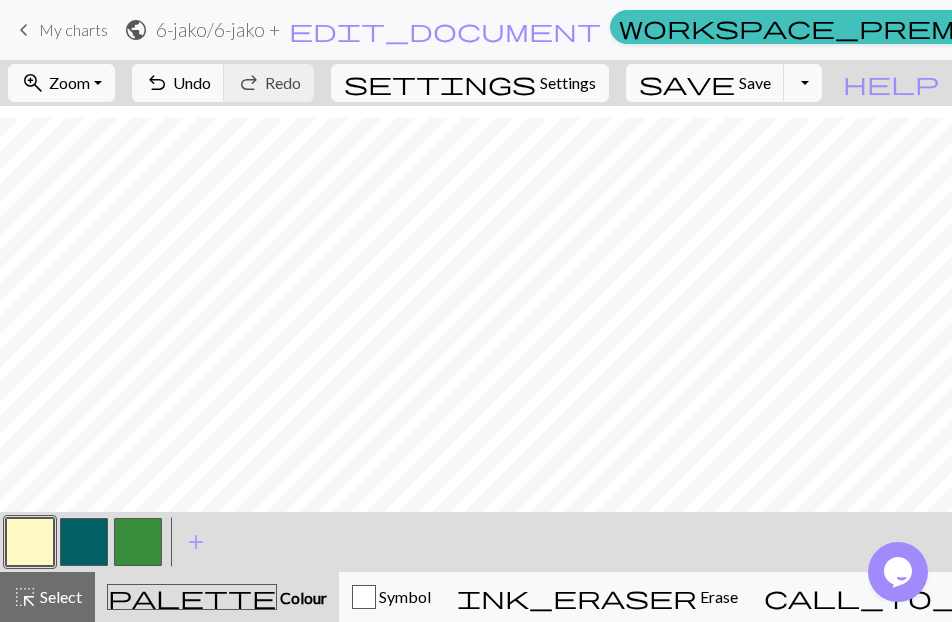 click at bounding box center (138, 542) 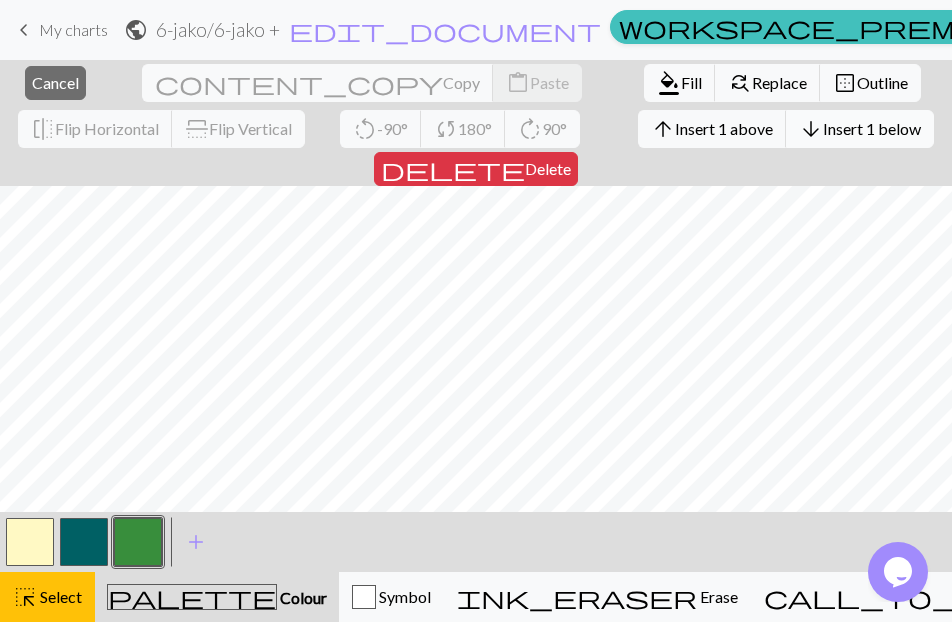 click on "Insert 1 below" at bounding box center (872, 128) 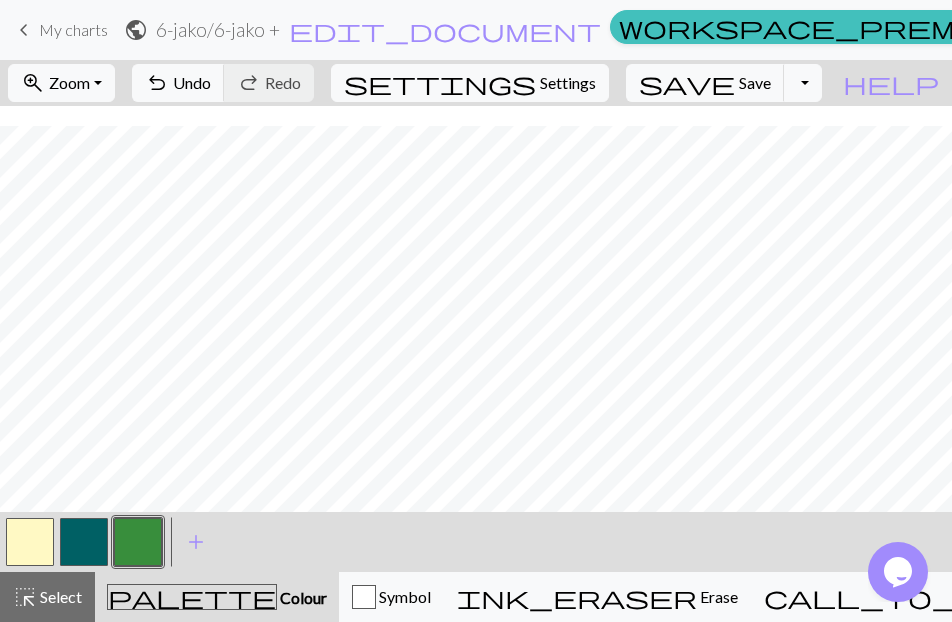 scroll, scrollTop: 156, scrollLeft: 0, axis: vertical 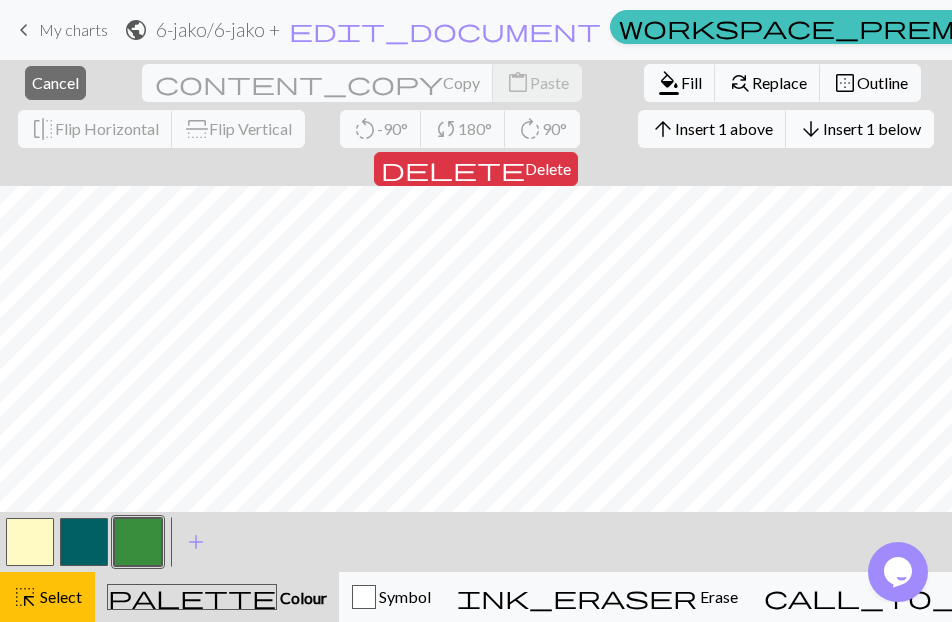 click on "Insert 1 below" at bounding box center [872, 128] 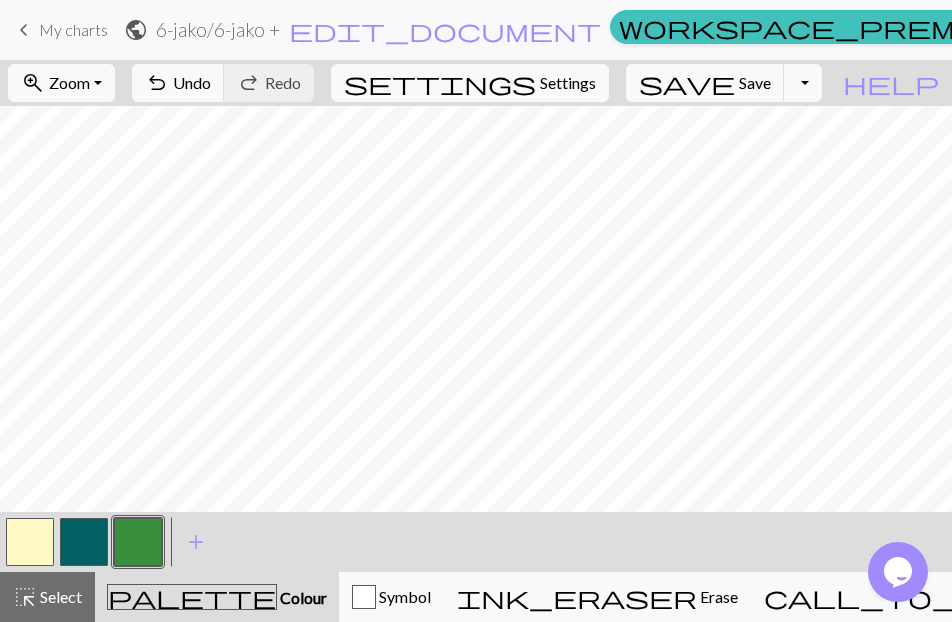 scroll, scrollTop: 176, scrollLeft: 0, axis: vertical 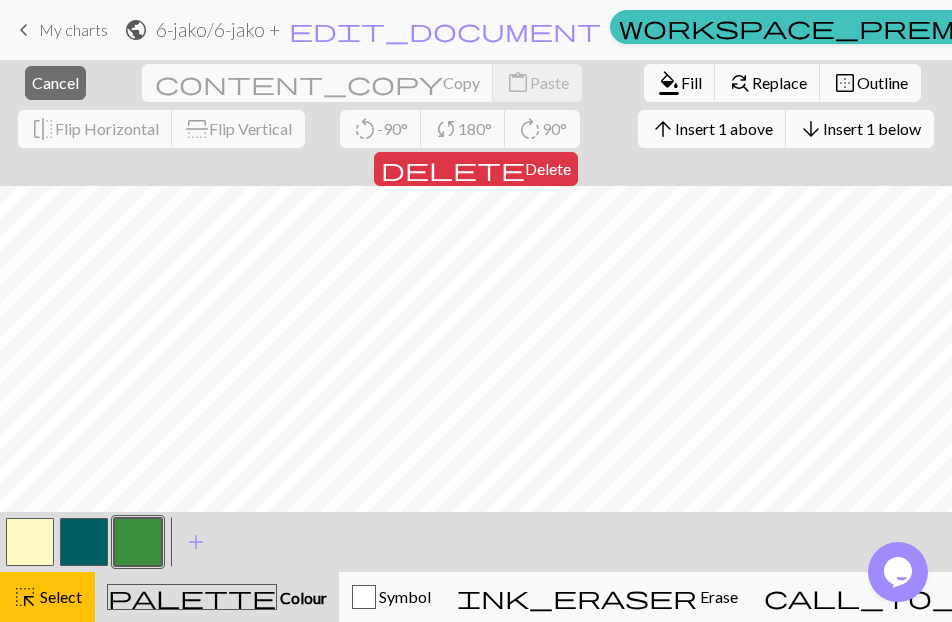 click on "Insert 1 below" at bounding box center (872, 128) 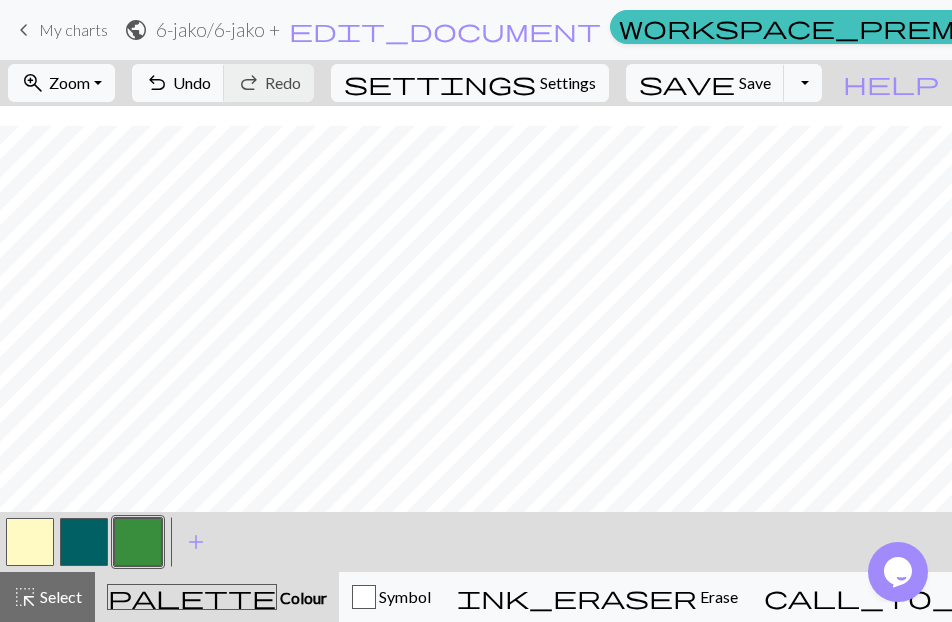 scroll, scrollTop: 196, scrollLeft: 0, axis: vertical 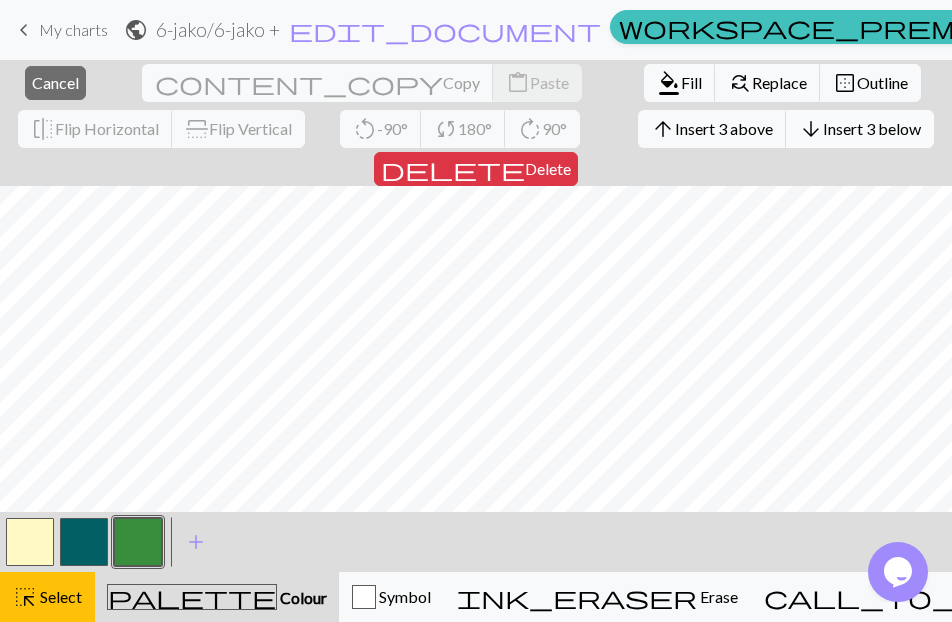 click on "Insert 3 below" at bounding box center [872, 128] 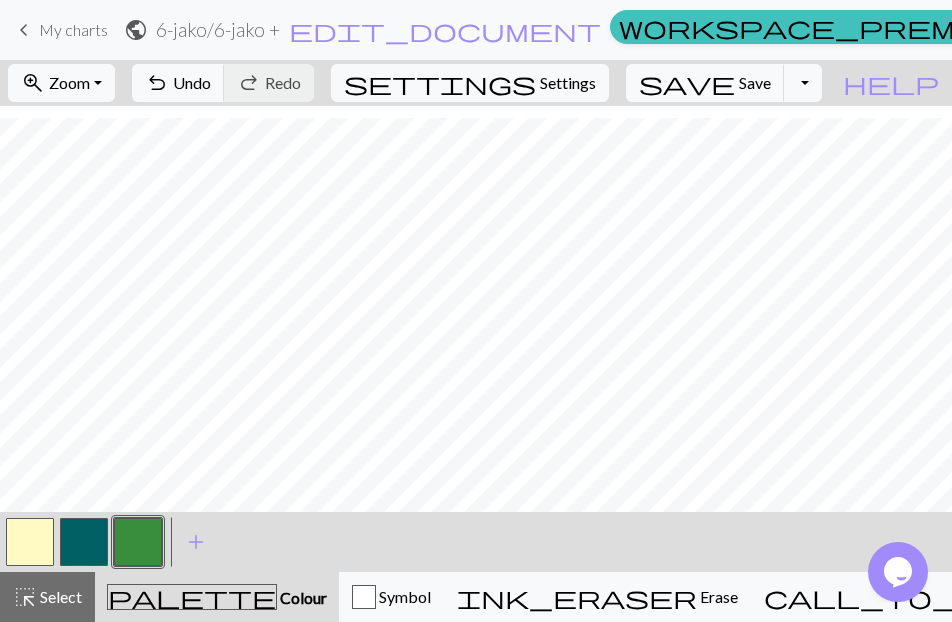 scroll, scrollTop: 256, scrollLeft: 0, axis: vertical 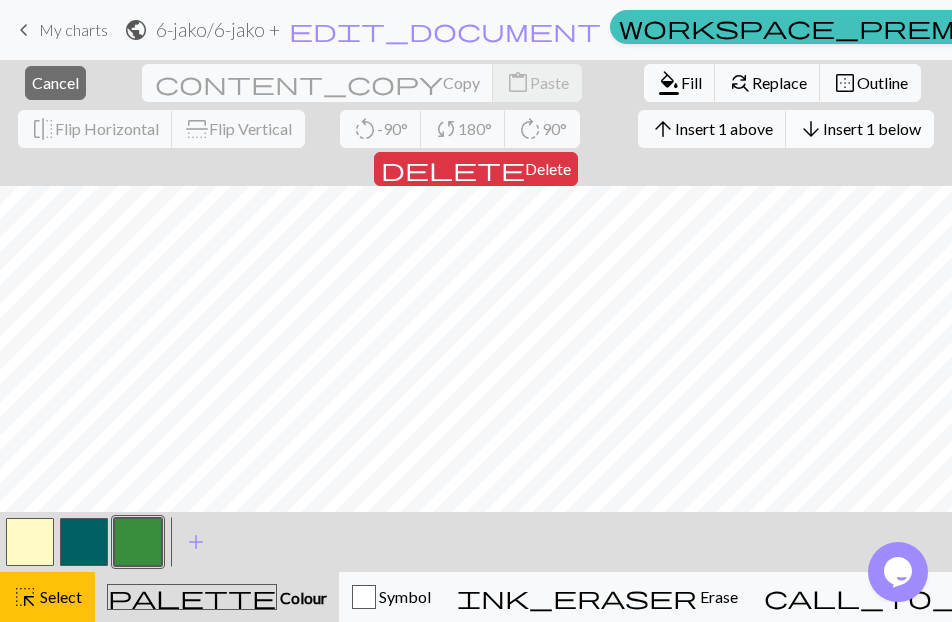 click on "Insert 1 below" at bounding box center (872, 128) 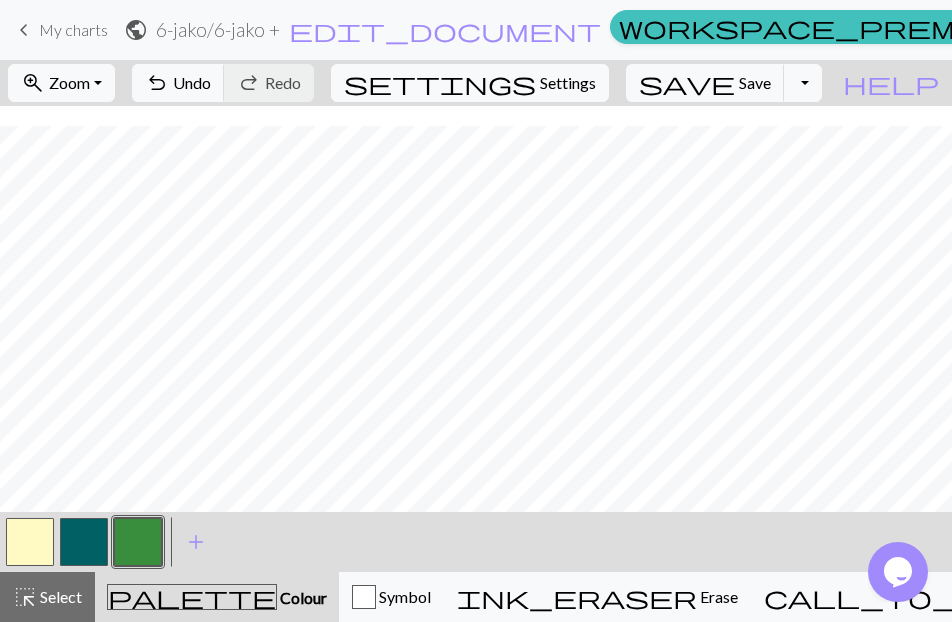 scroll, scrollTop: 276, scrollLeft: 0, axis: vertical 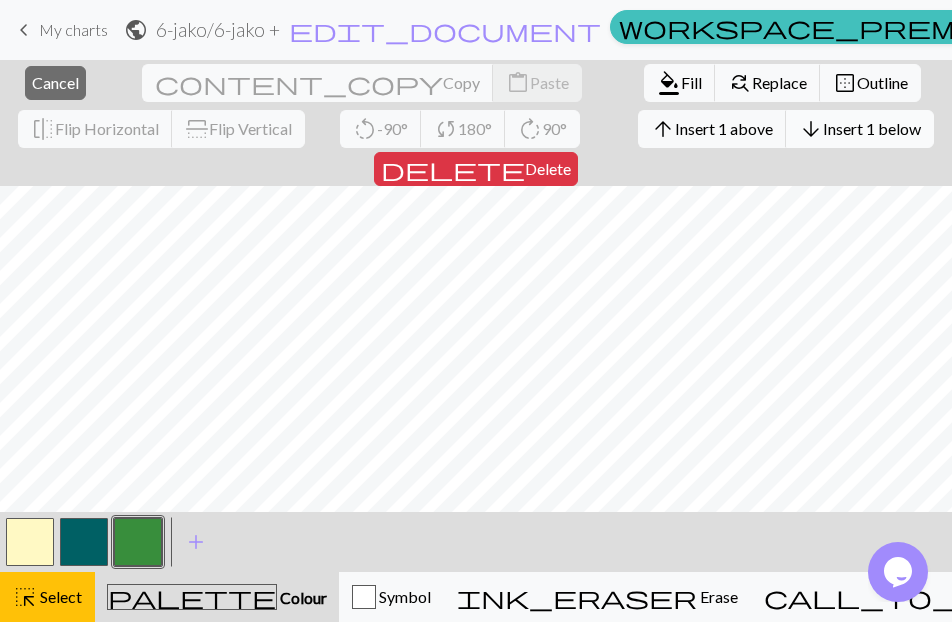 click on "Insert 1 below" at bounding box center [872, 128] 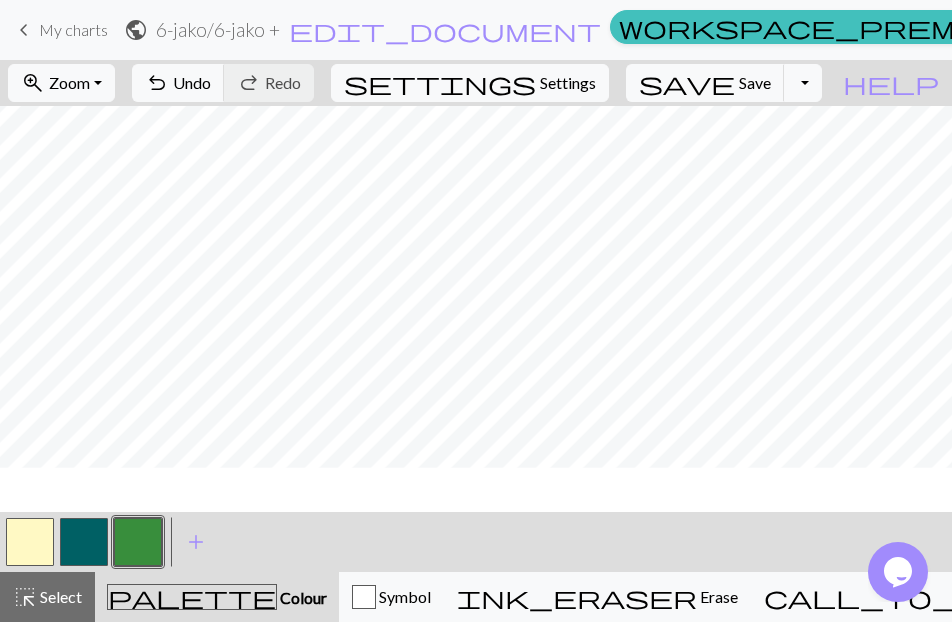 scroll, scrollTop: 192, scrollLeft: 0, axis: vertical 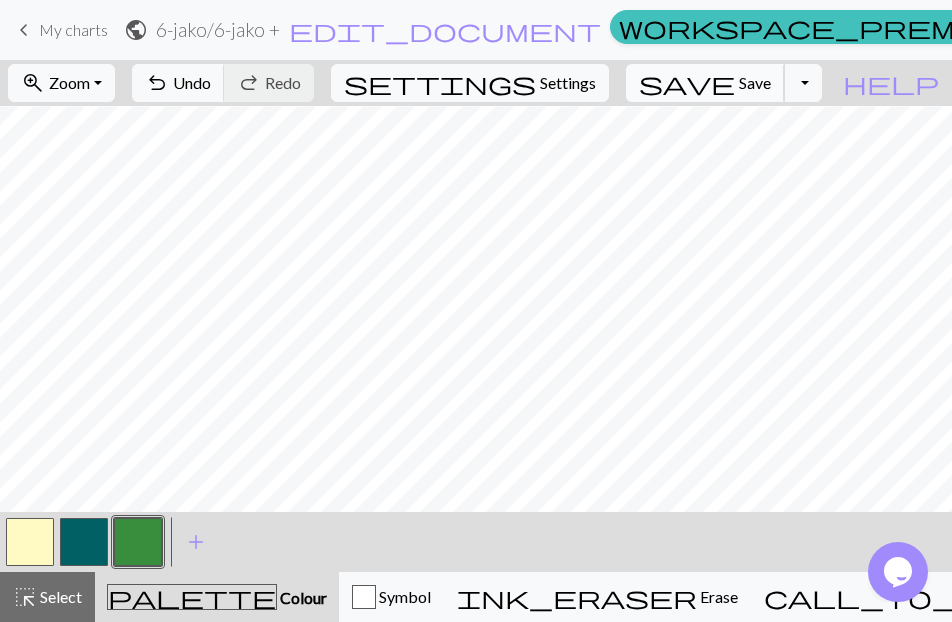 click on "Save" at bounding box center [755, 82] 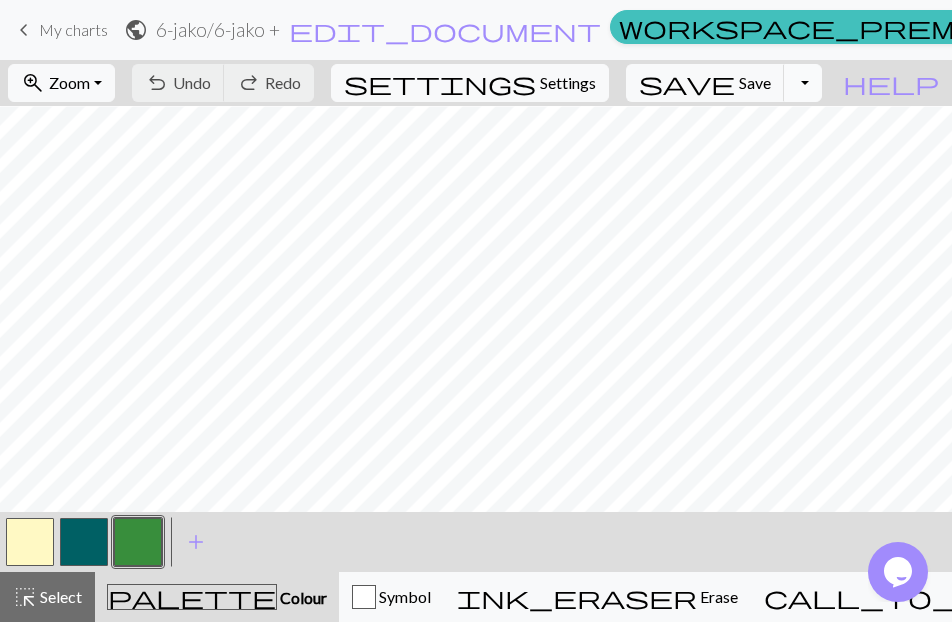 click on "Toggle Dropdown" at bounding box center (803, 83) 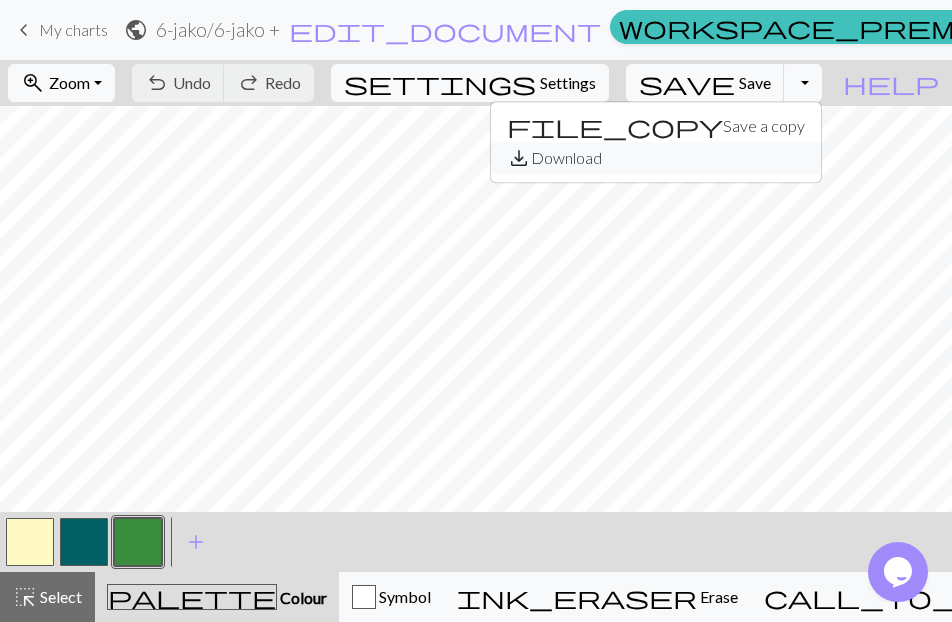 click on "save_alt  Download" at bounding box center (656, 158) 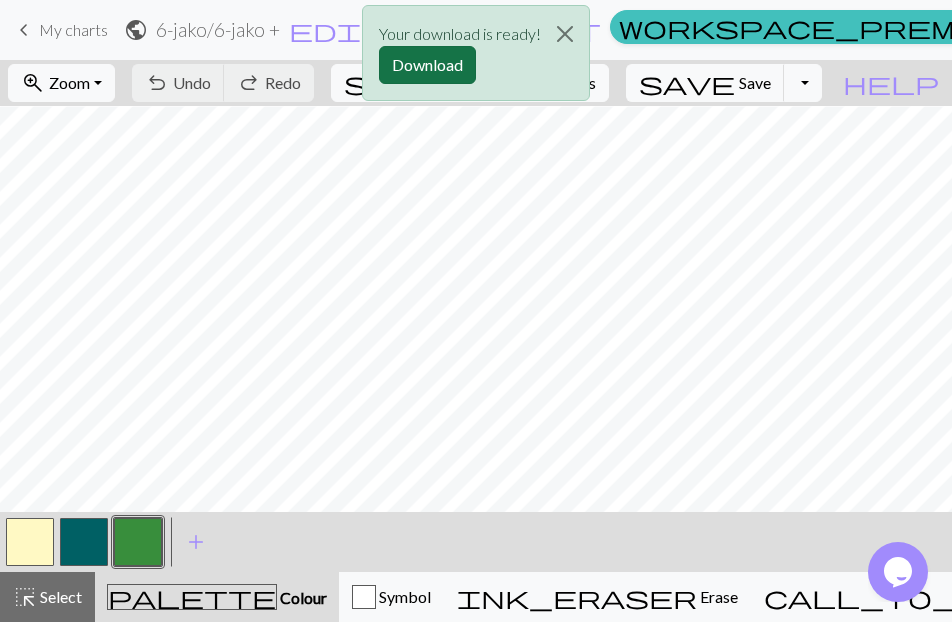 click on "Download" at bounding box center [427, 65] 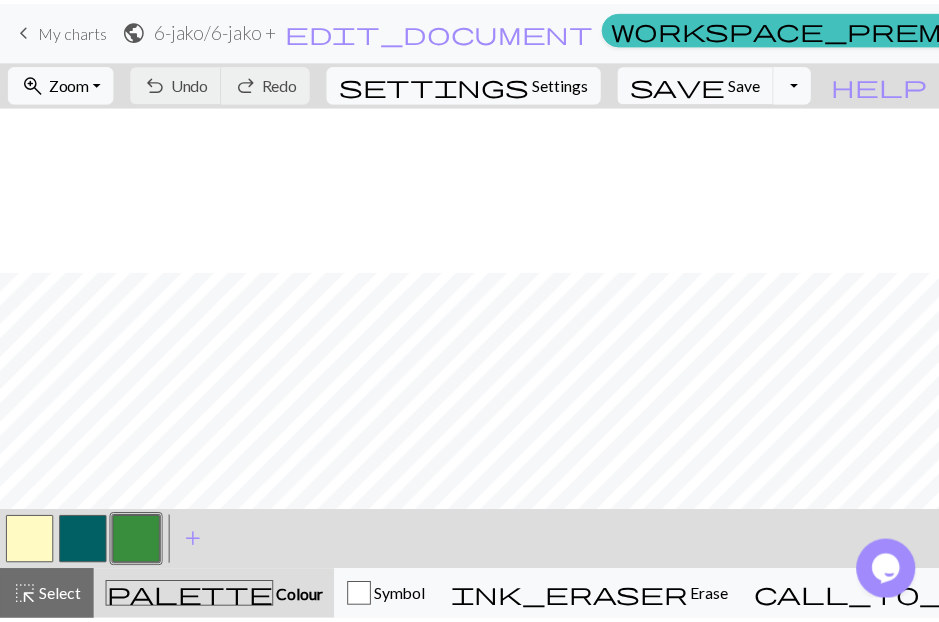 scroll, scrollTop: 166, scrollLeft: 0, axis: vertical 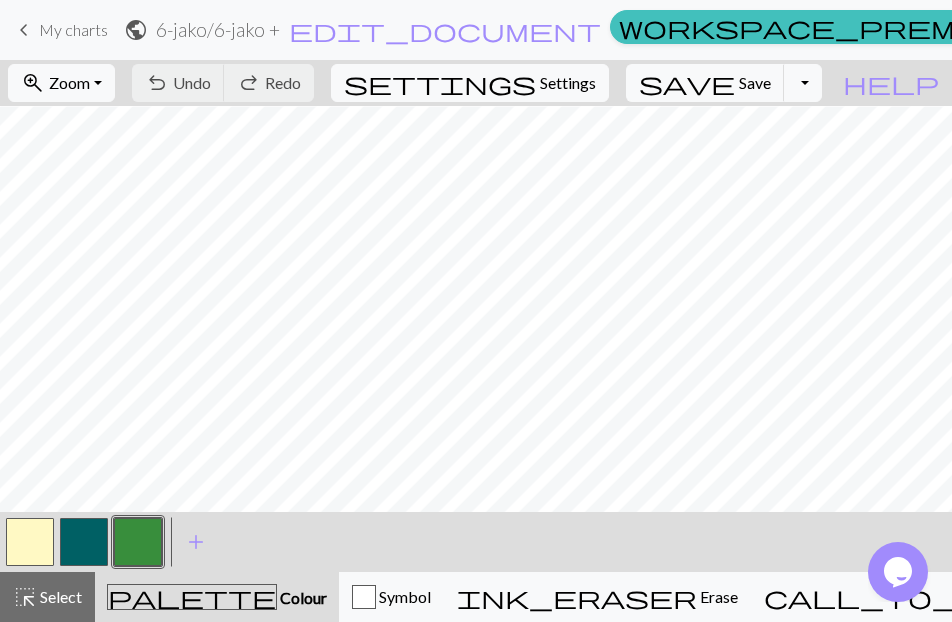click on "My charts" at bounding box center (73, 29) 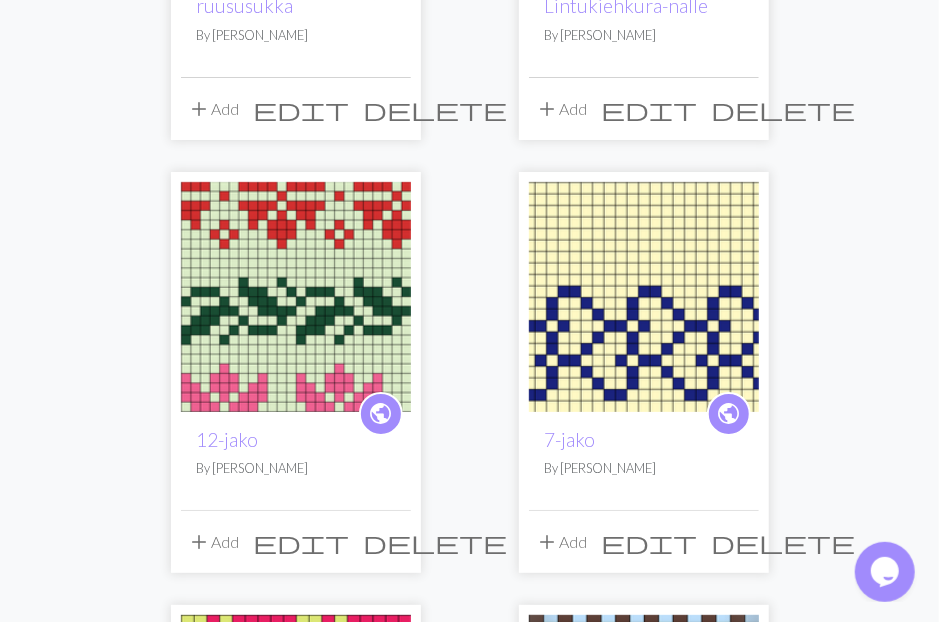 scroll, scrollTop: 2750, scrollLeft: 0, axis: vertical 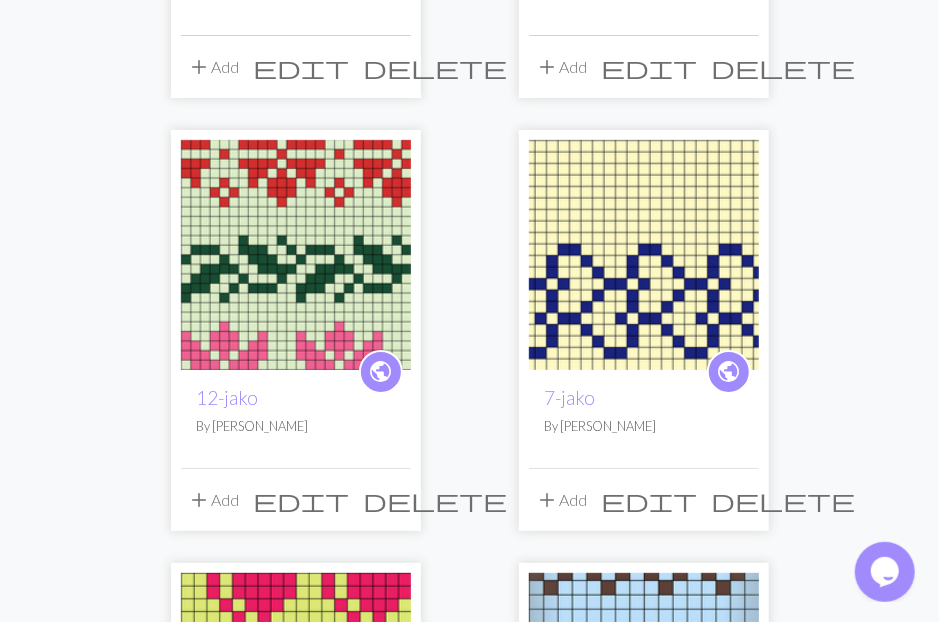 click at bounding box center [296, 255] 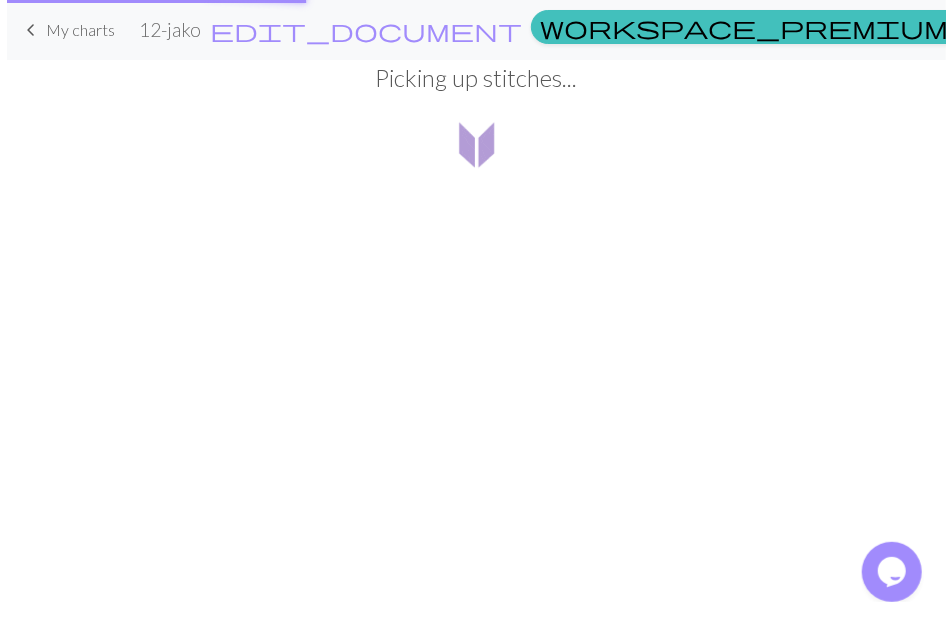 scroll, scrollTop: 0, scrollLeft: 0, axis: both 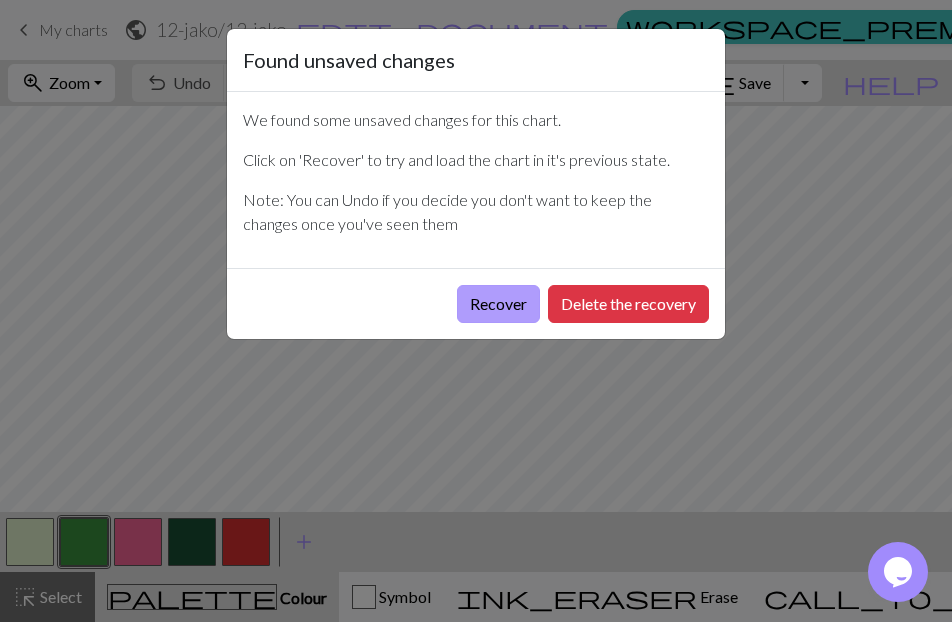 click on "Recover" at bounding box center (498, 304) 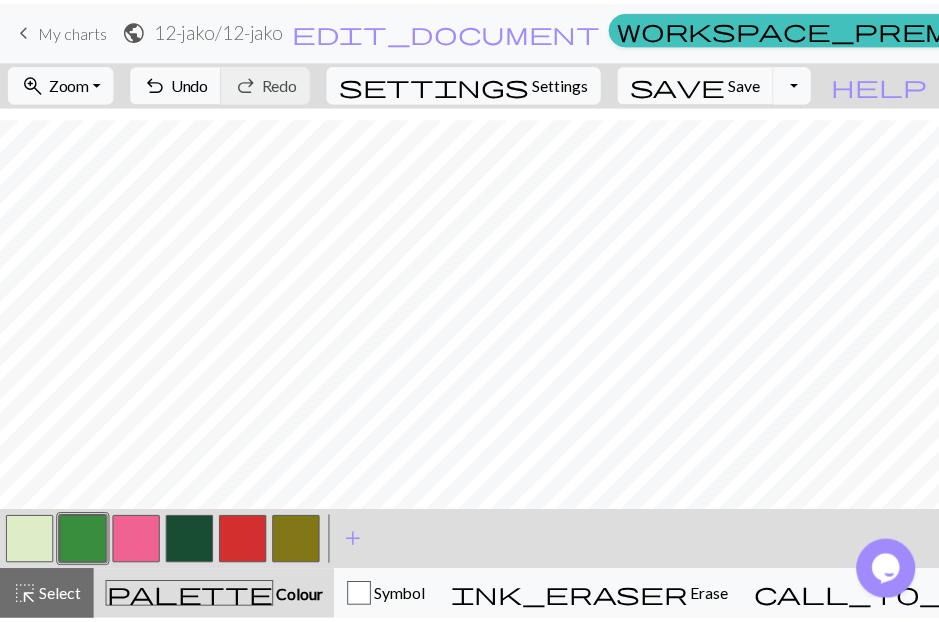 scroll, scrollTop: 696, scrollLeft: 0, axis: vertical 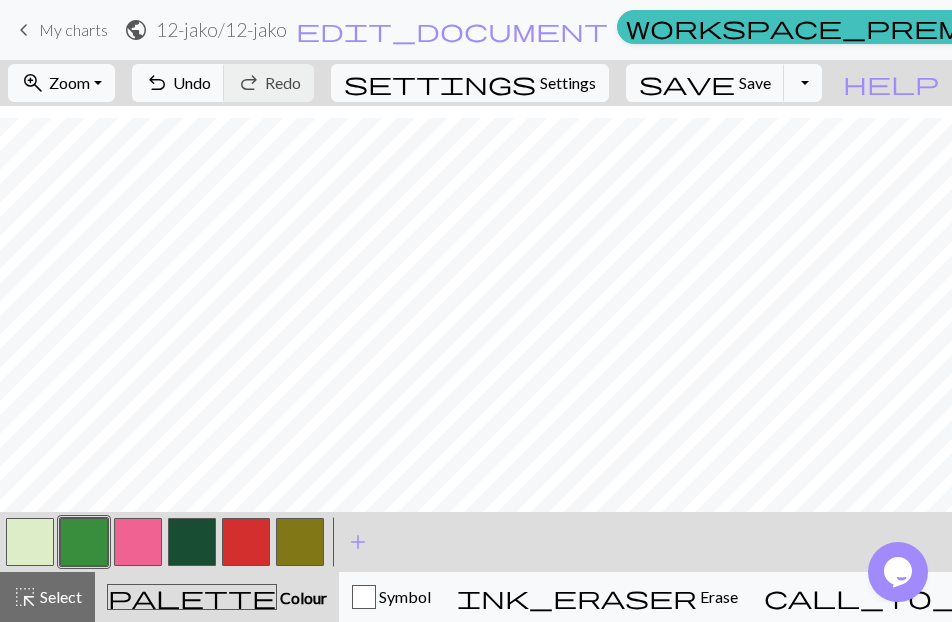 drag, startPoint x: 74, startPoint y: 27, endPoint x: 687, endPoint y: 77, distance: 615.03577 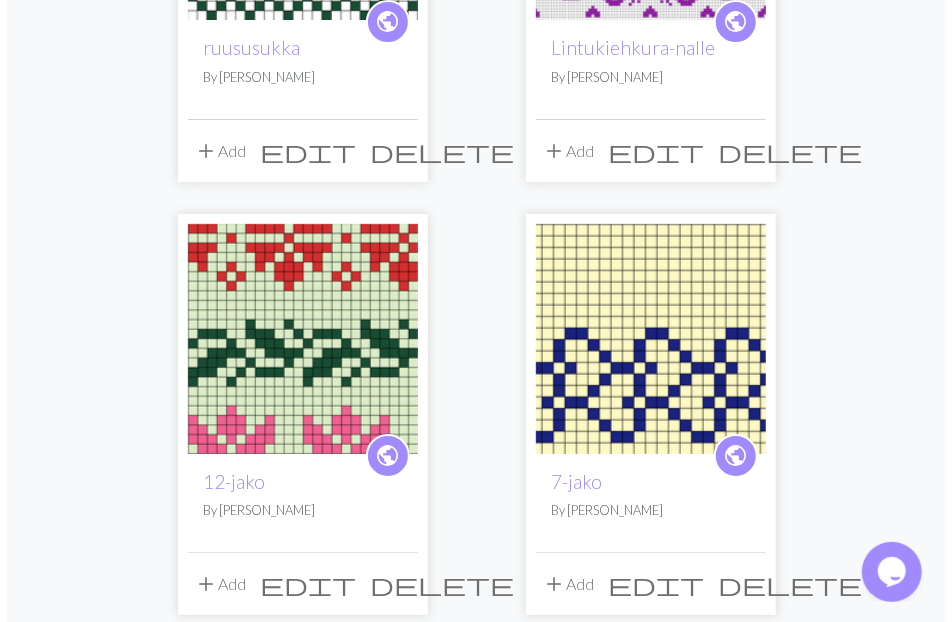 scroll, scrollTop: 2750, scrollLeft: 0, axis: vertical 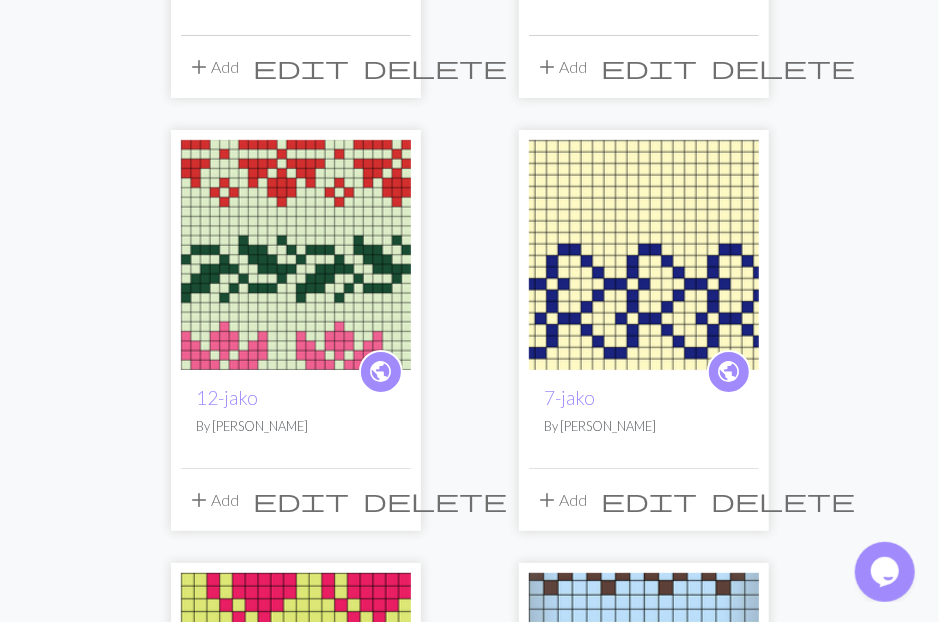 click on "edit" at bounding box center [302, 500] 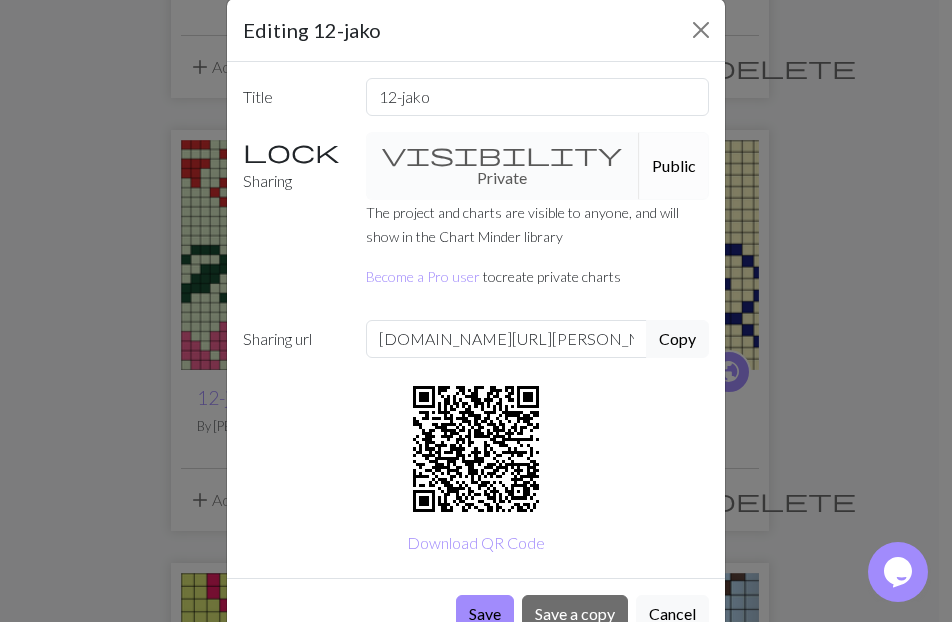 scroll, scrollTop: 59, scrollLeft: 0, axis: vertical 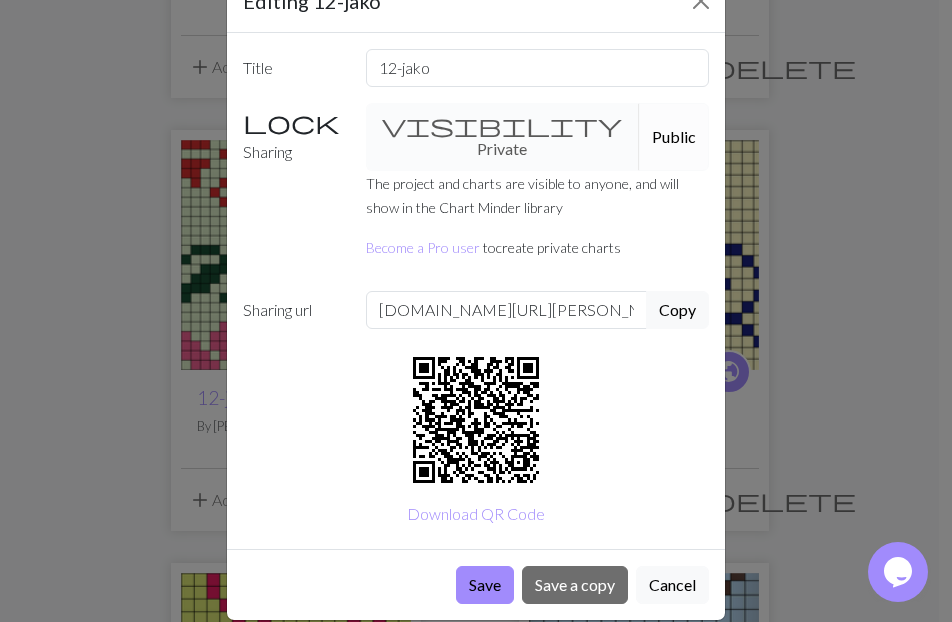click on "Cancel" at bounding box center (672, 585) 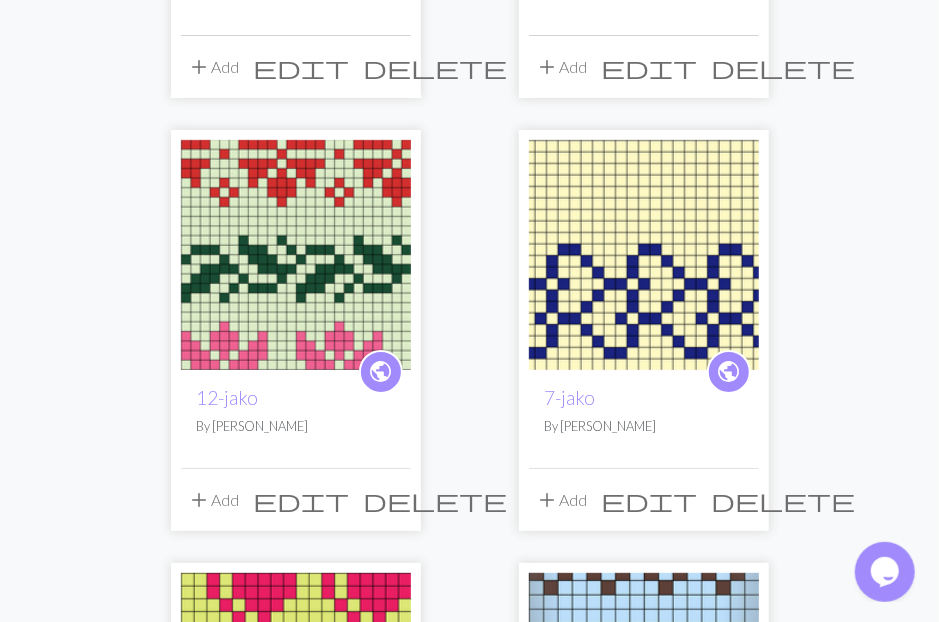 click on "edit" at bounding box center (302, 500) 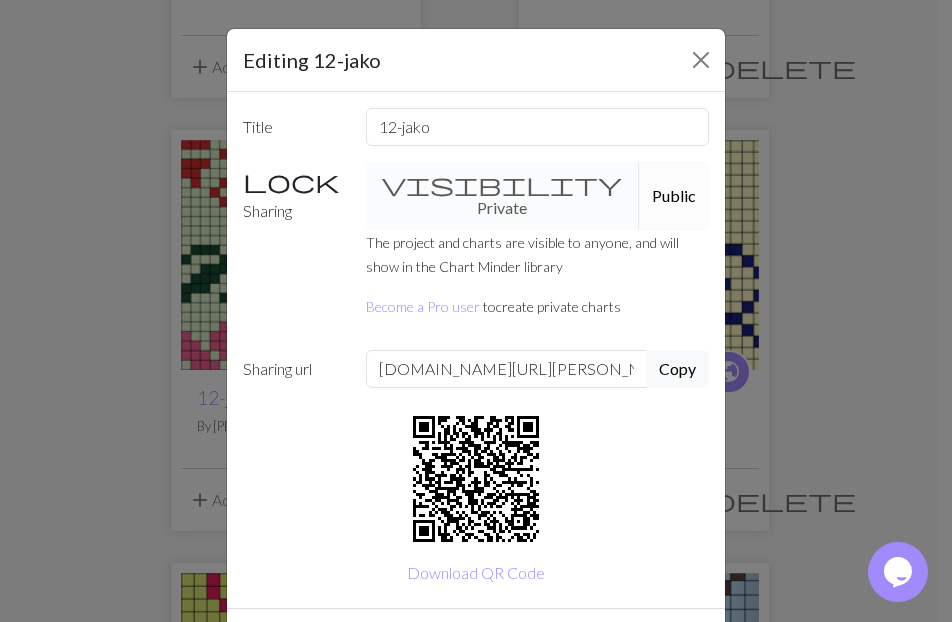 click on "visibility  Private Public" at bounding box center (538, 196) 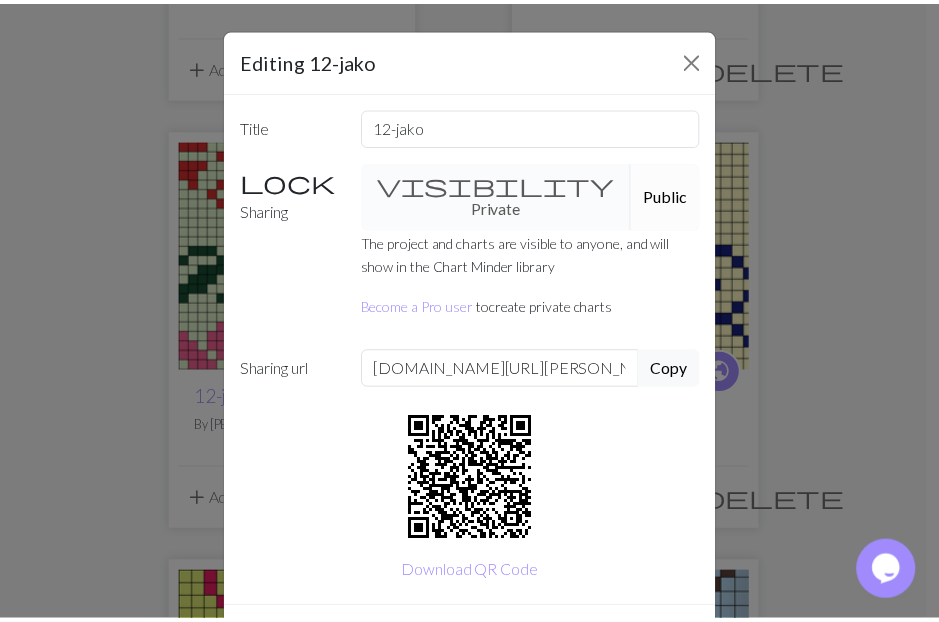 scroll, scrollTop: 59, scrollLeft: 0, axis: vertical 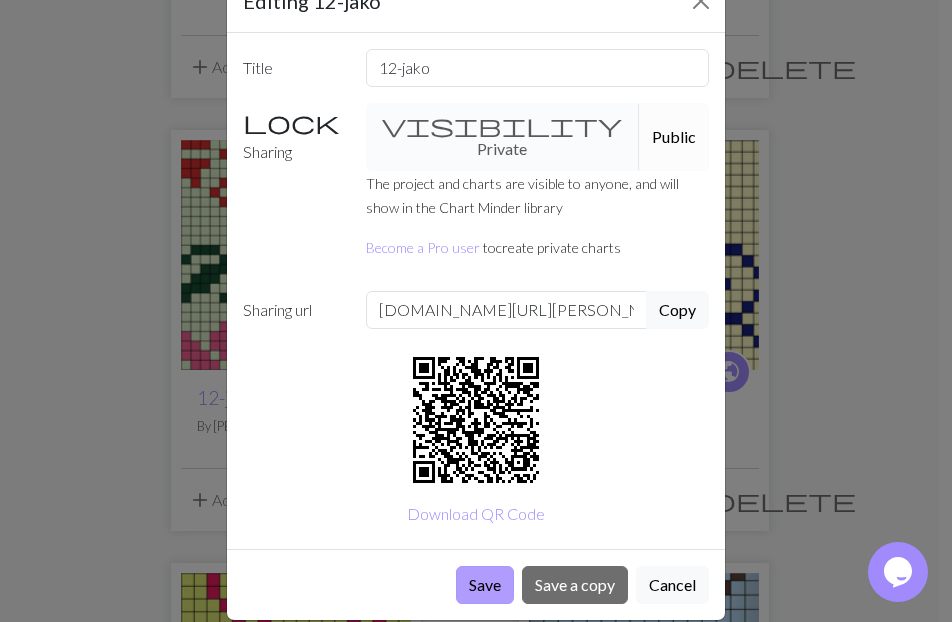 click on "Save" at bounding box center [485, 585] 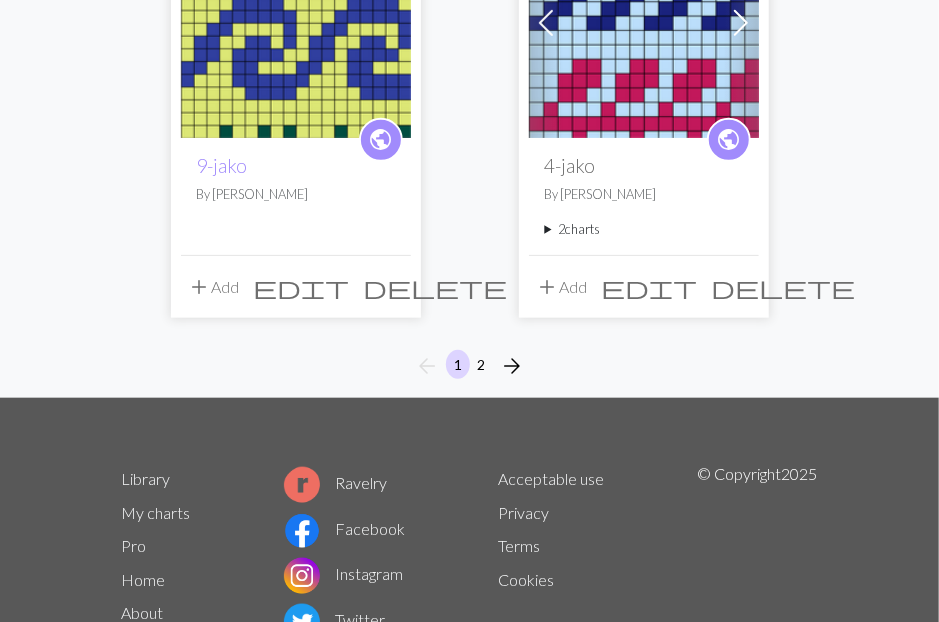 scroll, scrollTop: 3493, scrollLeft: 0, axis: vertical 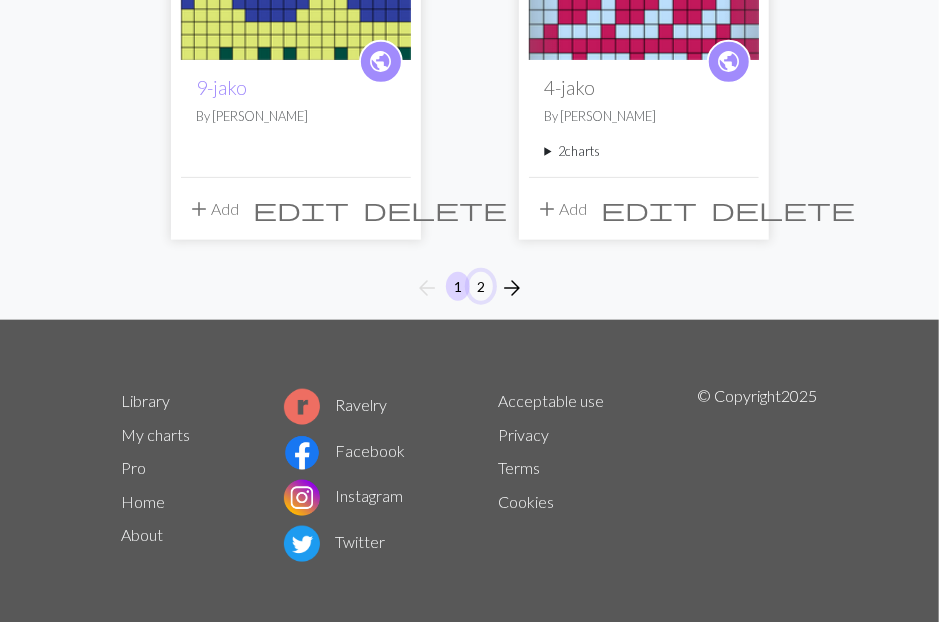 click on "2" at bounding box center (481, 286) 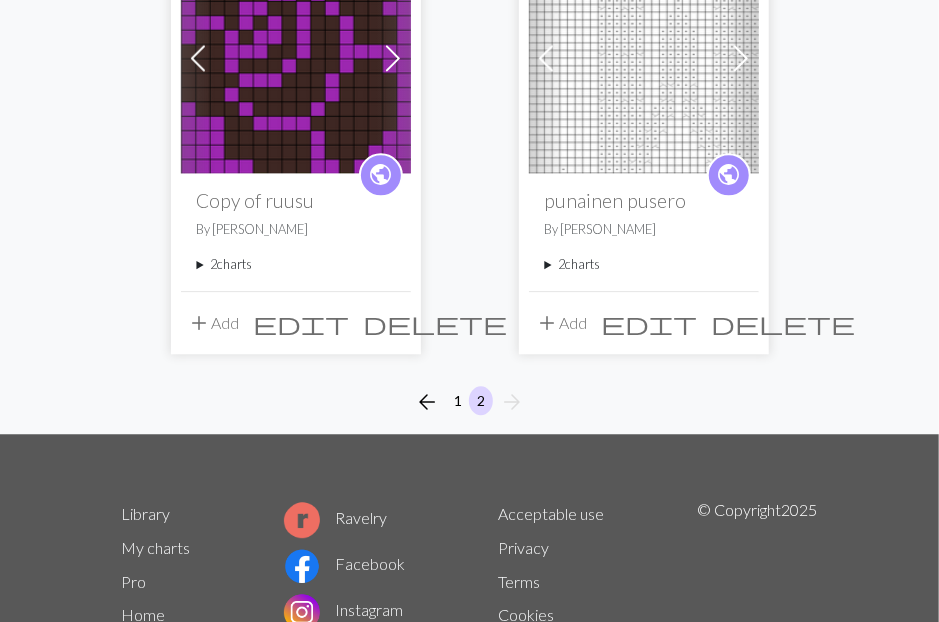 scroll, scrollTop: 1666, scrollLeft: 0, axis: vertical 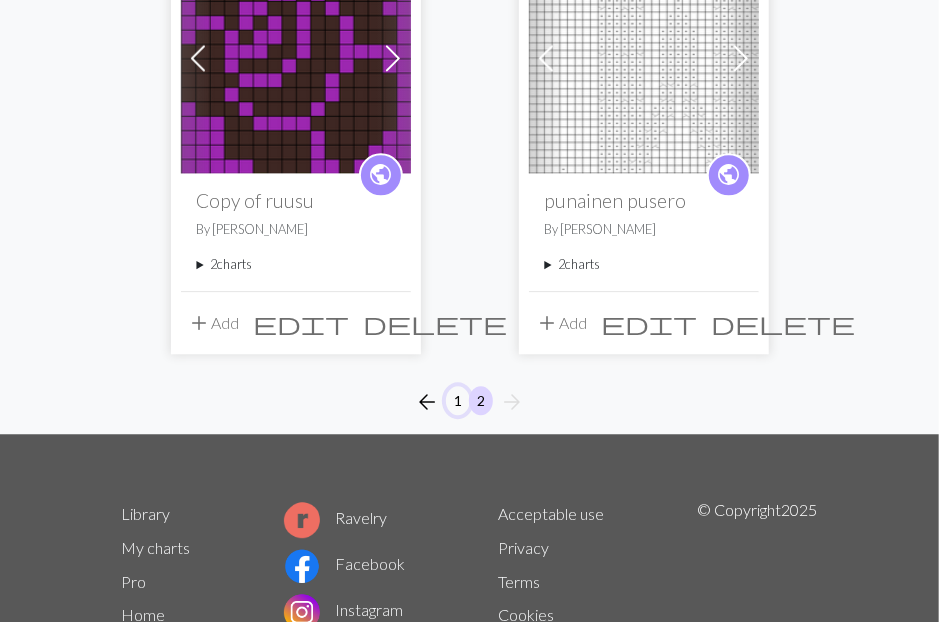 click on "1" at bounding box center [458, 400] 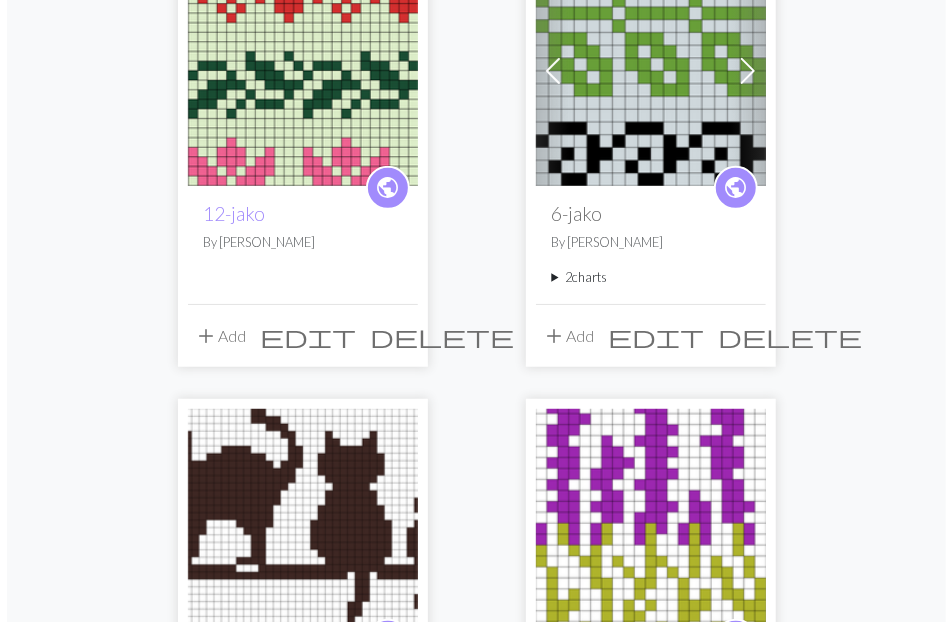 scroll, scrollTop: 333, scrollLeft: 0, axis: vertical 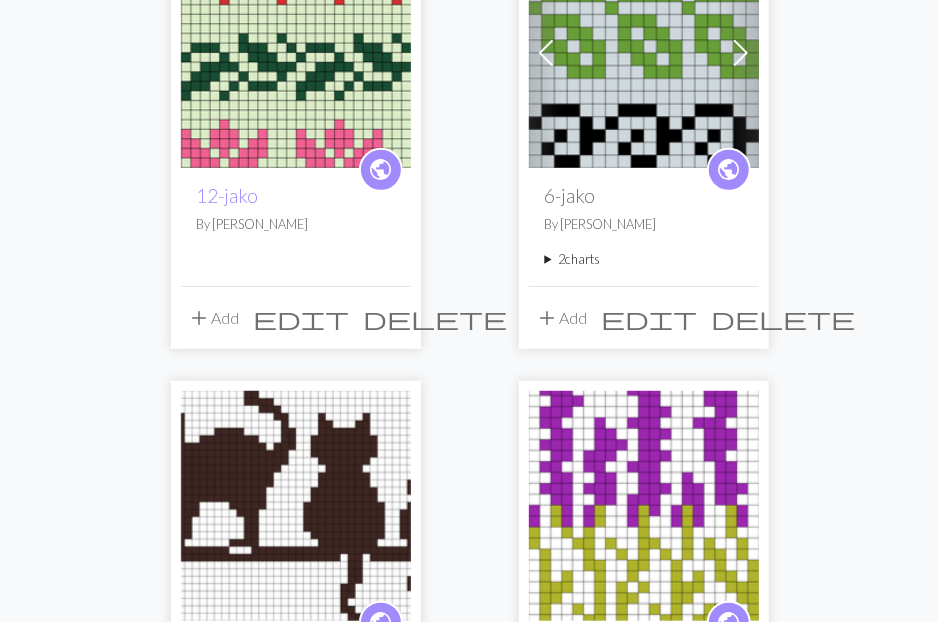 click on "edit" at bounding box center (302, 318) 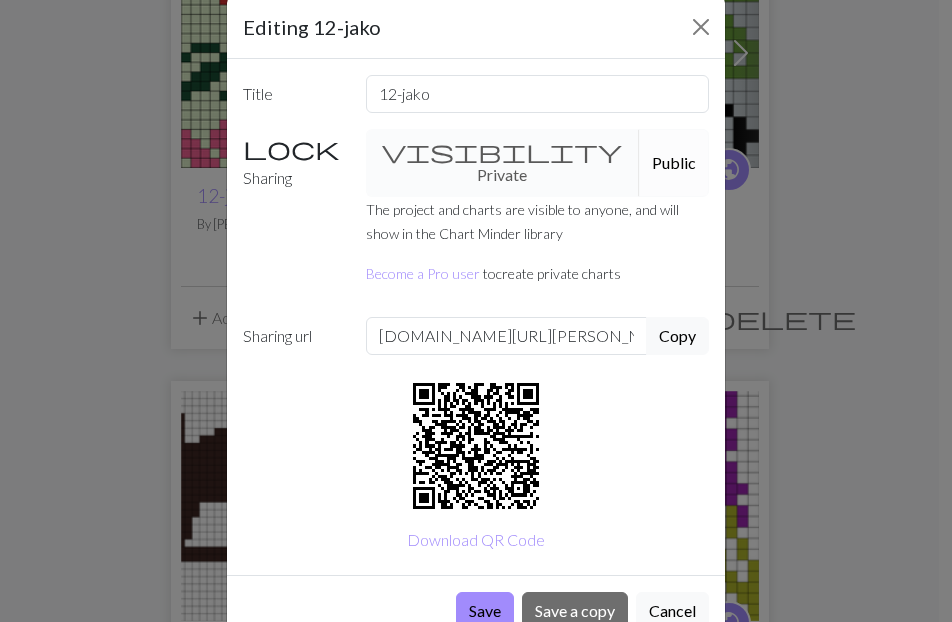scroll, scrollTop: 59, scrollLeft: 0, axis: vertical 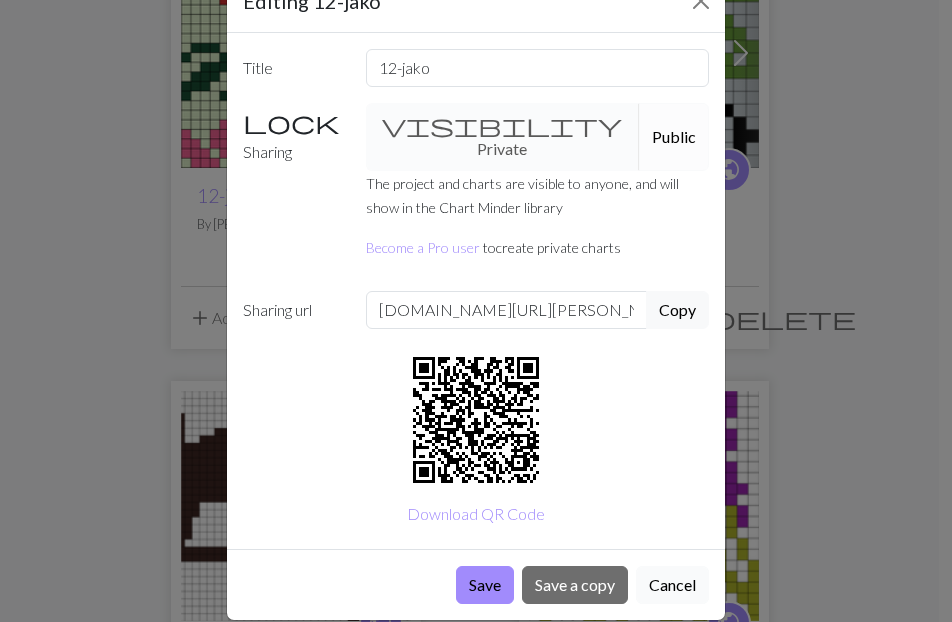 click on "Cancel" at bounding box center (672, 585) 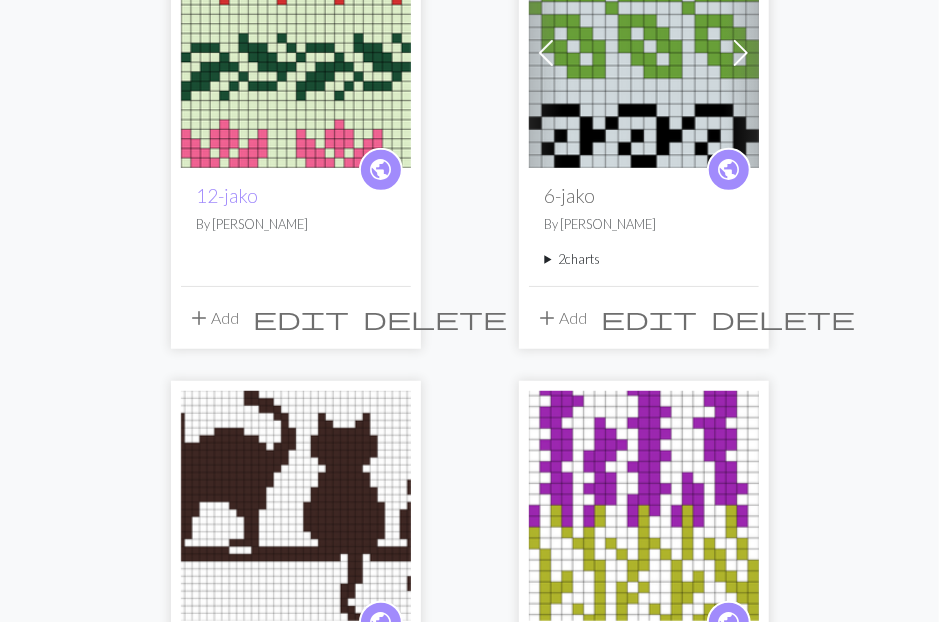 click on "edit" at bounding box center (302, 318) 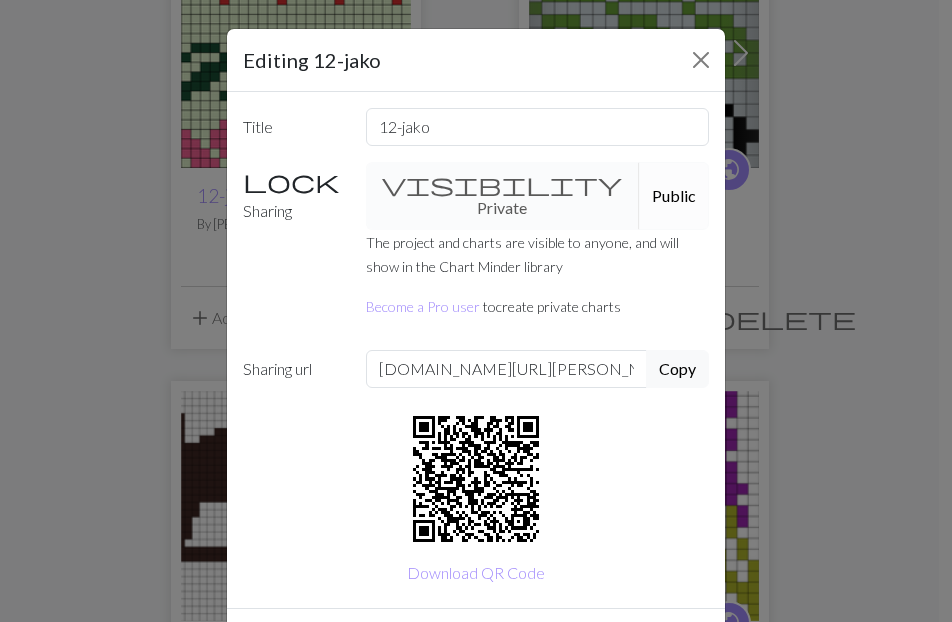 click on "Public" at bounding box center (674, 196) 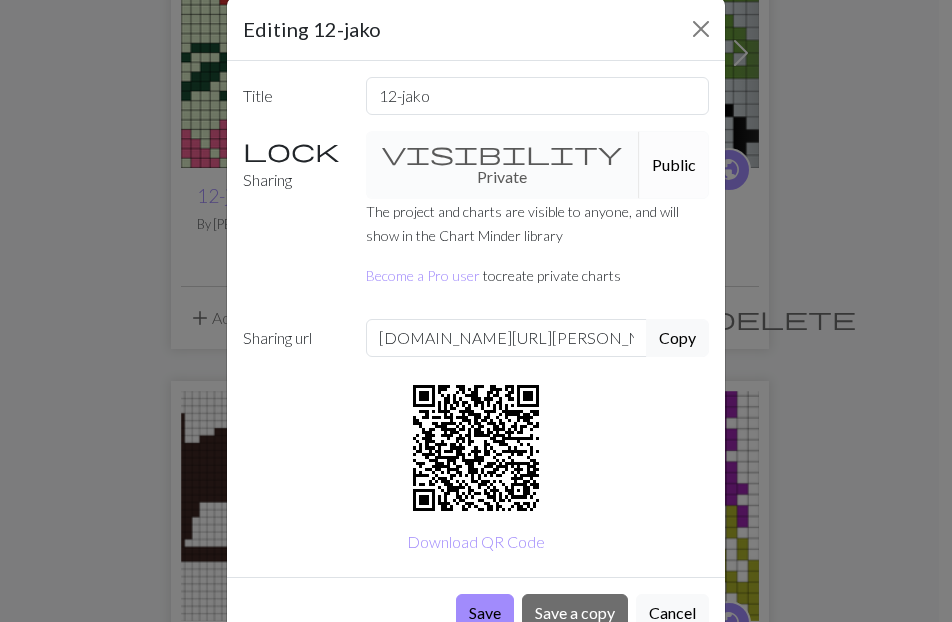 scroll, scrollTop: 59, scrollLeft: 0, axis: vertical 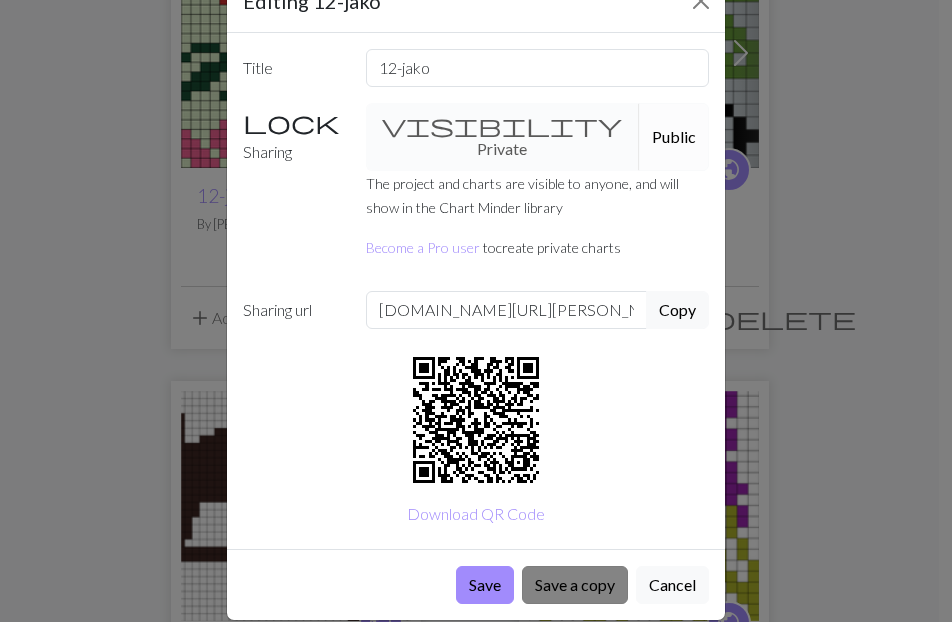 click on "Save a copy" at bounding box center (575, 585) 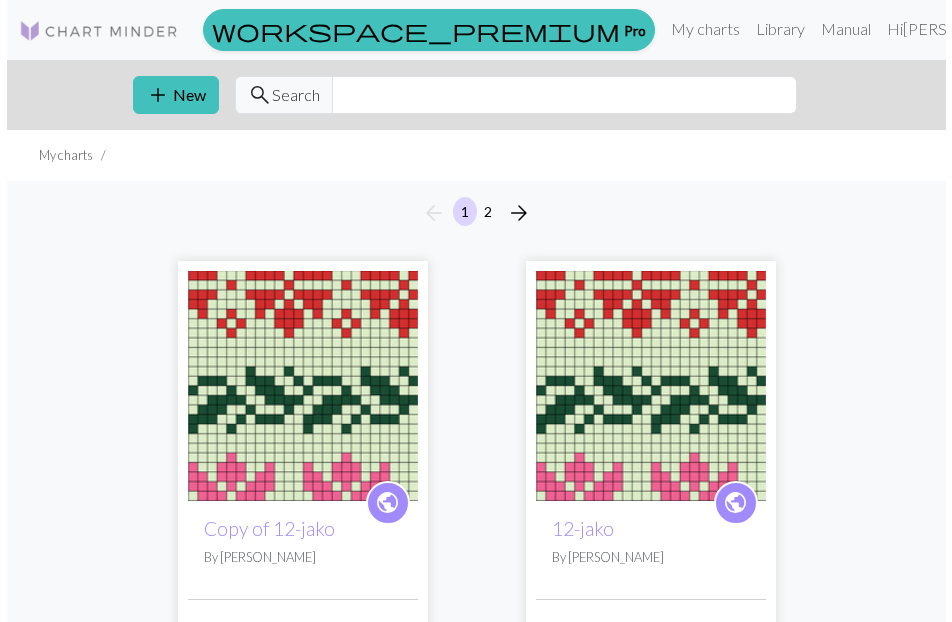 scroll, scrollTop: 333, scrollLeft: 0, axis: vertical 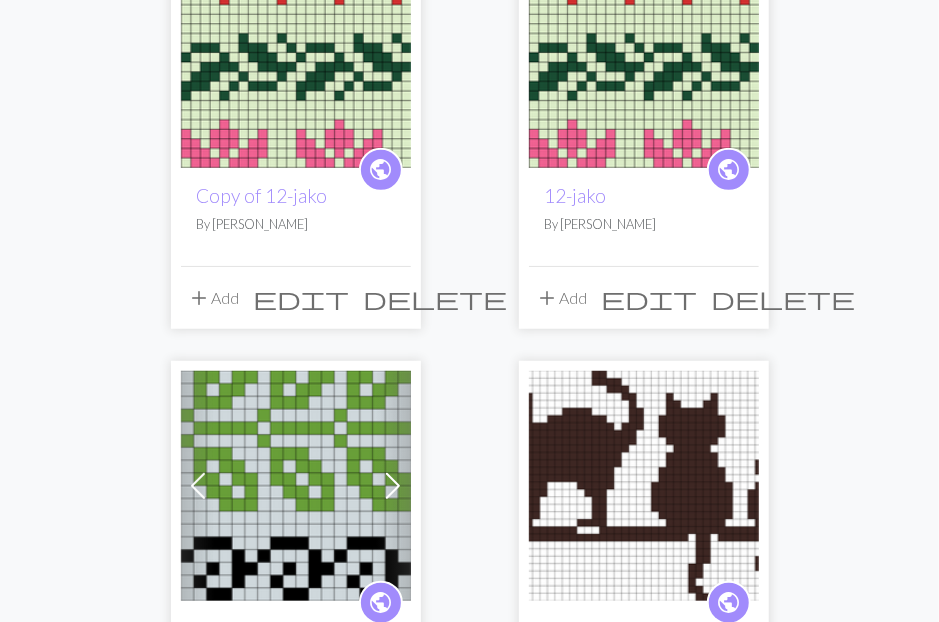 click on "edit" at bounding box center [650, 298] 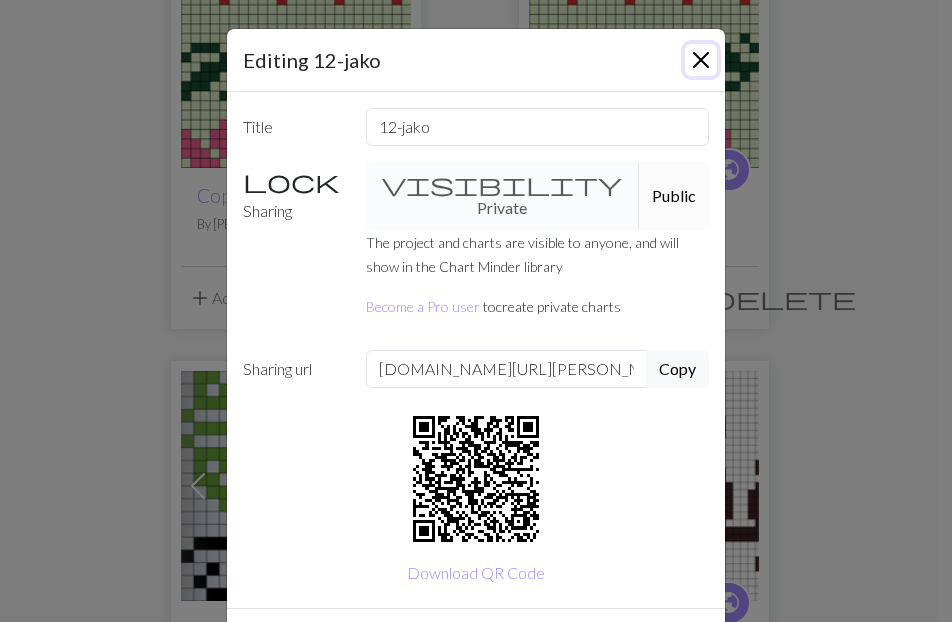 click at bounding box center [701, 60] 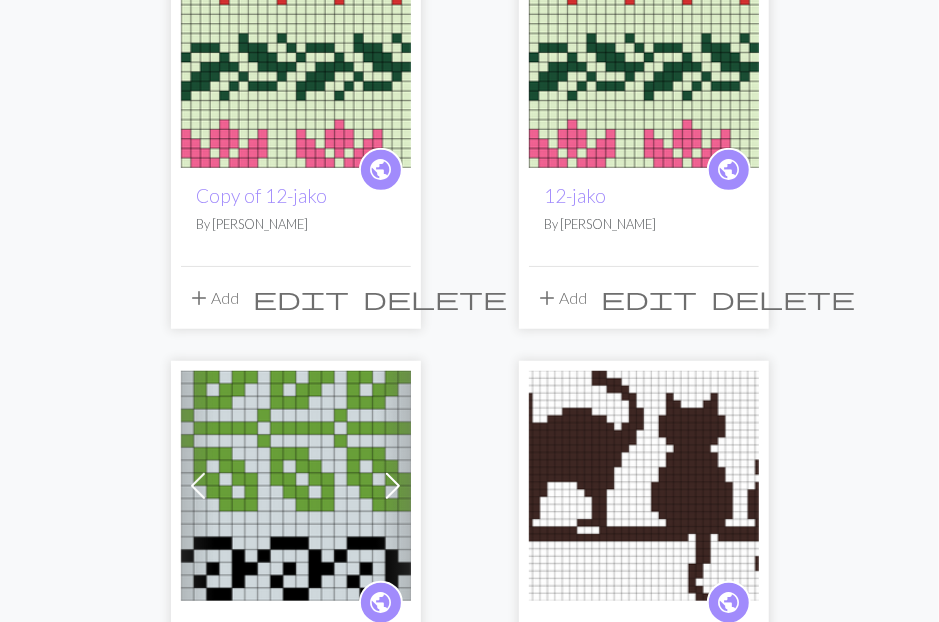 click on "add" at bounding box center [200, 298] 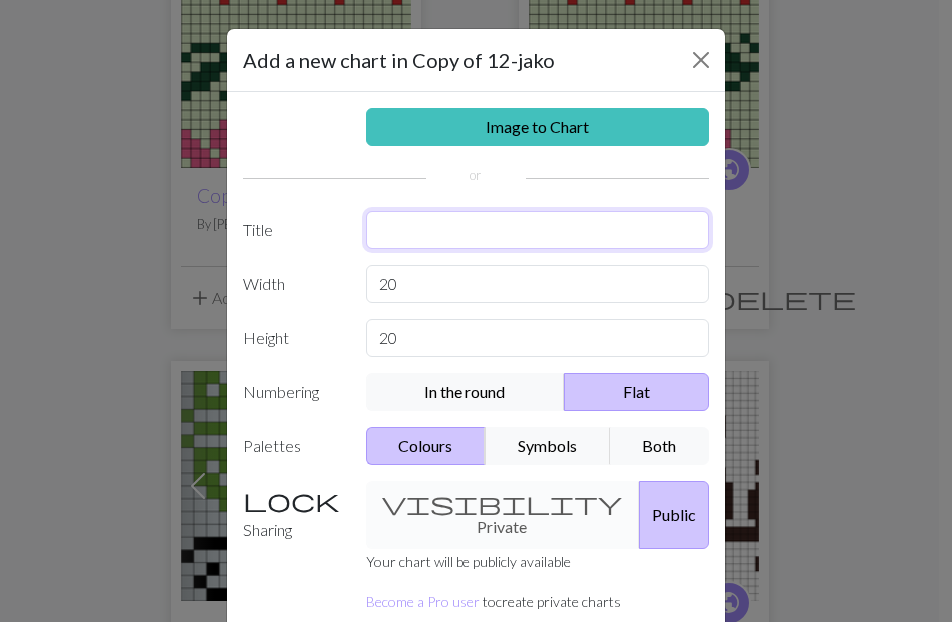 click at bounding box center (538, 230) 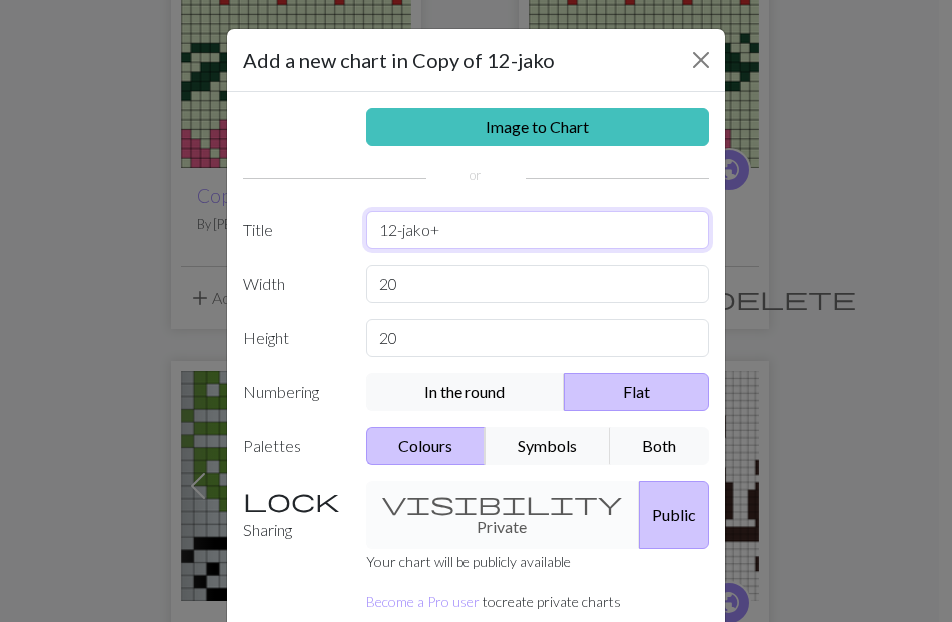 type on "12-jako+" 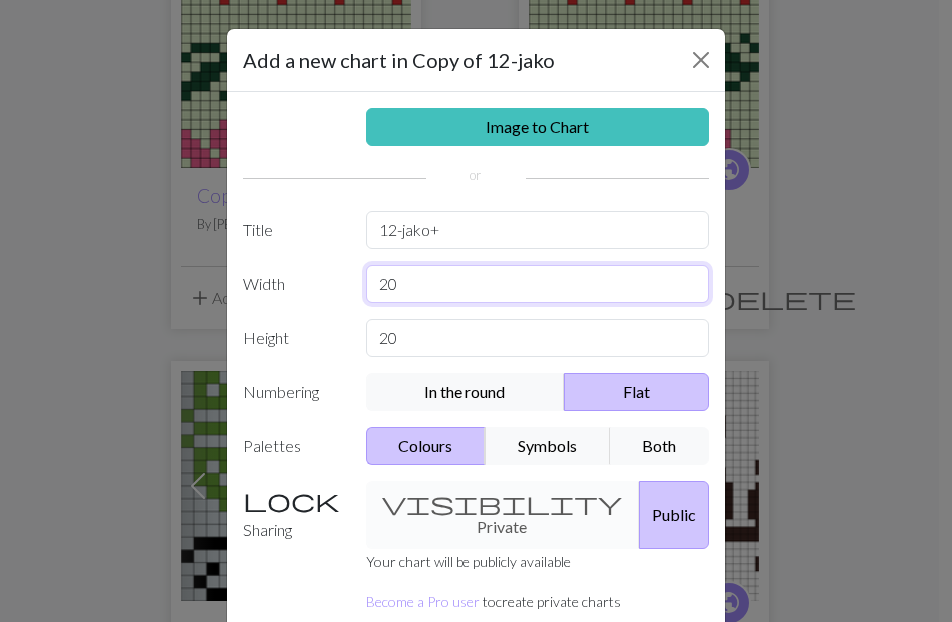 click on "20" at bounding box center [538, 284] 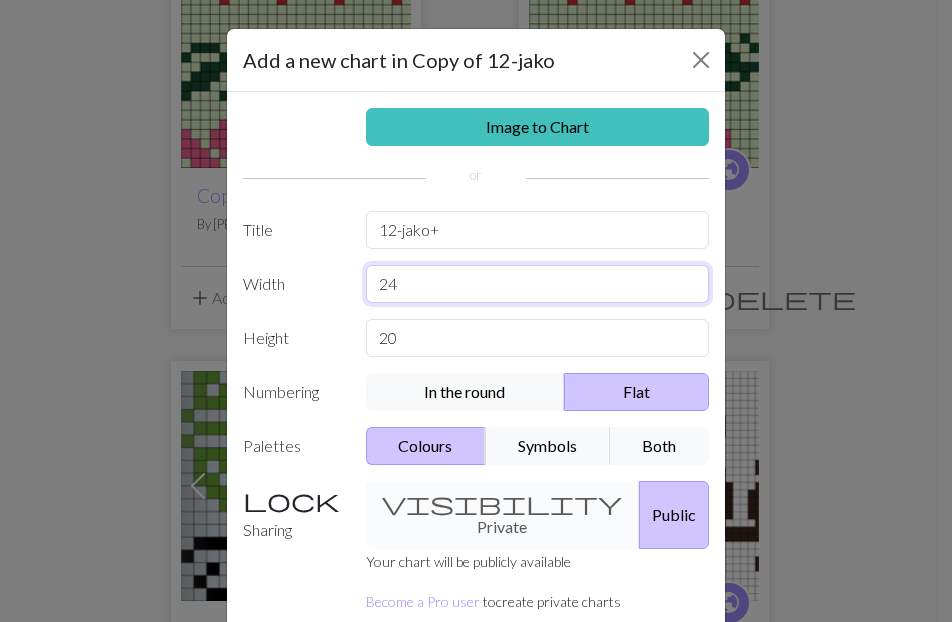 type on "24" 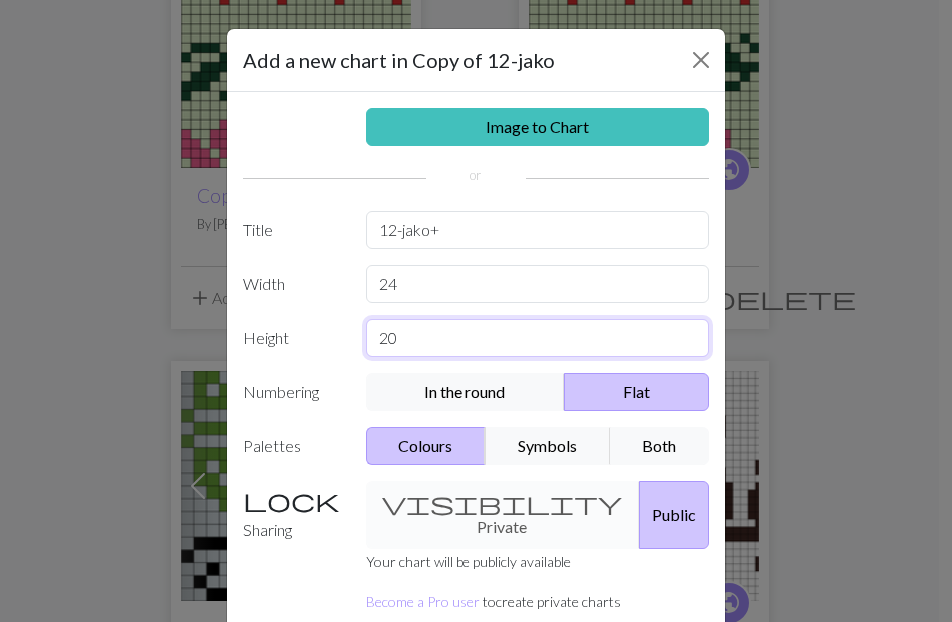 click on "20" at bounding box center [538, 338] 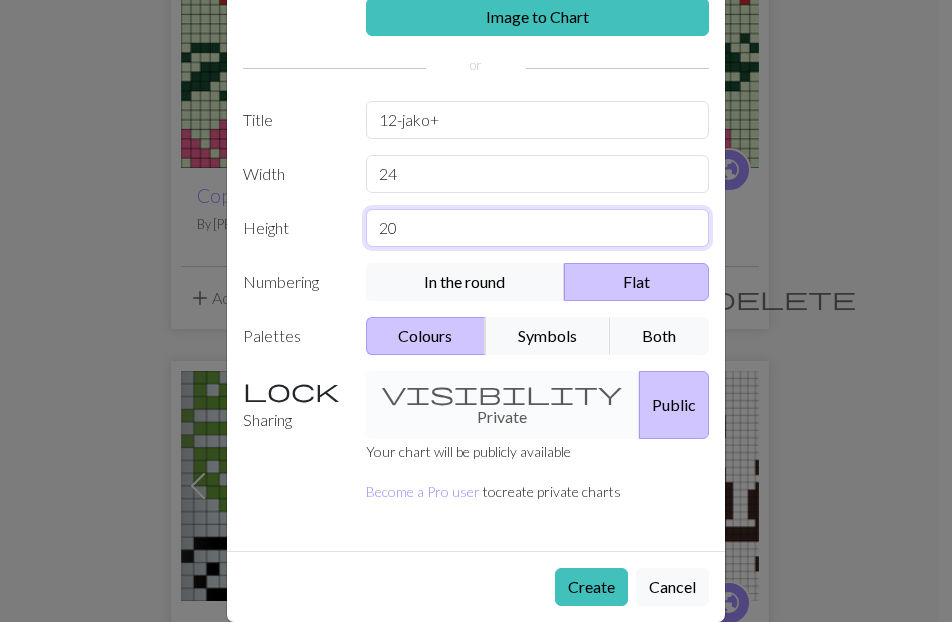 scroll, scrollTop: 112, scrollLeft: 0, axis: vertical 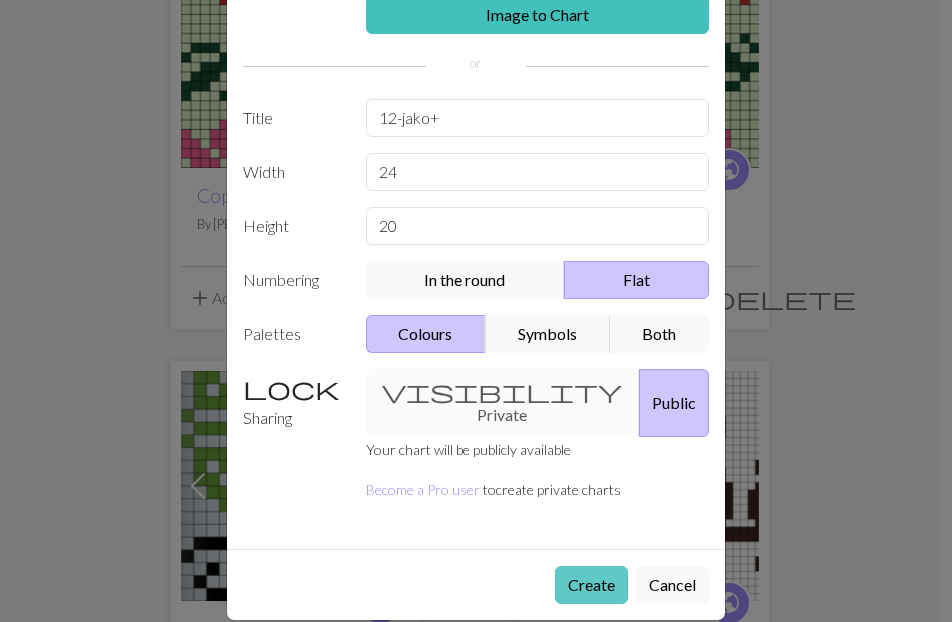 click on "Create" at bounding box center [591, 585] 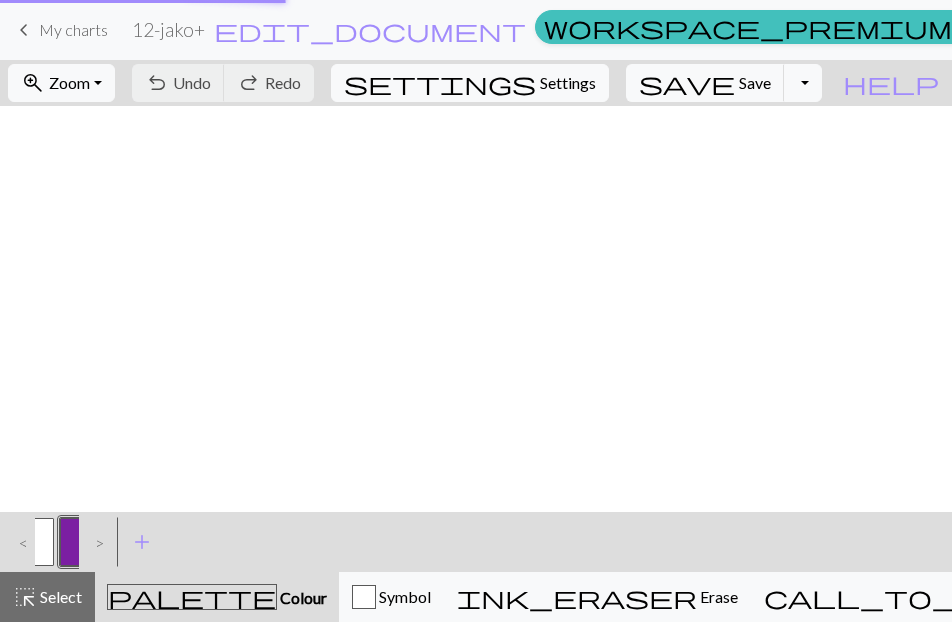 scroll, scrollTop: 0, scrollLeft: 0, axis: both 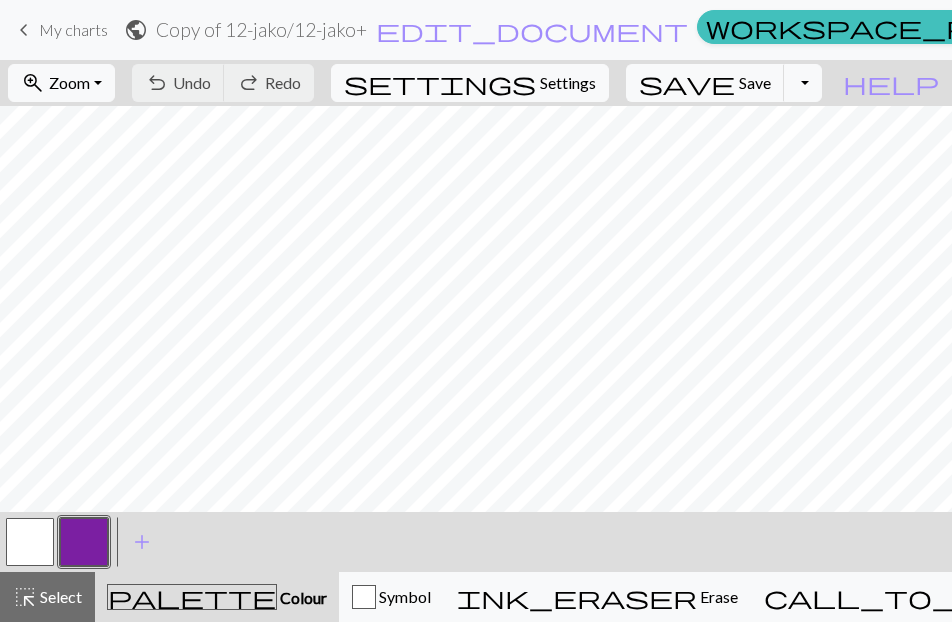 click at bounding box center [84, 542] 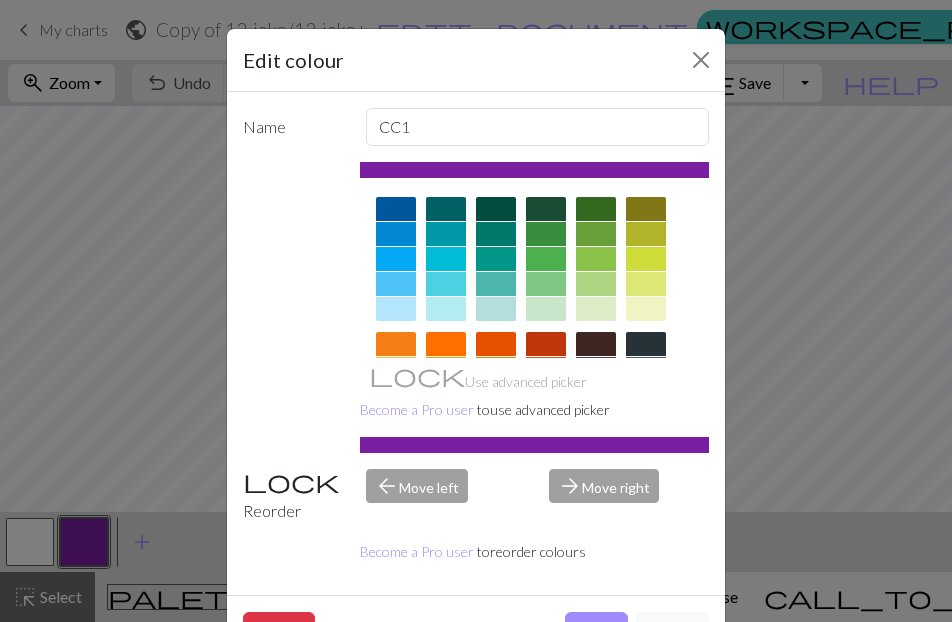 scroll, scrollTop: 166, scrollLeft: 0, axis: vertical 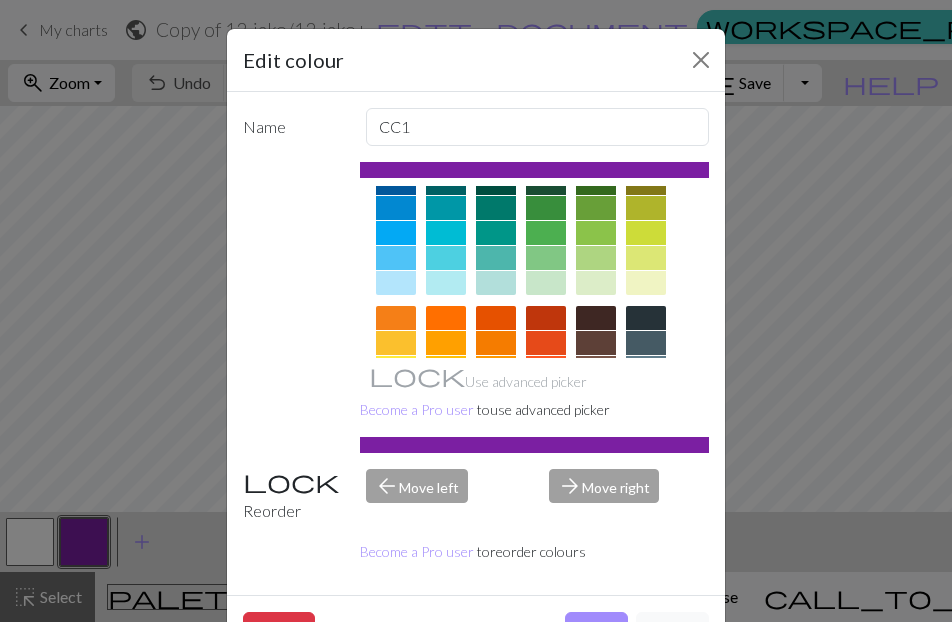 click at bounding box center (546, 233) 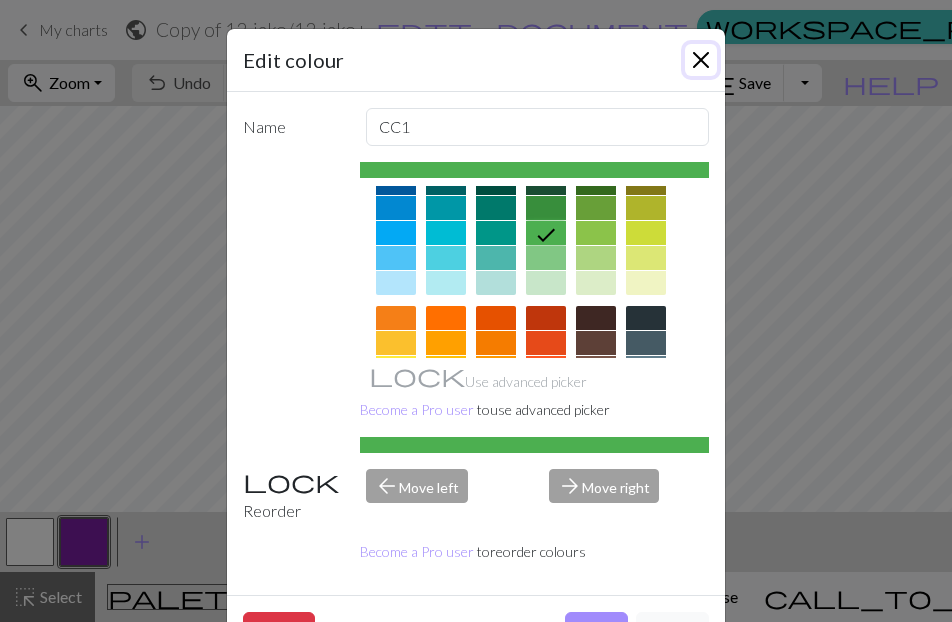 click at bounding box center [701, 60] 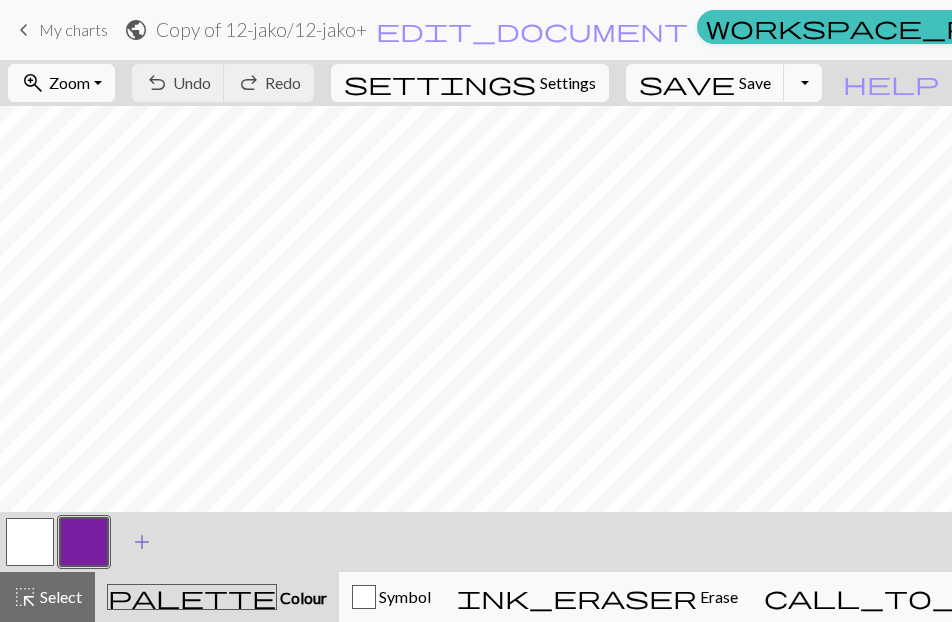 click on "add" at bounding box center [142, 542] 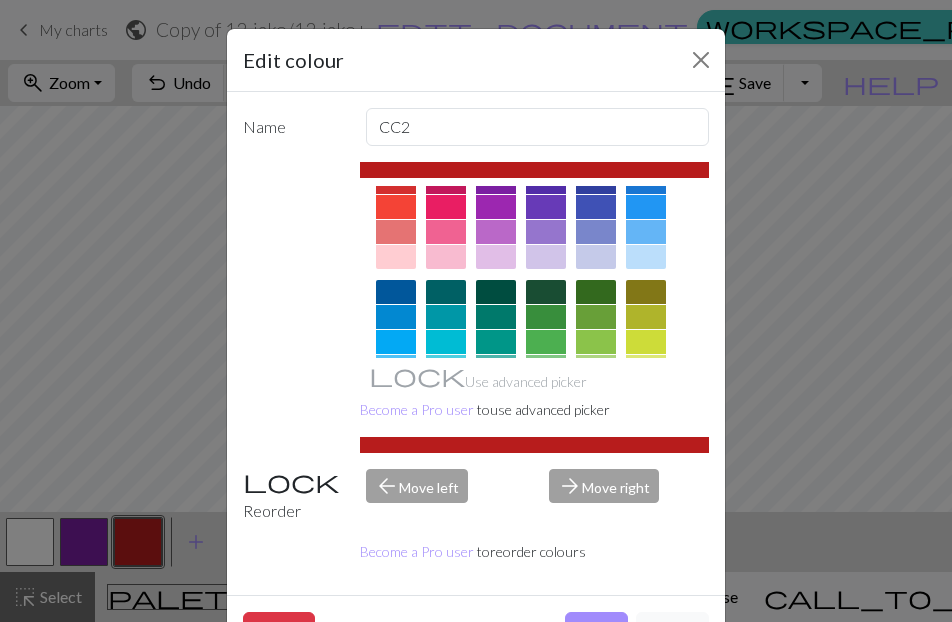 scroll, scrollTop: 83, scrollLeft: 0, axis: vertical 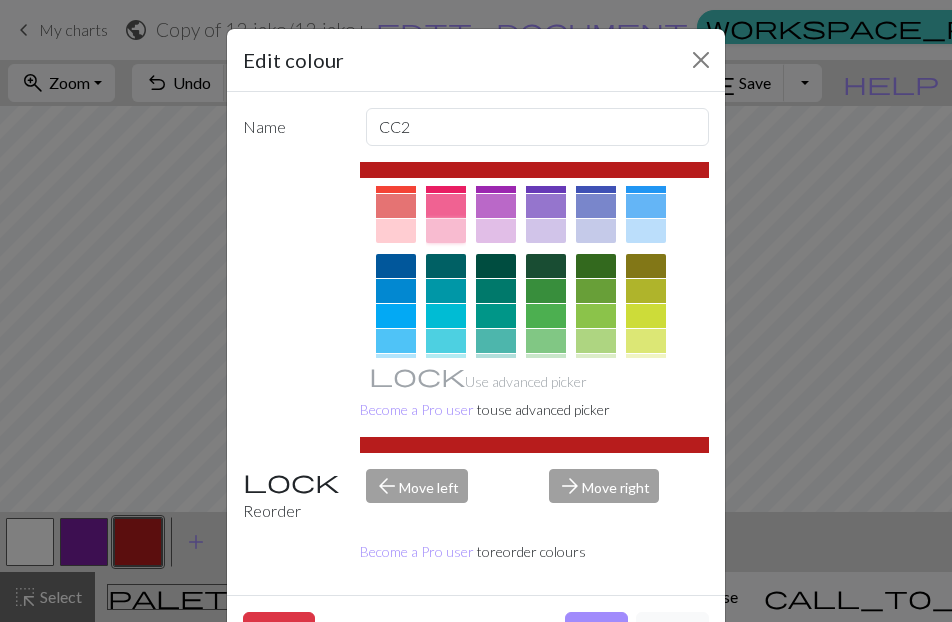 click at bounding box center [446, 231] 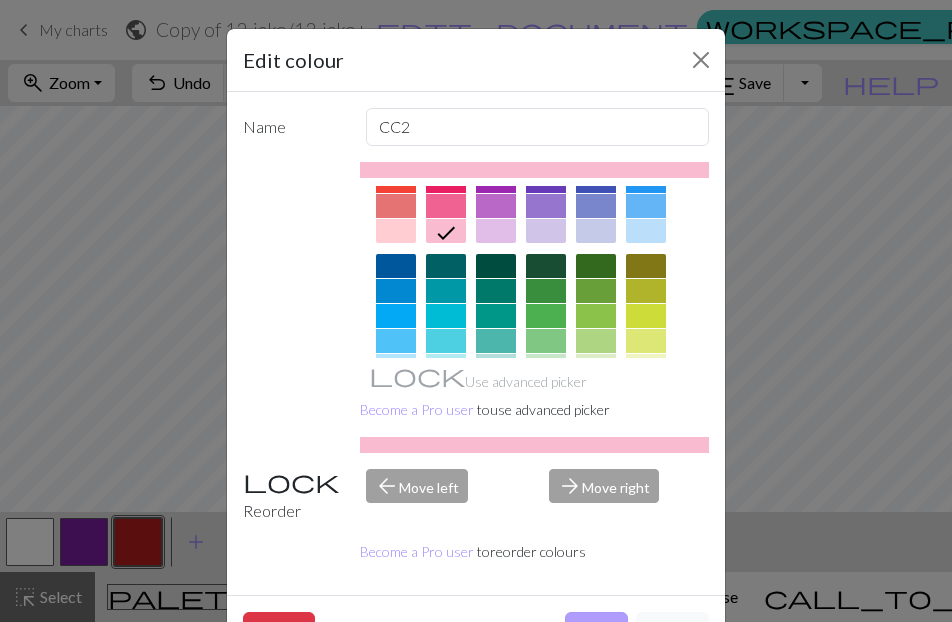 click on "Done" at bounding box center [596, 631] 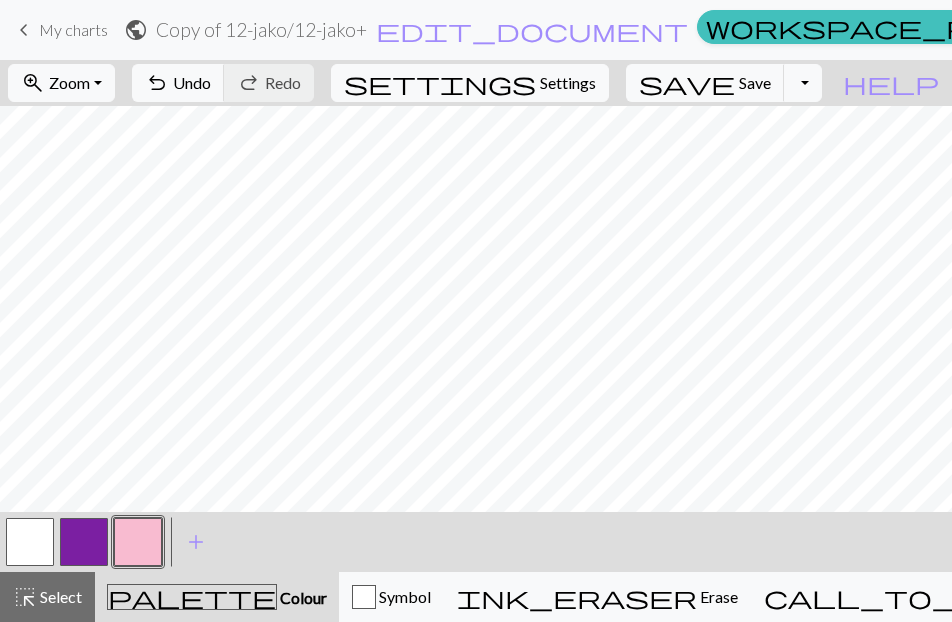 click at bounding box center [84, 542] 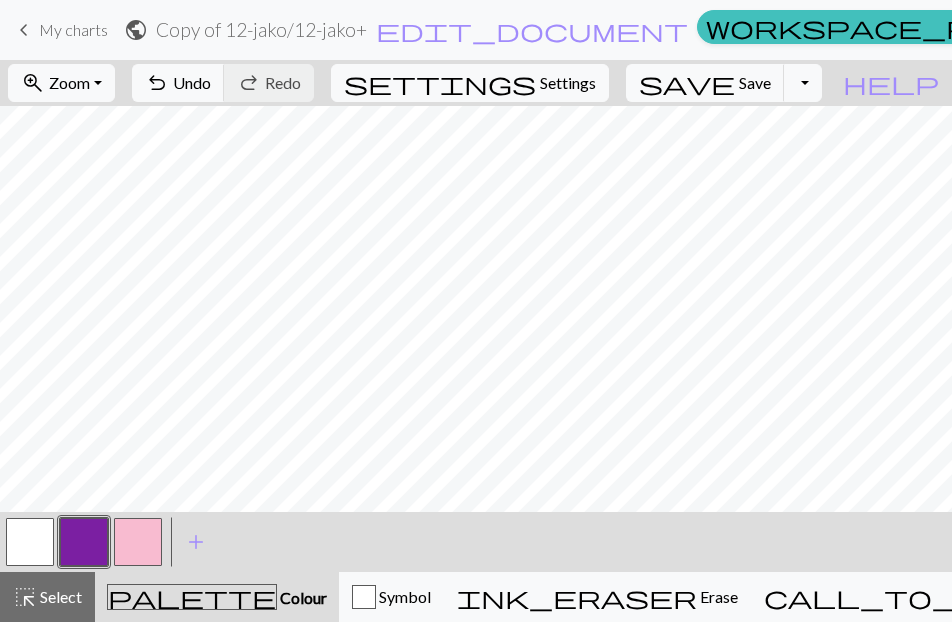 click at bounding box center (84, 542) 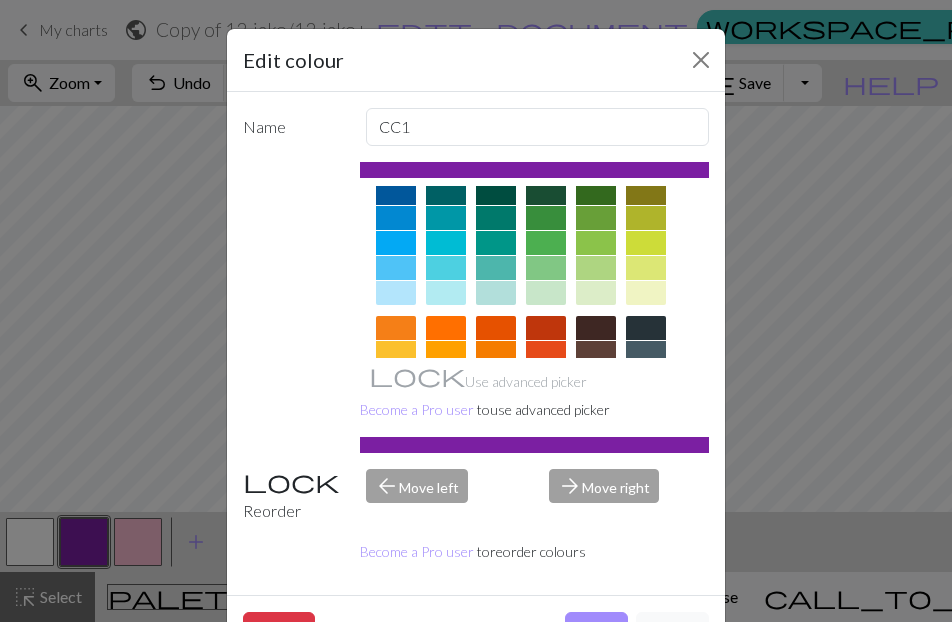 scroll, scrollTop: 166, scrollLeft: 0, axis: vertical 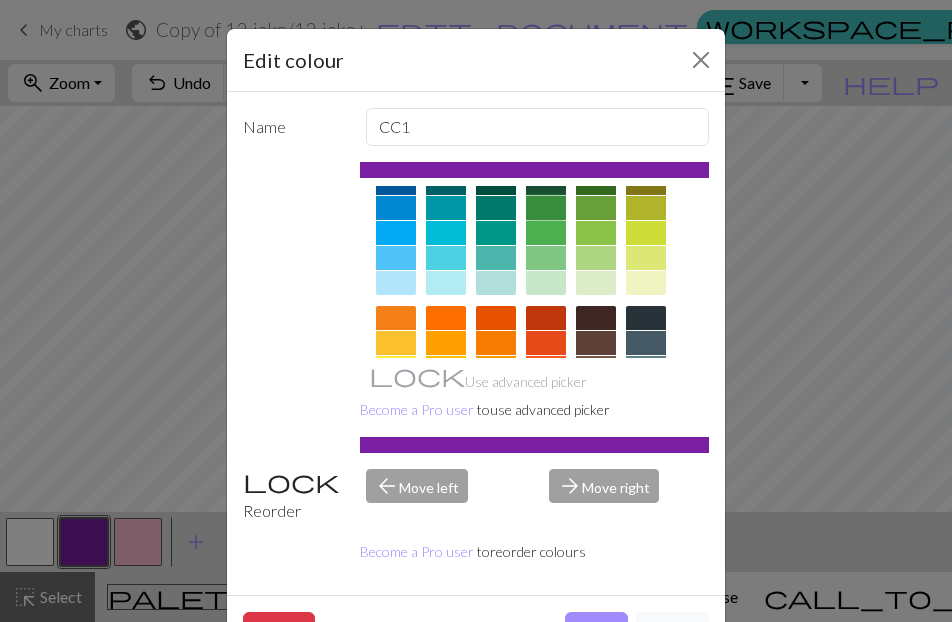 click at bounding box center (546, 208) 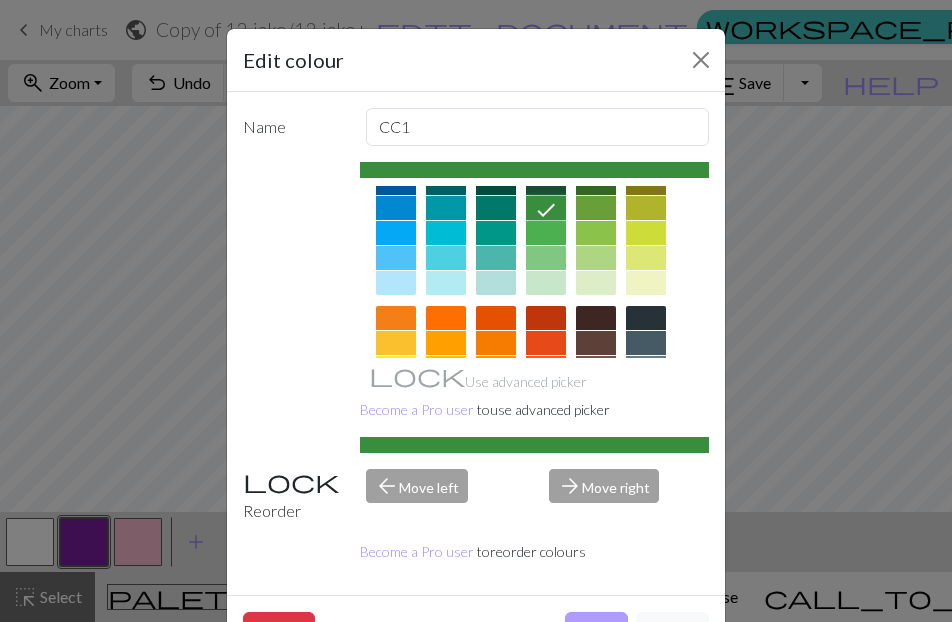 click on "Done" at bounding box center (596, 631) 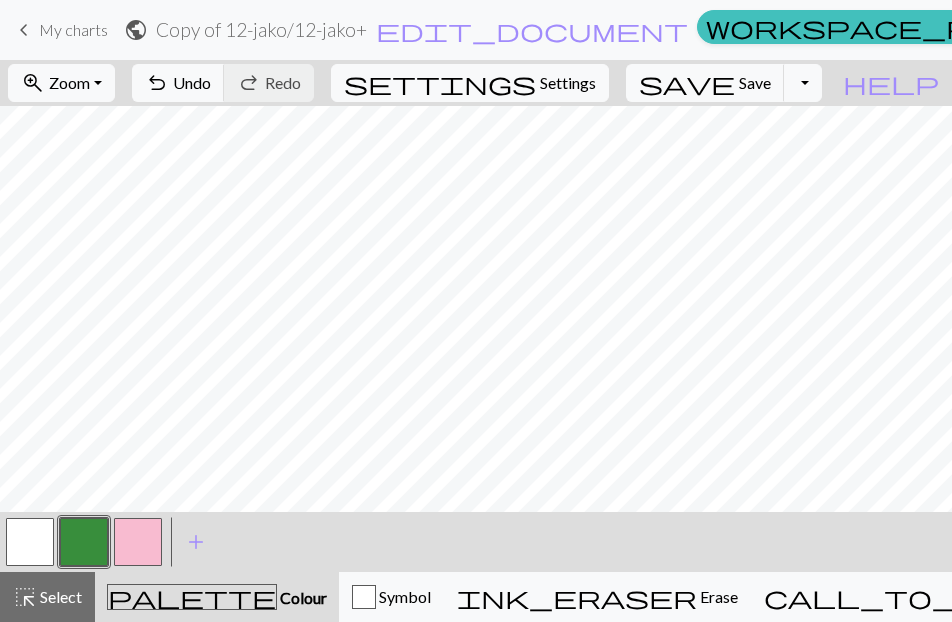 click at bounding box center [30, 542] 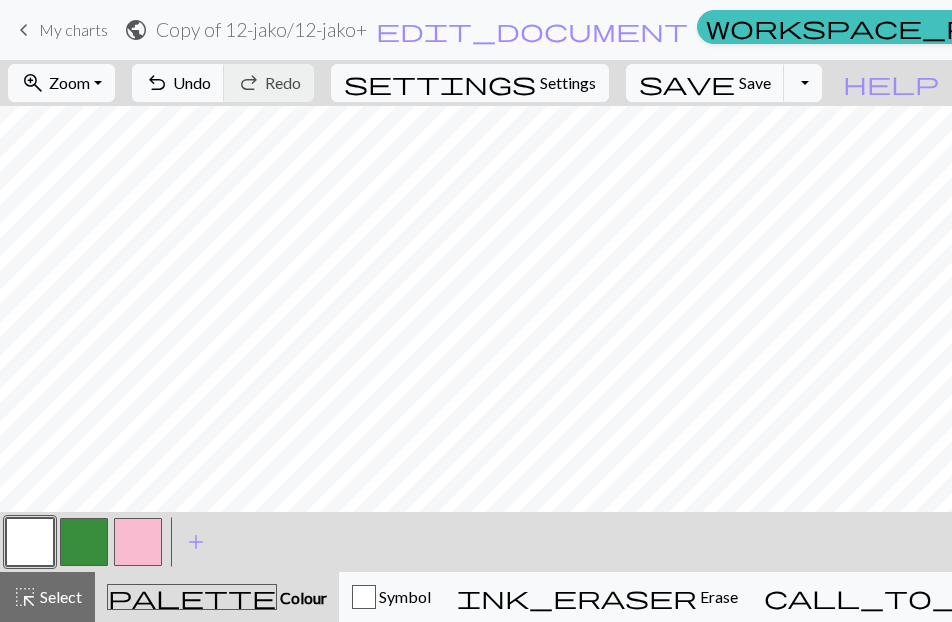 click at bounding box center [84, 542] 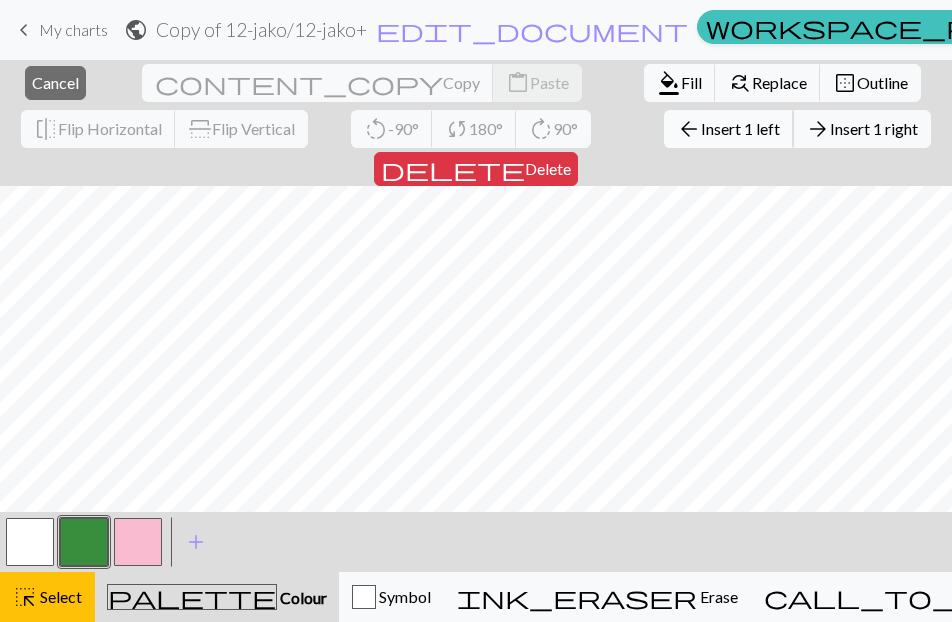 click on "Insert 1 left" at bounding box center [740, 128] 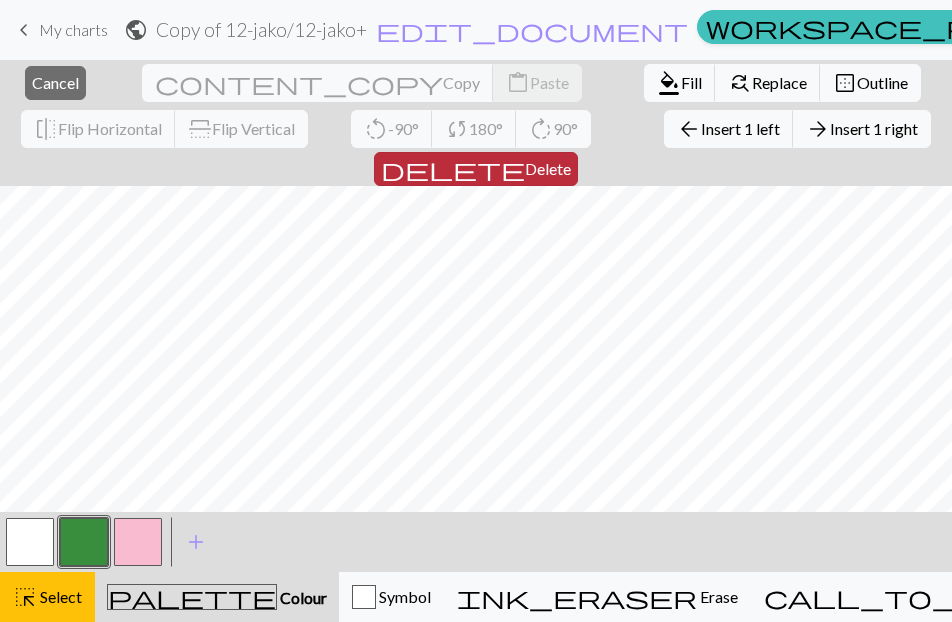 click on "delete" at bounding box center (453, 169) 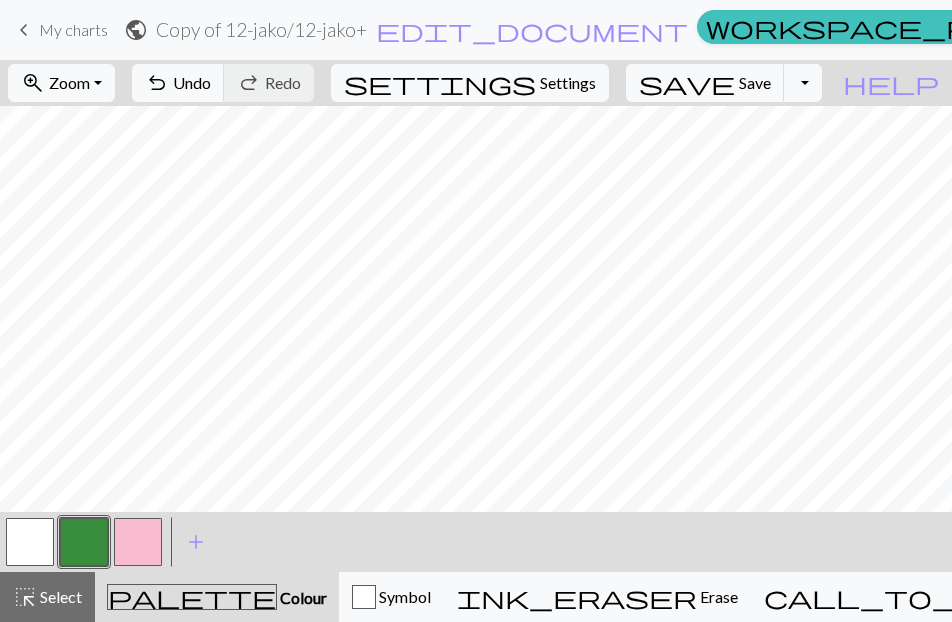 click at bounding box center (138, 542) 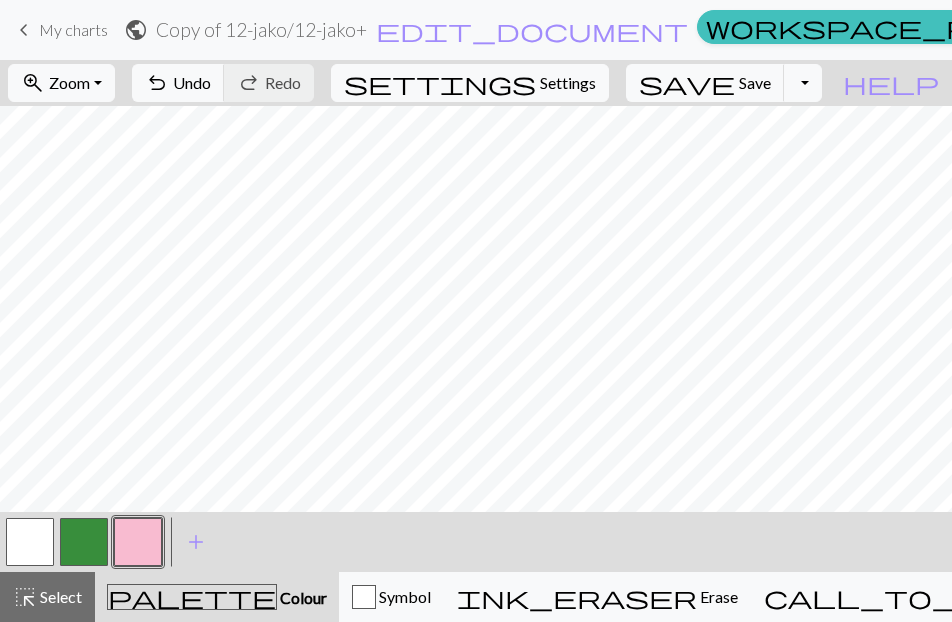 click at bounding box center [138, 542] 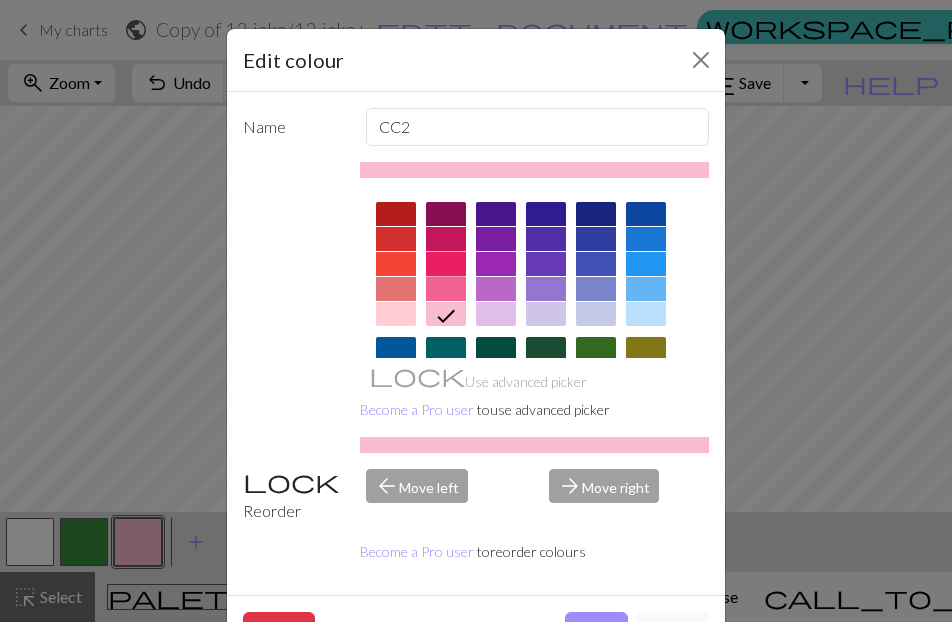 click at bounding box center (446, 264) 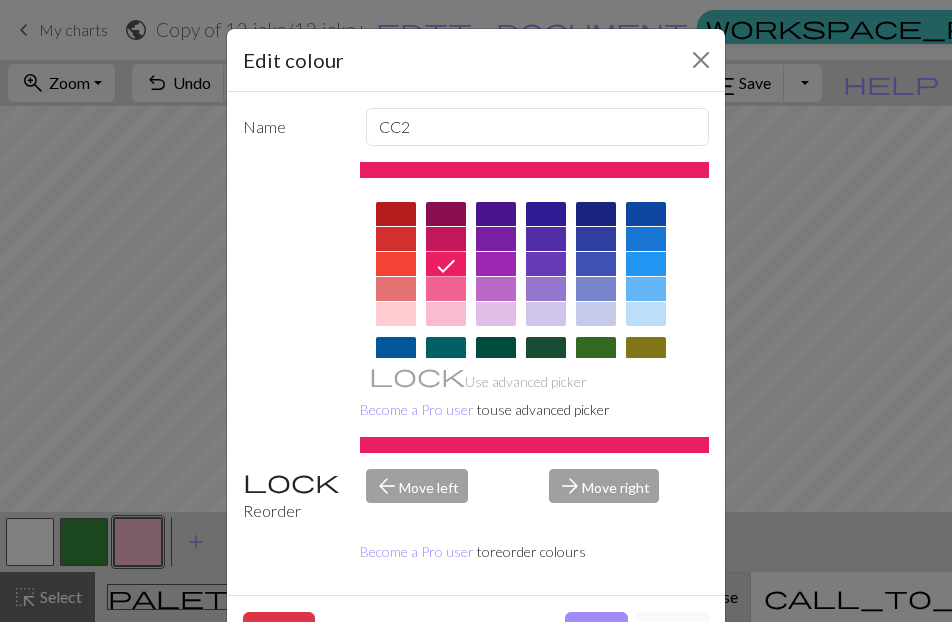 drag, startPoint x: 604, startPoint y: 602, endPoint x: 594, endPoint y: 589, distance: 16.40122 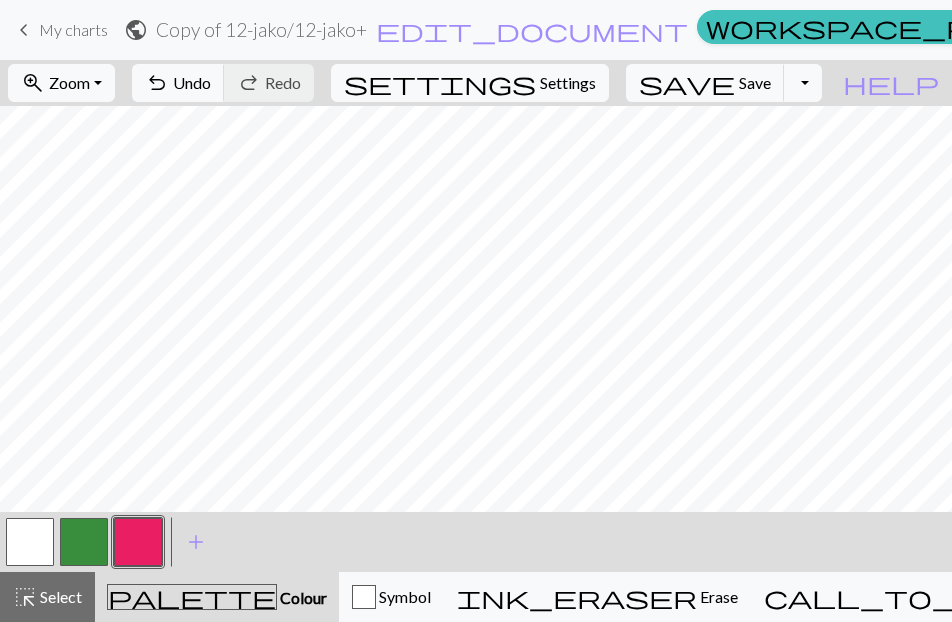 click at bounding box center (30, 542) 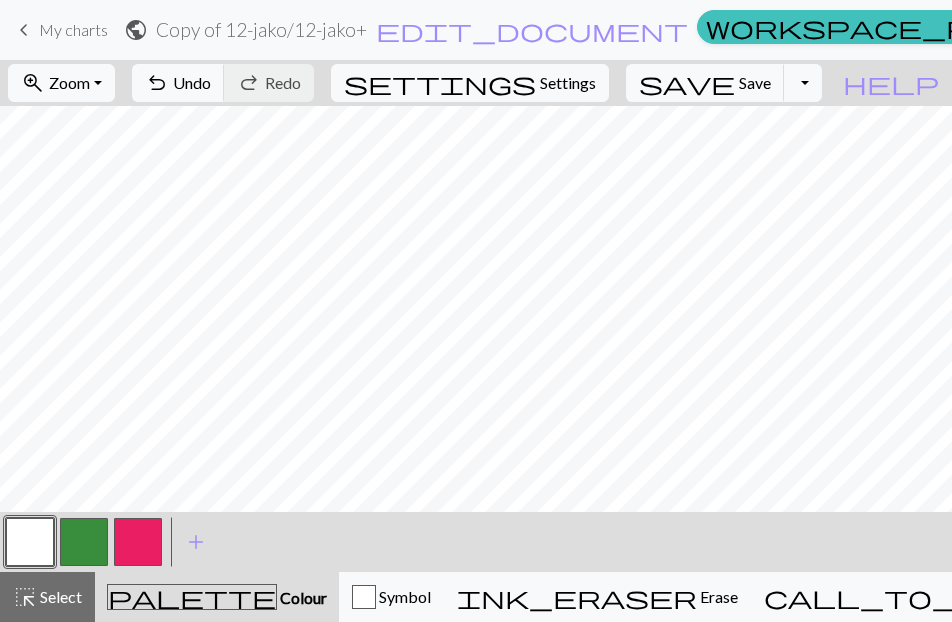 click at bounding box center (138, 542) 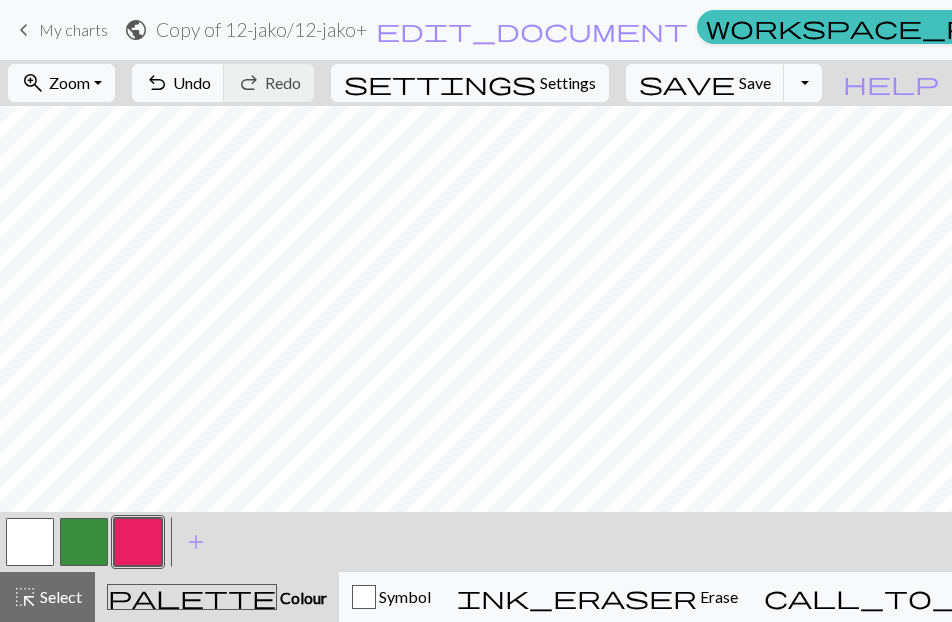scroll, scrollTop: 0, scrollLeft: 0, axis: both 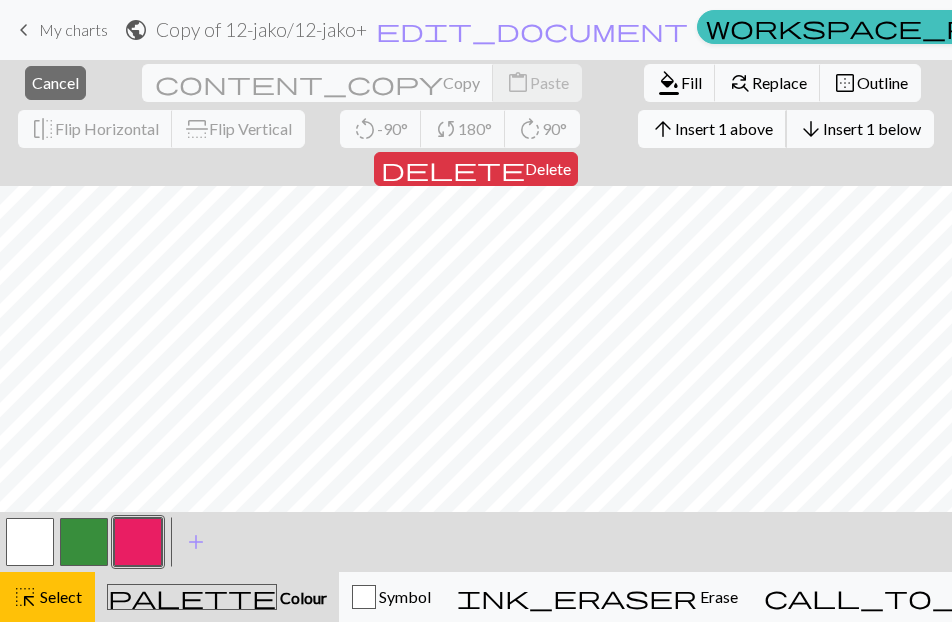 click on "Insert 1 above" at bounding box center [724, 128] 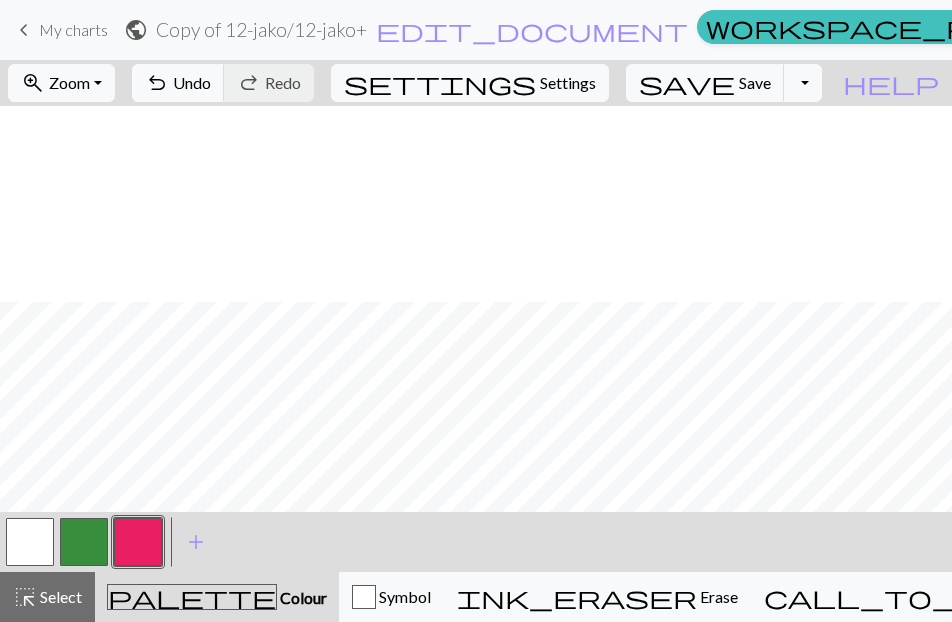 scroll, scrollTop: 196, scrollLeft: 0, axis: vertical 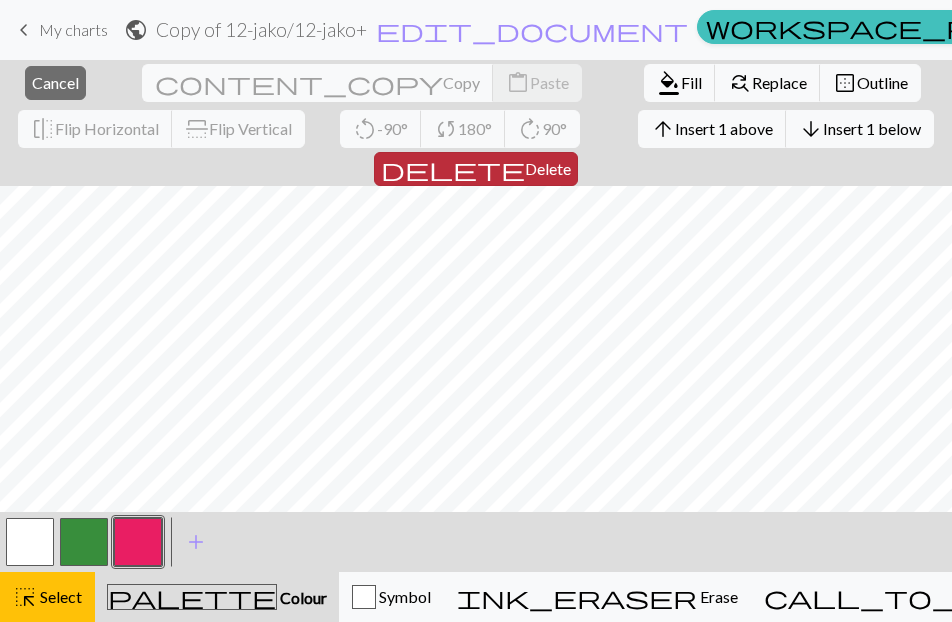 click on "Delete" at bounding box center (548, 168) 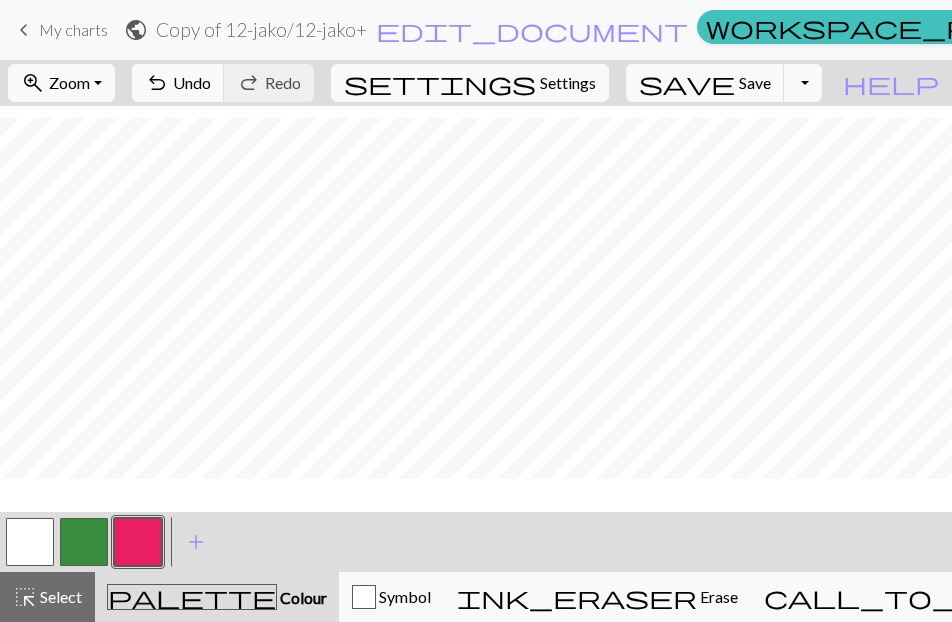 scroll, scrollTop: 176, scrollLeft: 0, axis: vertical 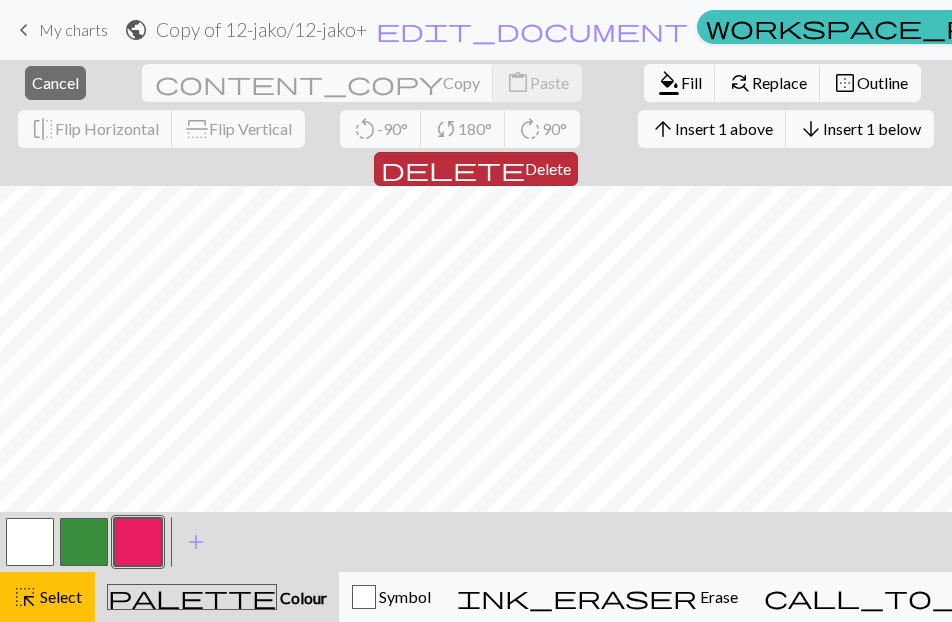 click on "Delete" at bounding box center (548, 168) 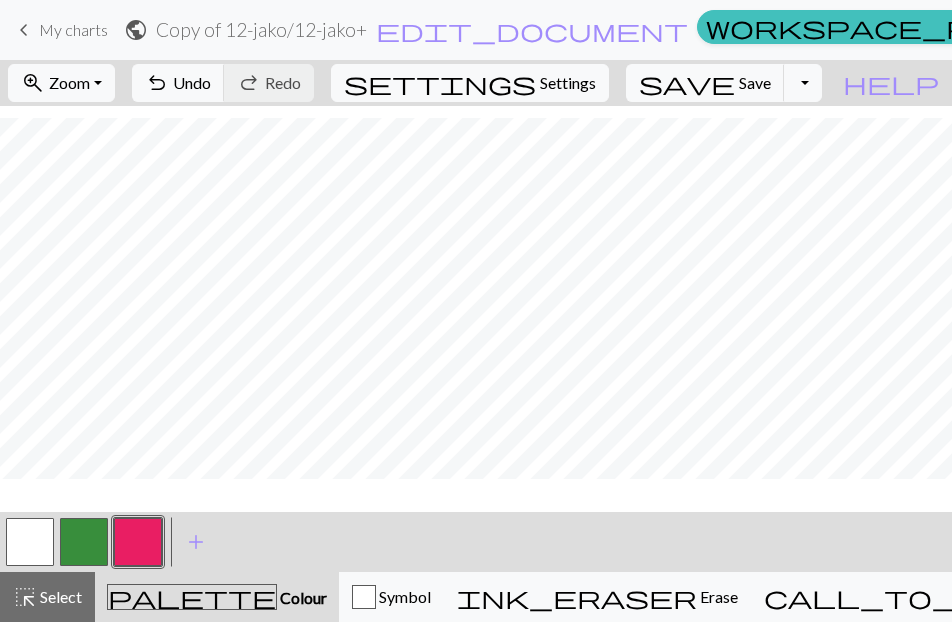 scroll, scrollTop: 156, scrollLeft: 0, axis: vertical 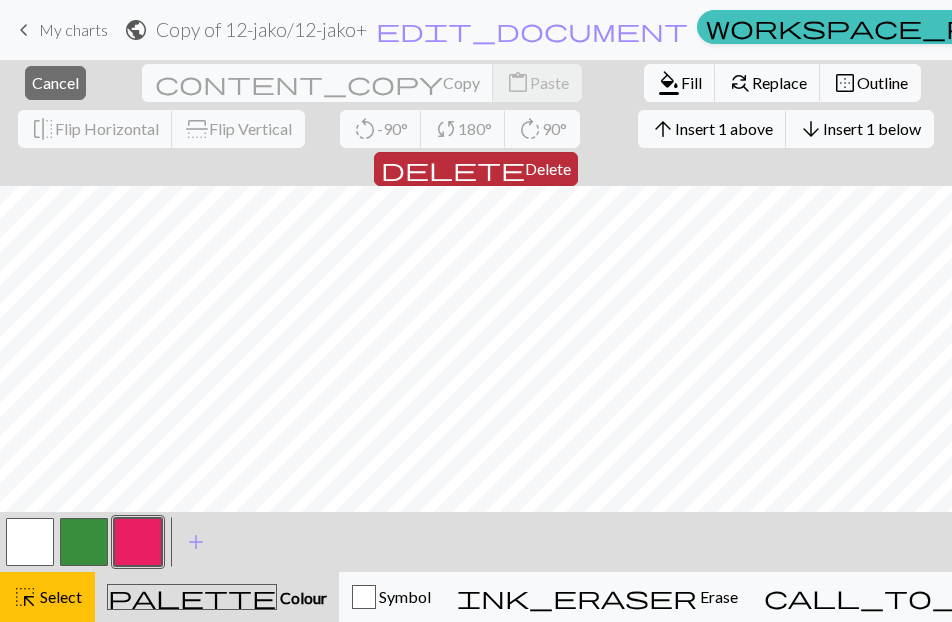 click on "Delete" at bounding box center [548, 168] 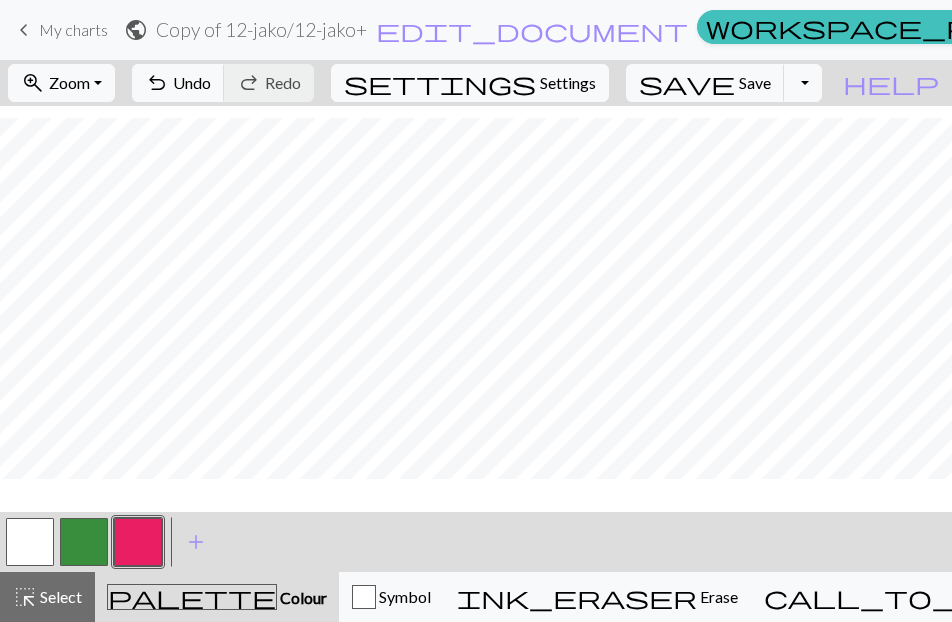 scroll, scrollTop: 136, scrollLeft: 0, axis: vertical 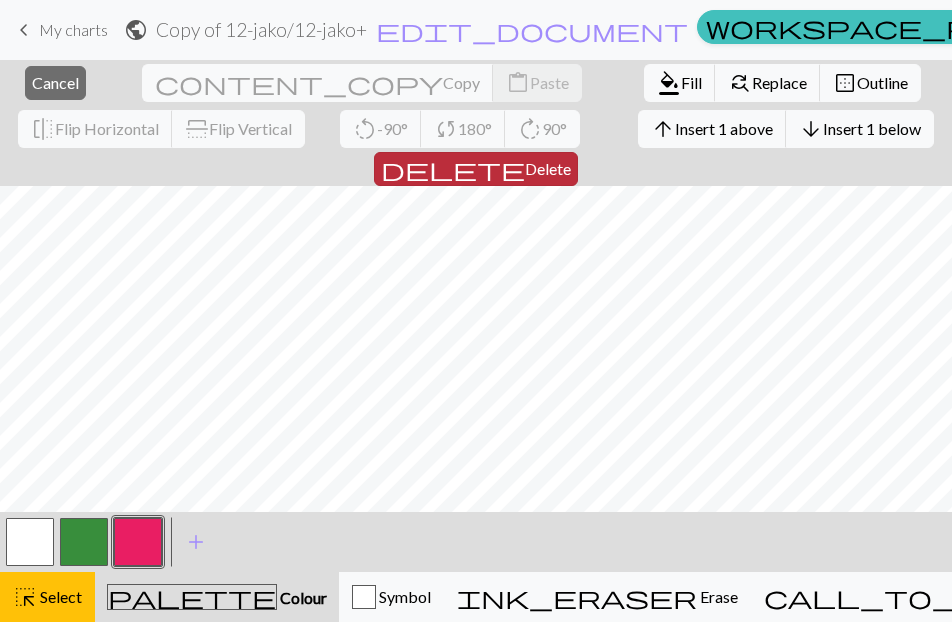 click on "Delete" at bounding box center (548, 168) 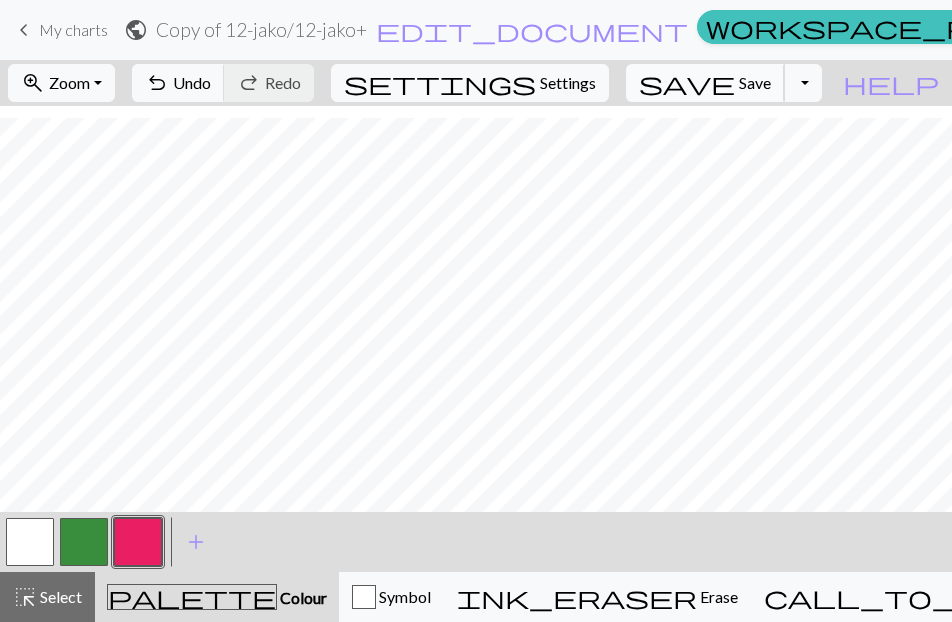 scroll, scrollTop: 116, scrollLeft: 0, axis: vertical 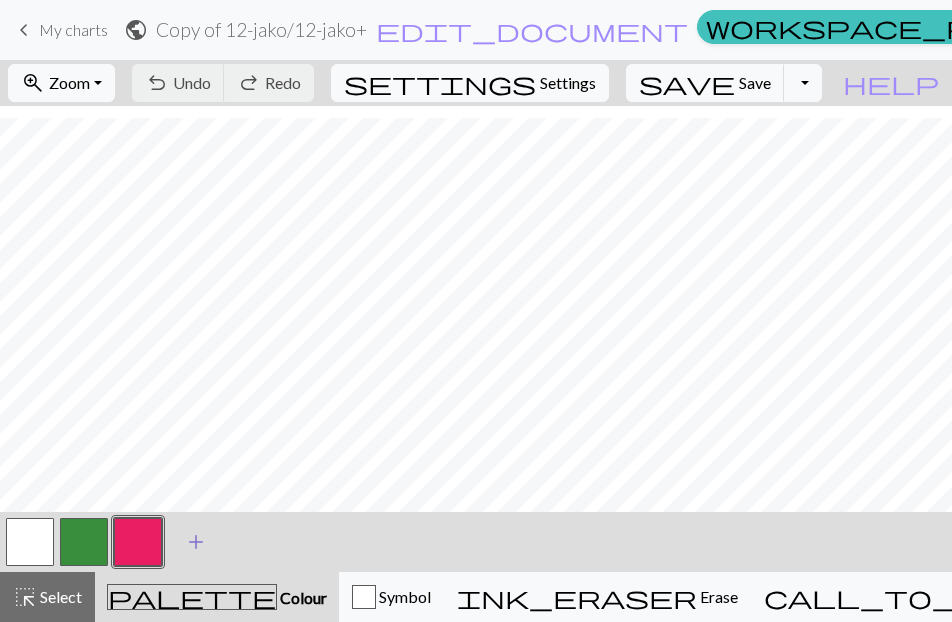 click on "add" at bounding box center [196, 542] 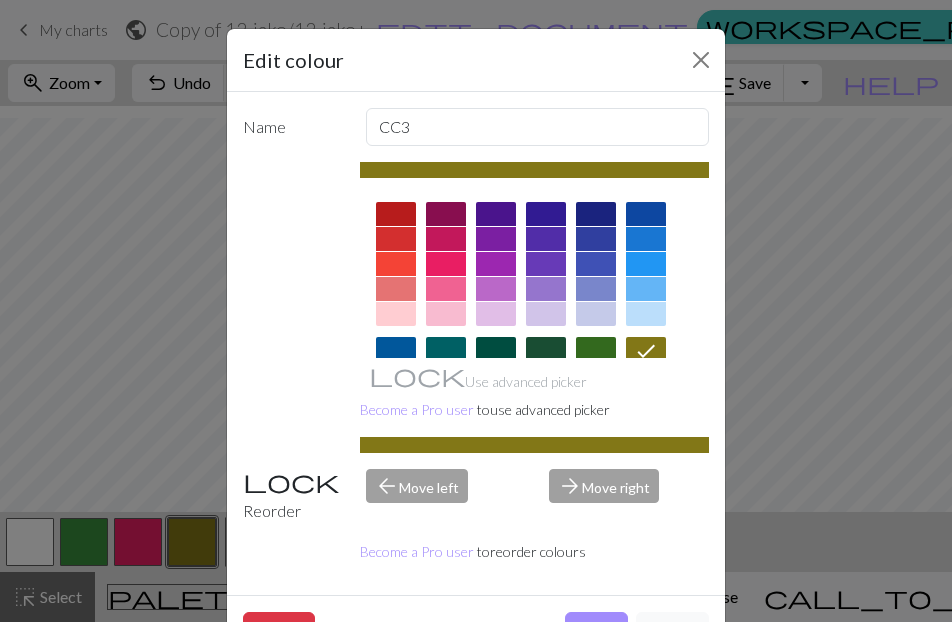 click at bounding box center (546, 314) 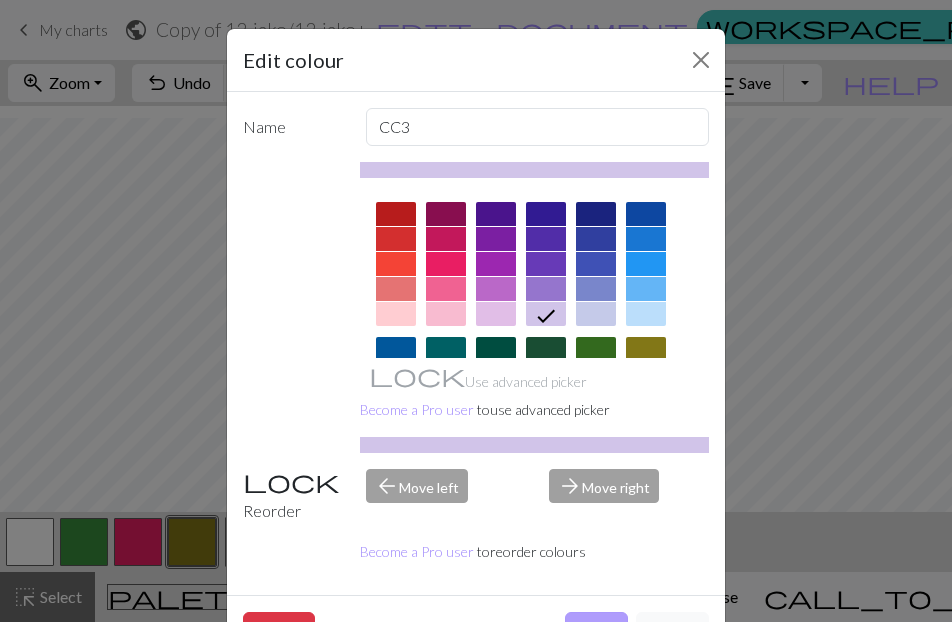click on "Done" at bounding box center [596, 631] 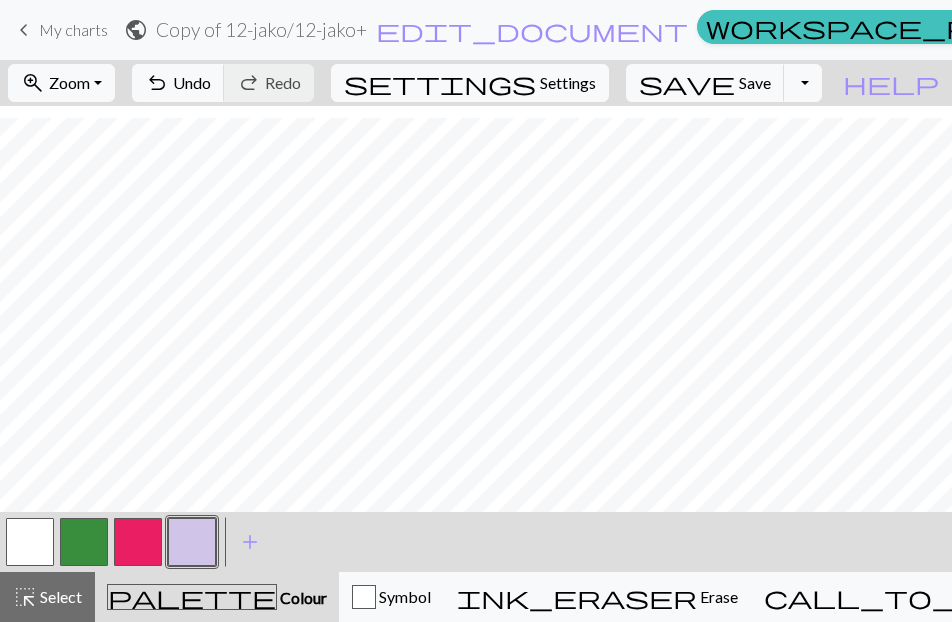 click at bounding box center [192, 542] 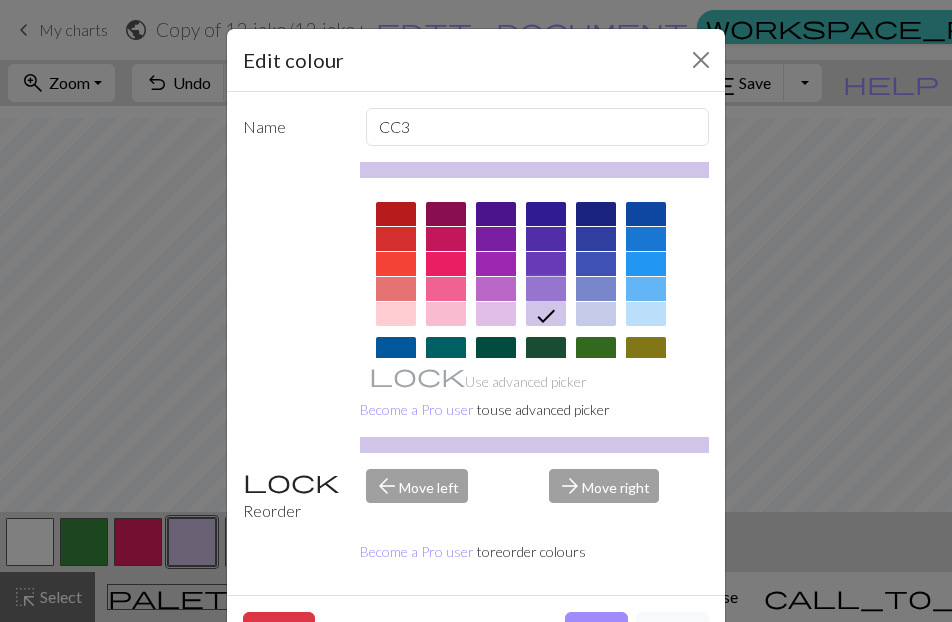 click at bounding box center [546, 289] 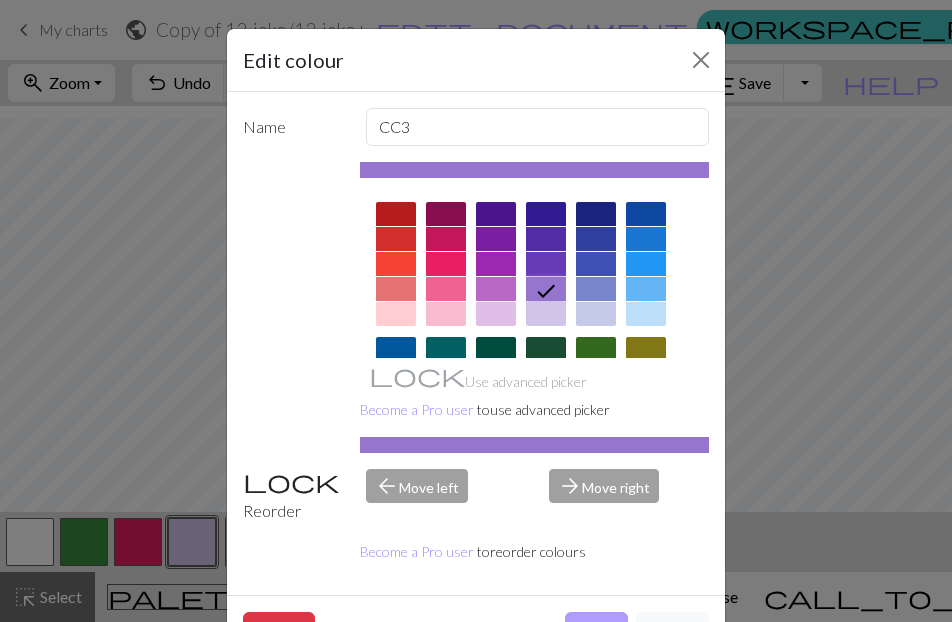 click on "Done" at bounding box center (596, 631) 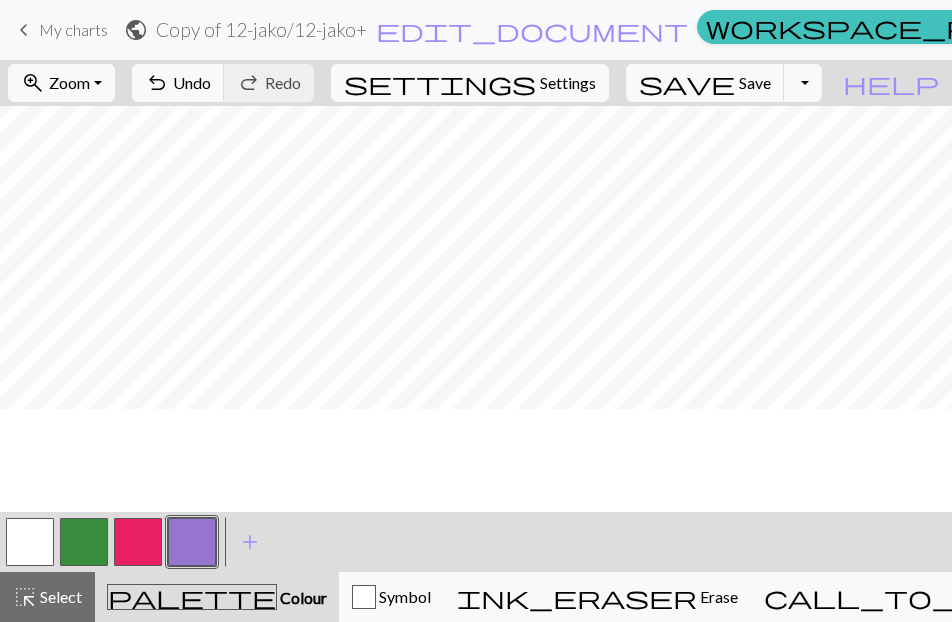 scroll, scrollTop: 0, scrollLeft: 0, axis: both 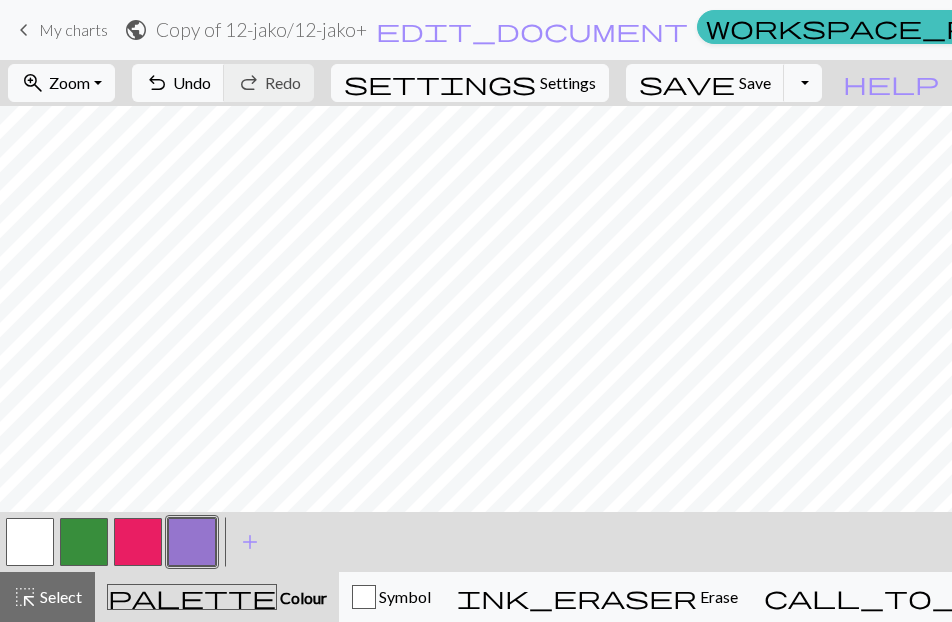 click at bounding box center (192, 542) 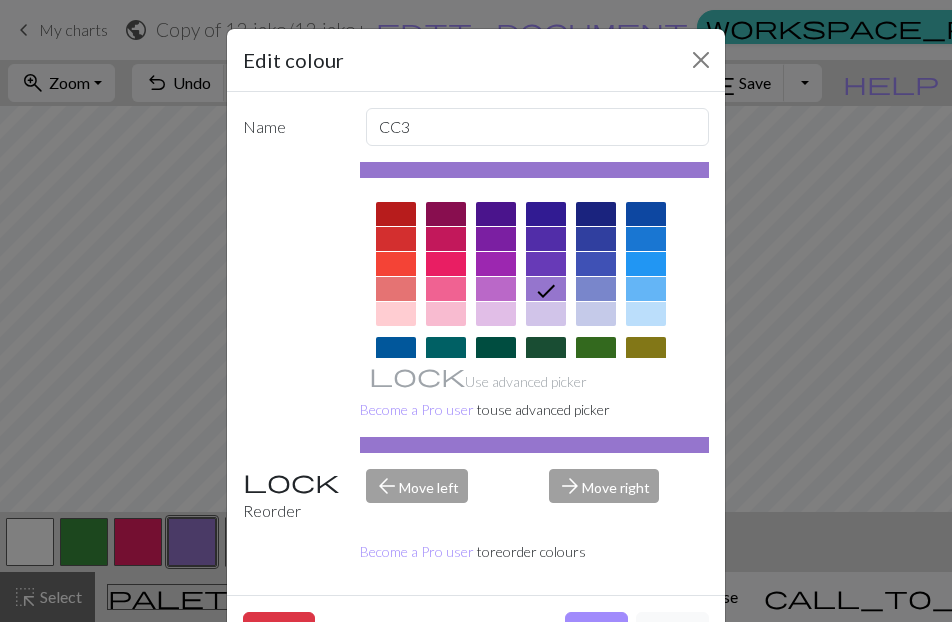 scroll, scrollTop: 83, scrollLeft: 0, axis: vertical 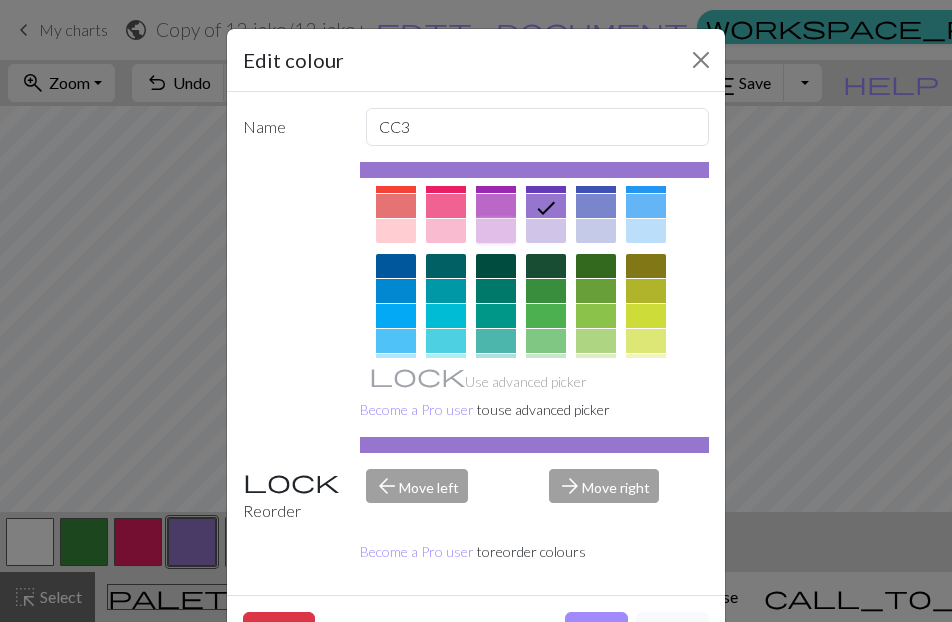 click at bounding box center [496, 231] 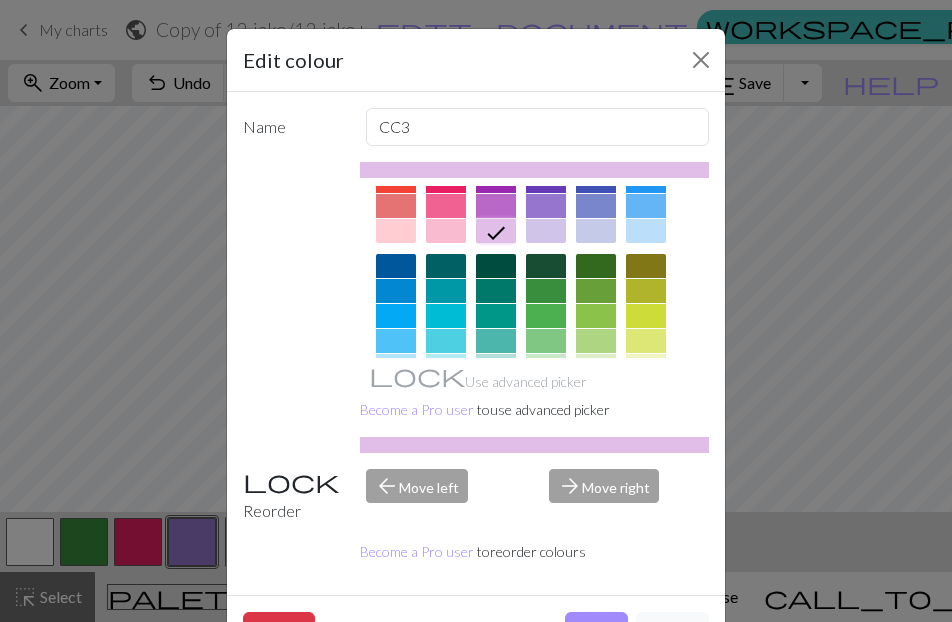 click at bounding box center (546, 231) 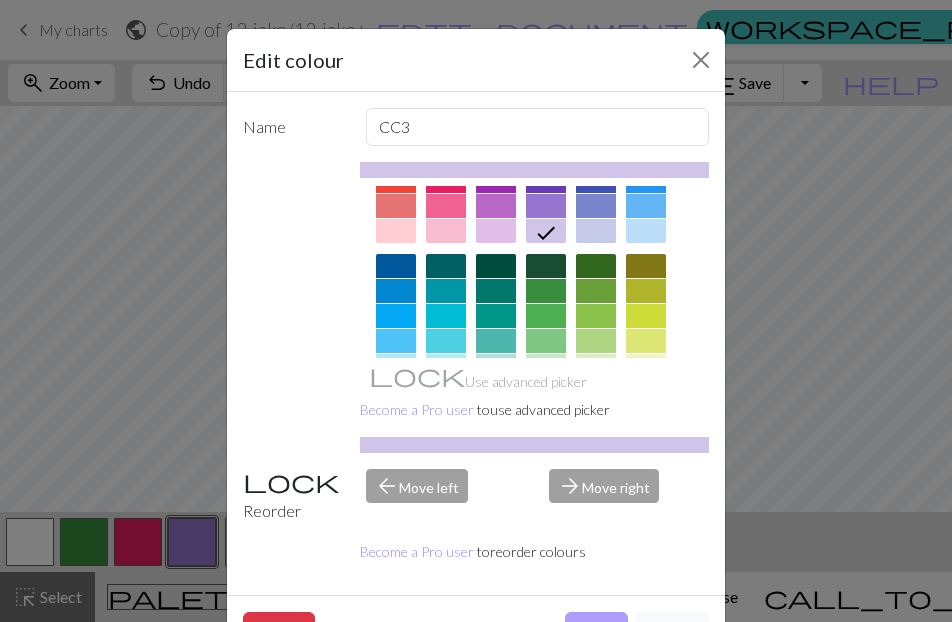 click on "Done" at bounding box center (596, 631) 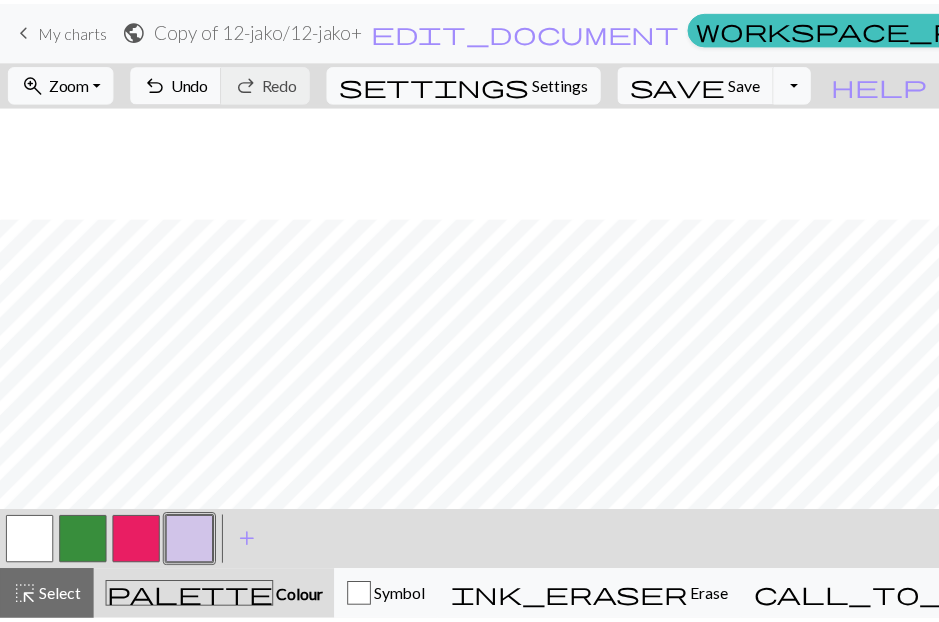 scroll, scrollTop: 116, scrollLeft: 0, axis: vertical 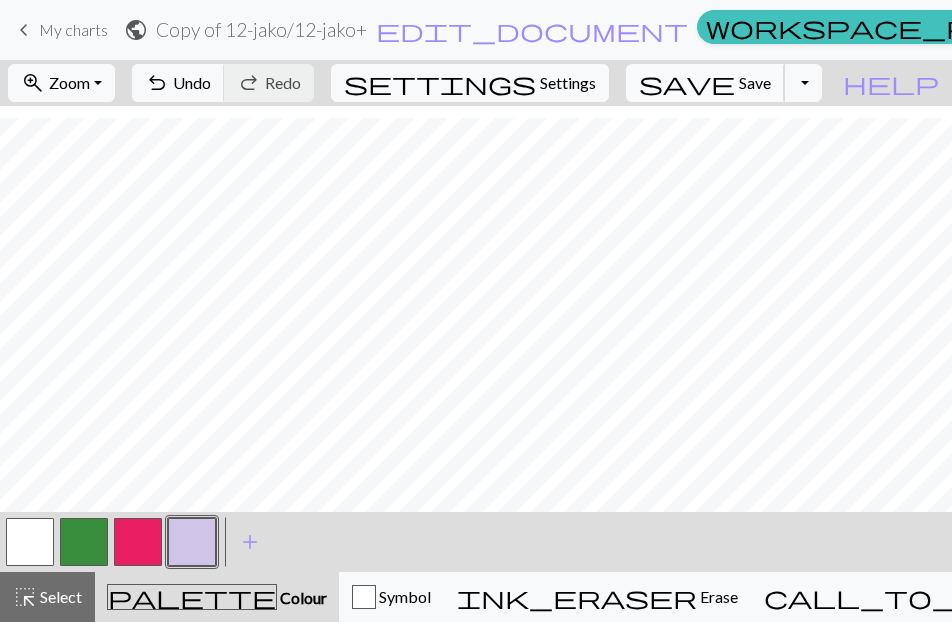 click on "Save" at bounding box center (755, 82) 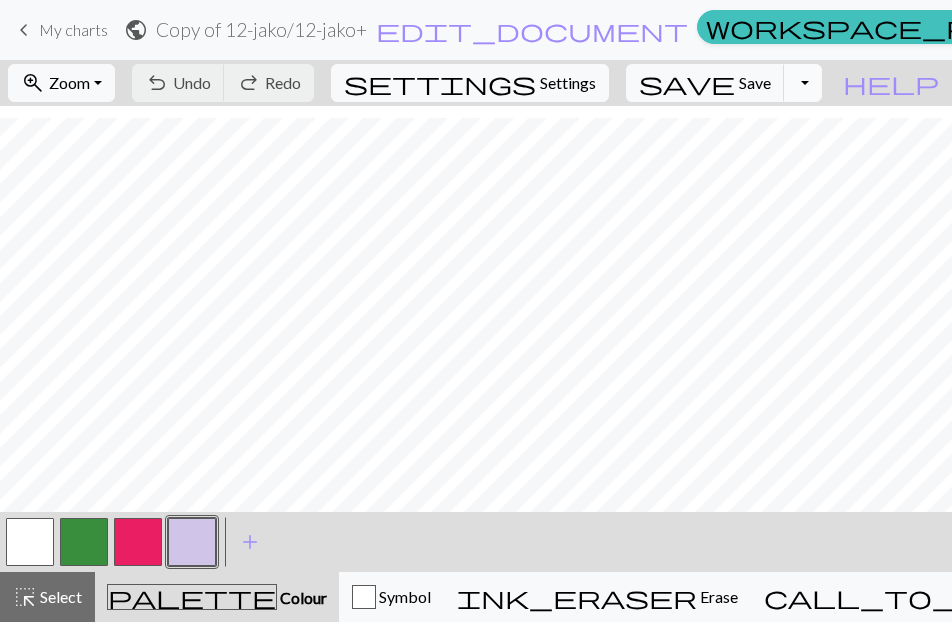 click on "Toggle Dropdown" at bounding box center [803, 83] 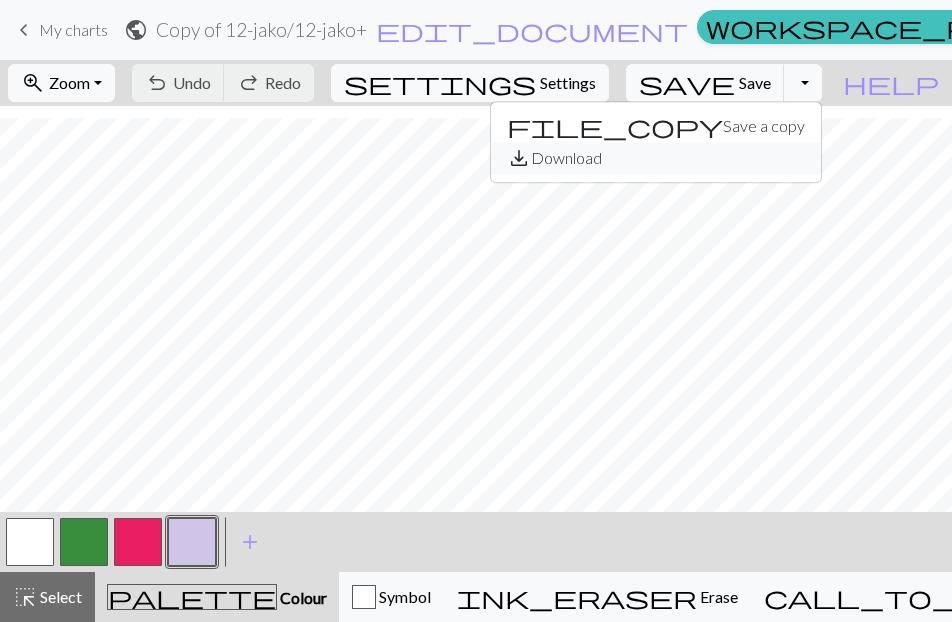 click on "save_alt  Download" at bounding box center [656, 158] 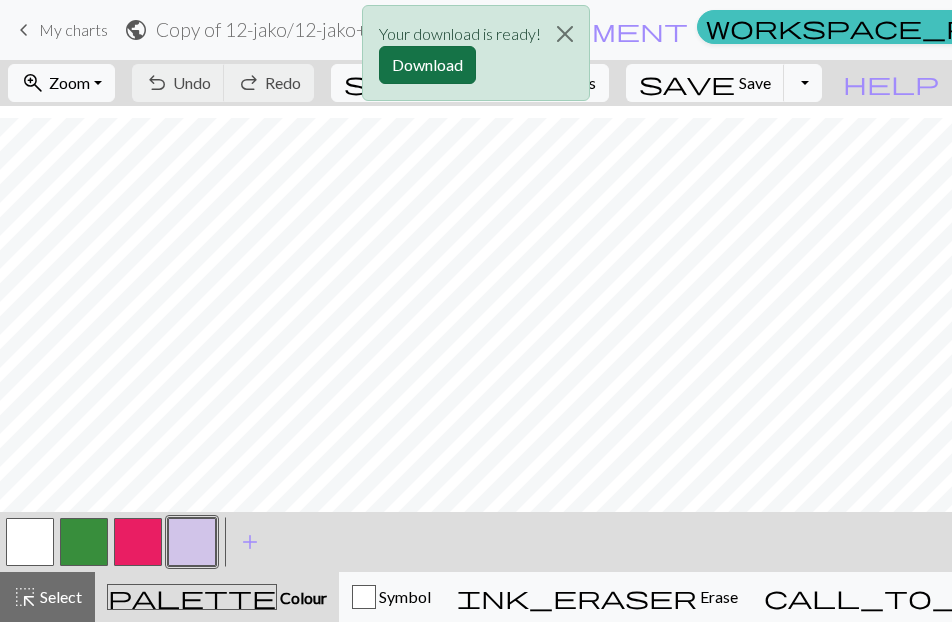 click on "Download" at bounding box center (427, 65) 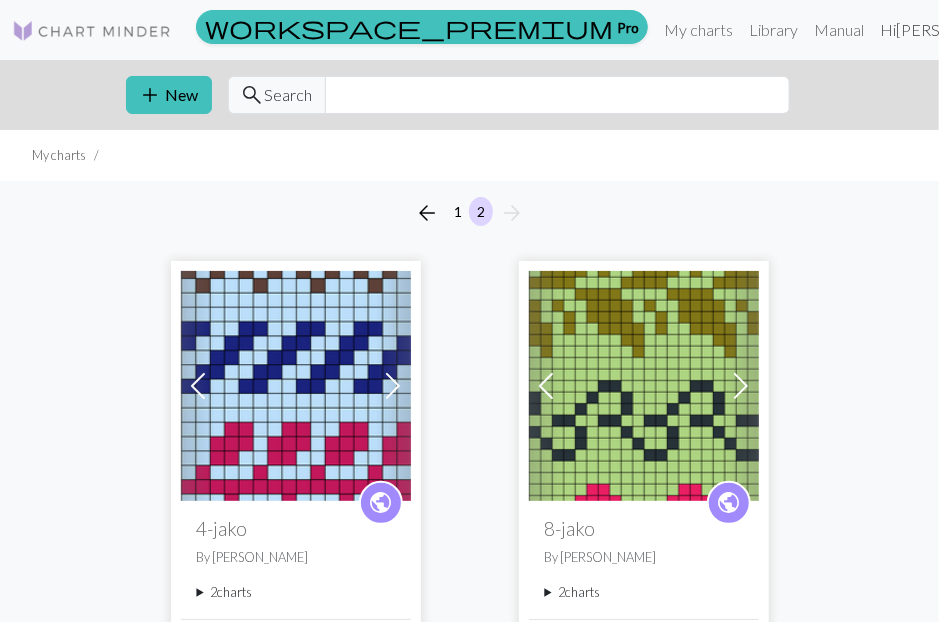 click on "Hi  Helena Ahonen" at bounding box center (960, 30) 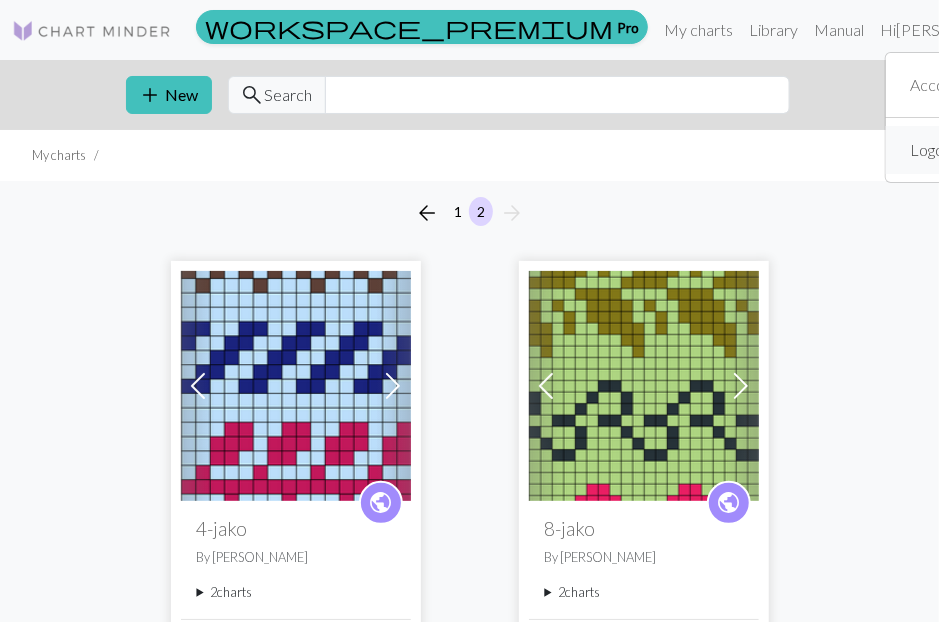 click on "Logout" at bounding box center [934, 150] 